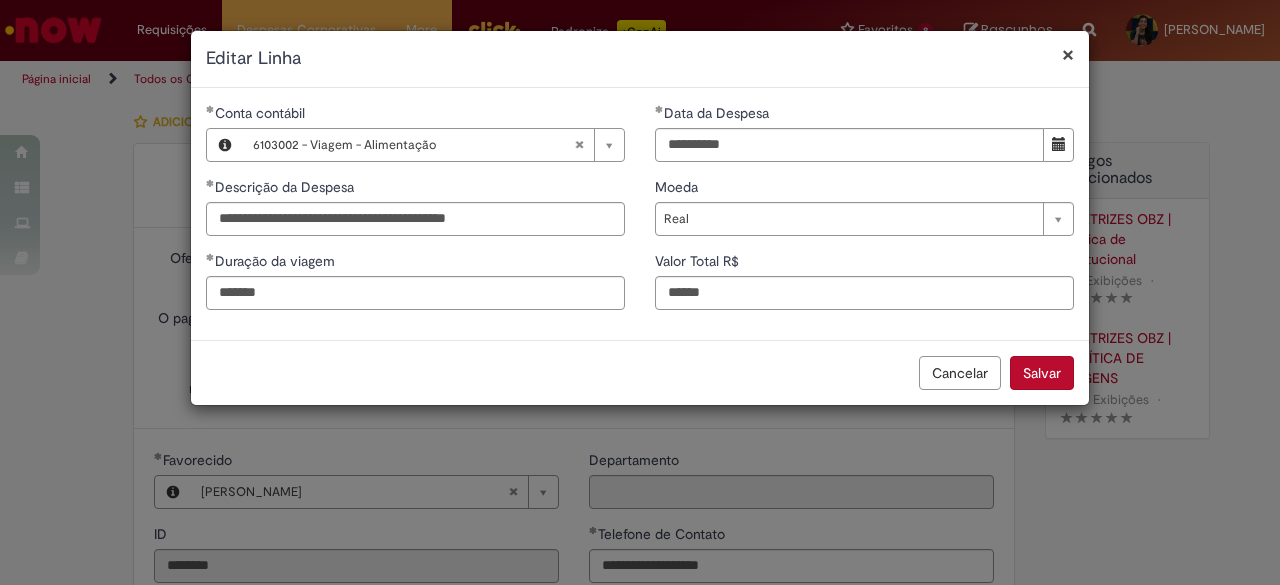 select on "****" 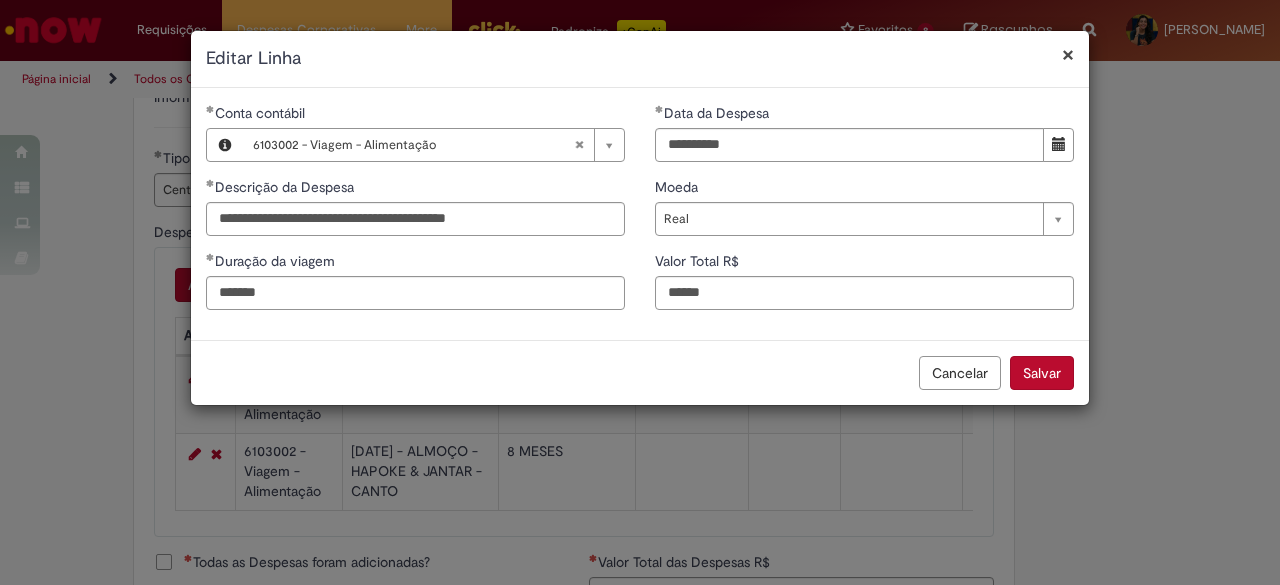click on "Salvar" at bounding box center (1042, 373) 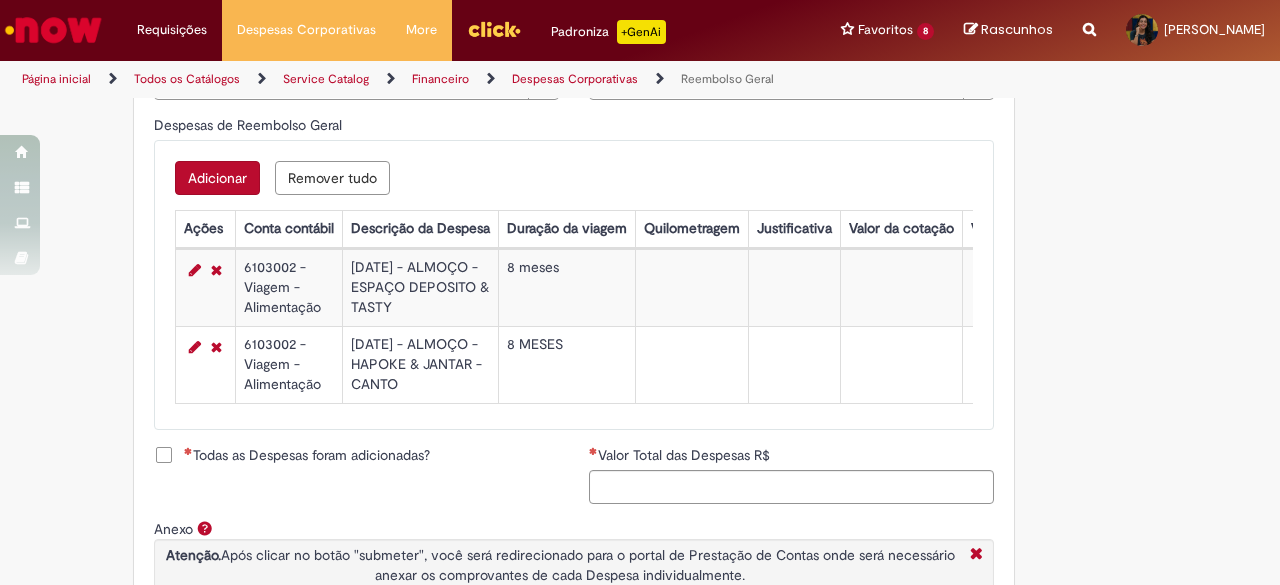 scroll, scrollTop: 800, scrollLeft: 0, axis: vertical 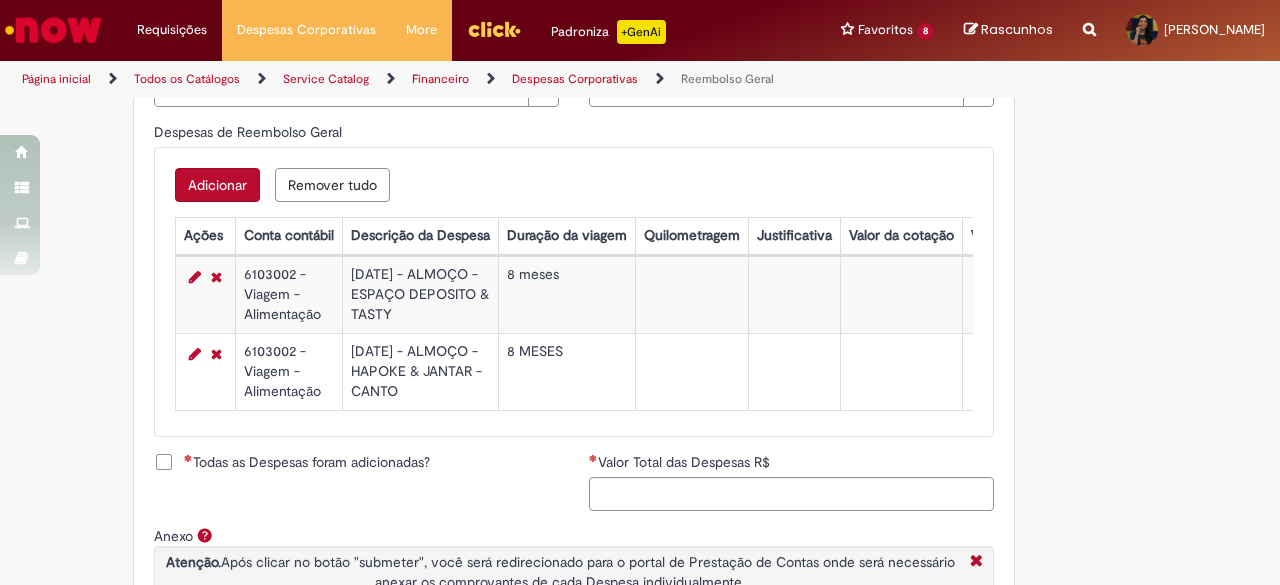 click on "Adicionar" at bounding box center (217, 185) 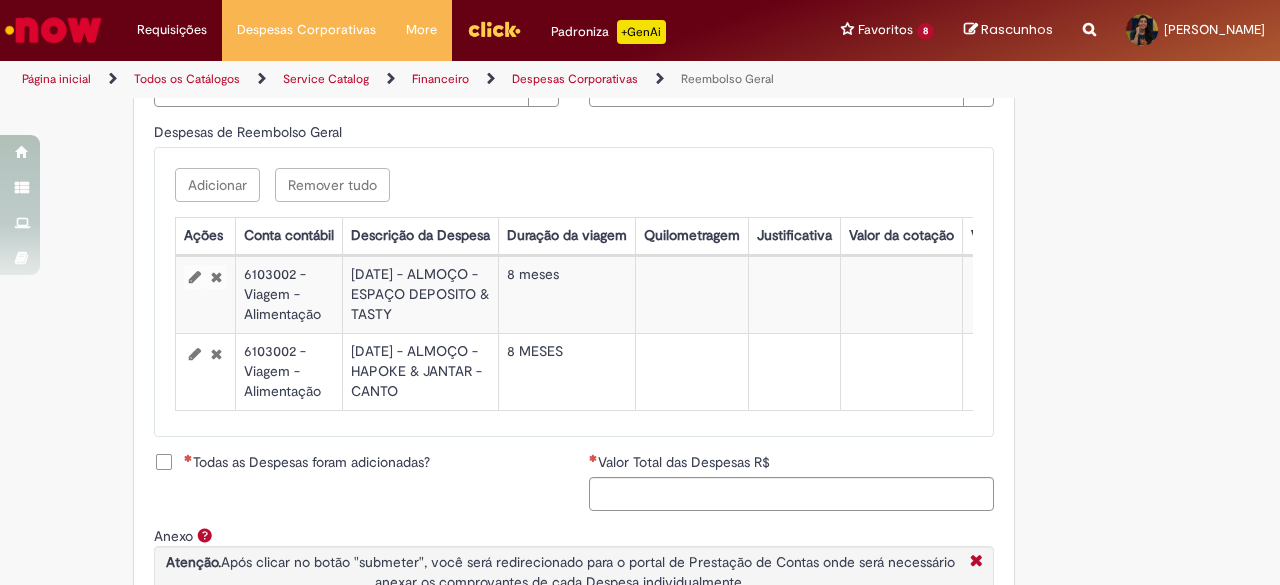 scroll, scrollTop: 0, scrollLeft: 699, axis: horizontal 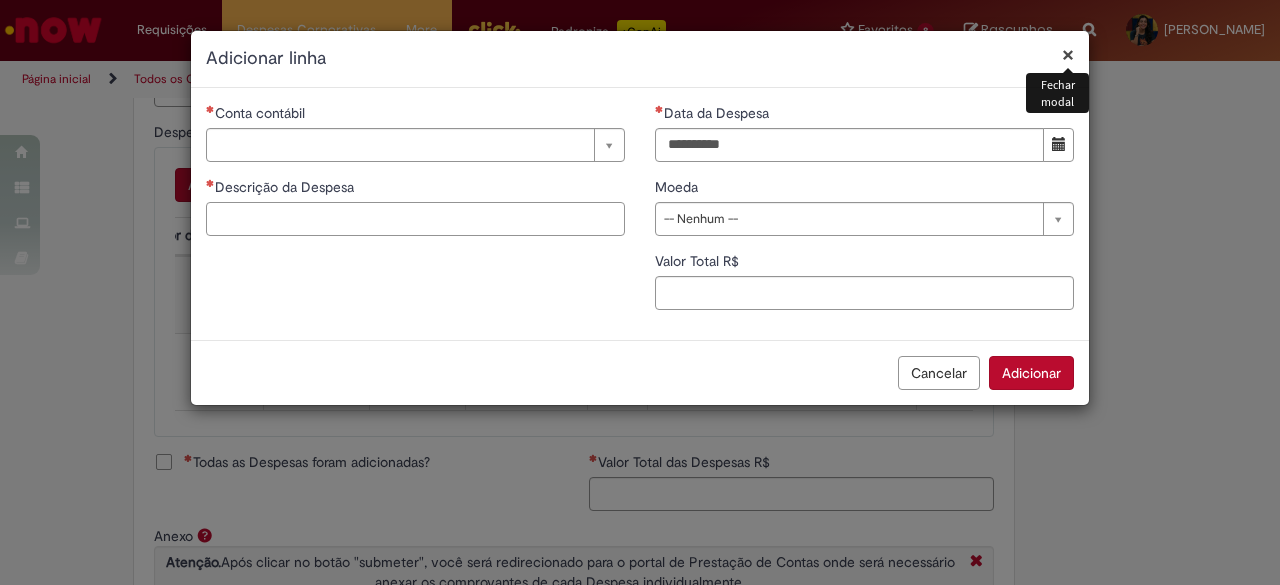 click on "Descrição da Despesa" at bounding box center [415, 219] 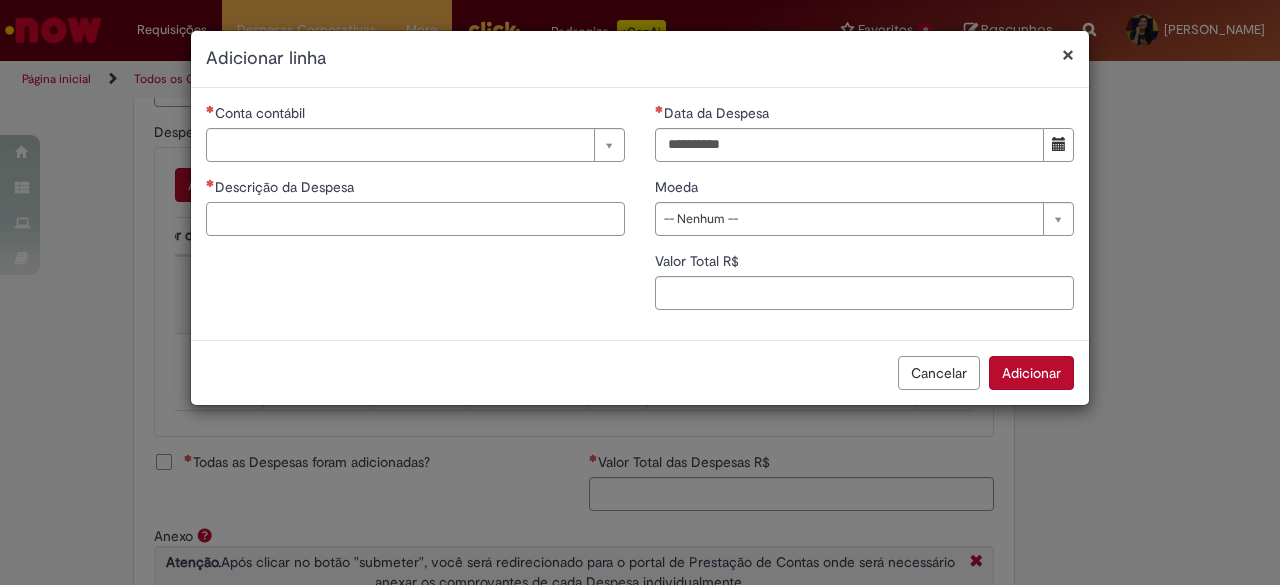 paste on "**********" 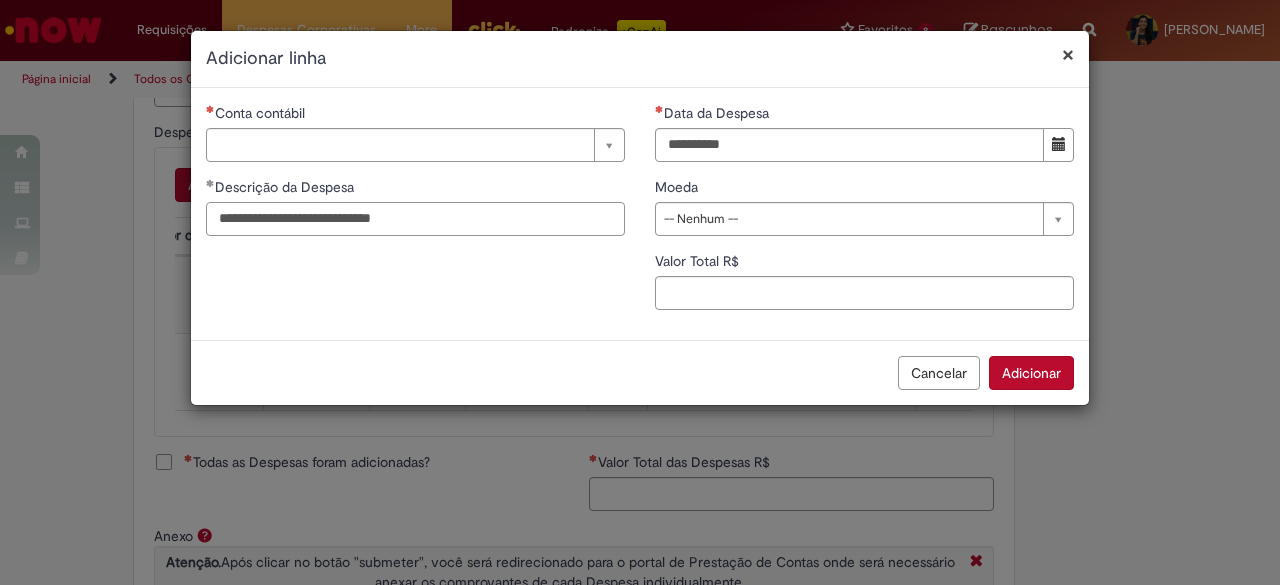 click on "**********" at bounding box center [415, 219] 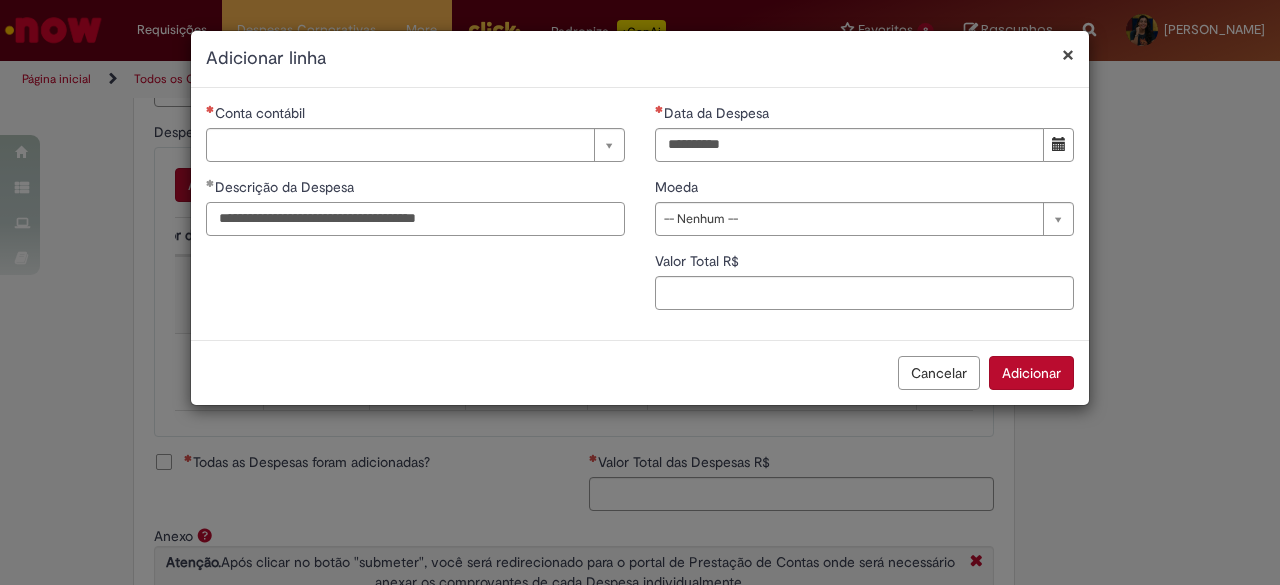 click on "**********" at bounding box center [415, 219] 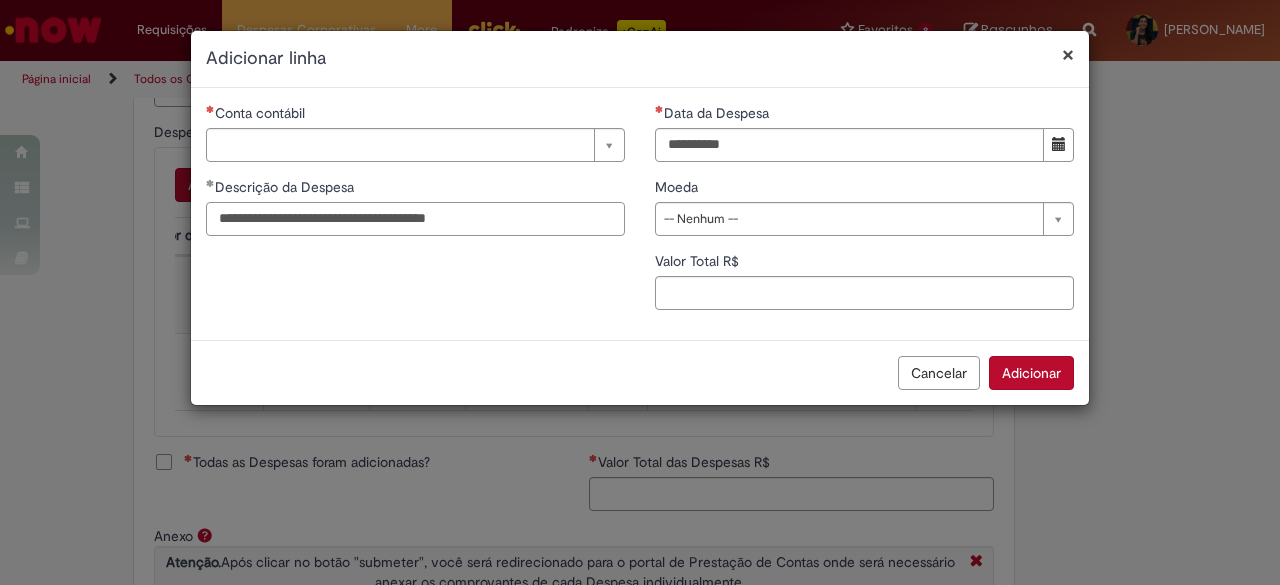type on "**********" 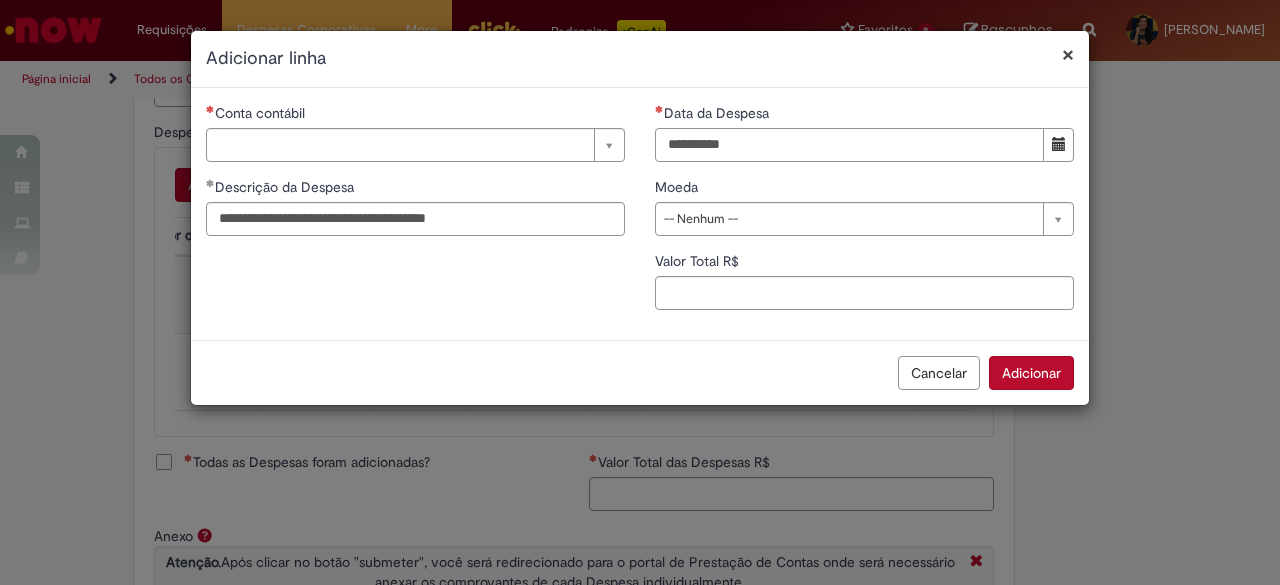 click on "Data da Despesa" at bounding box center (849, 145) 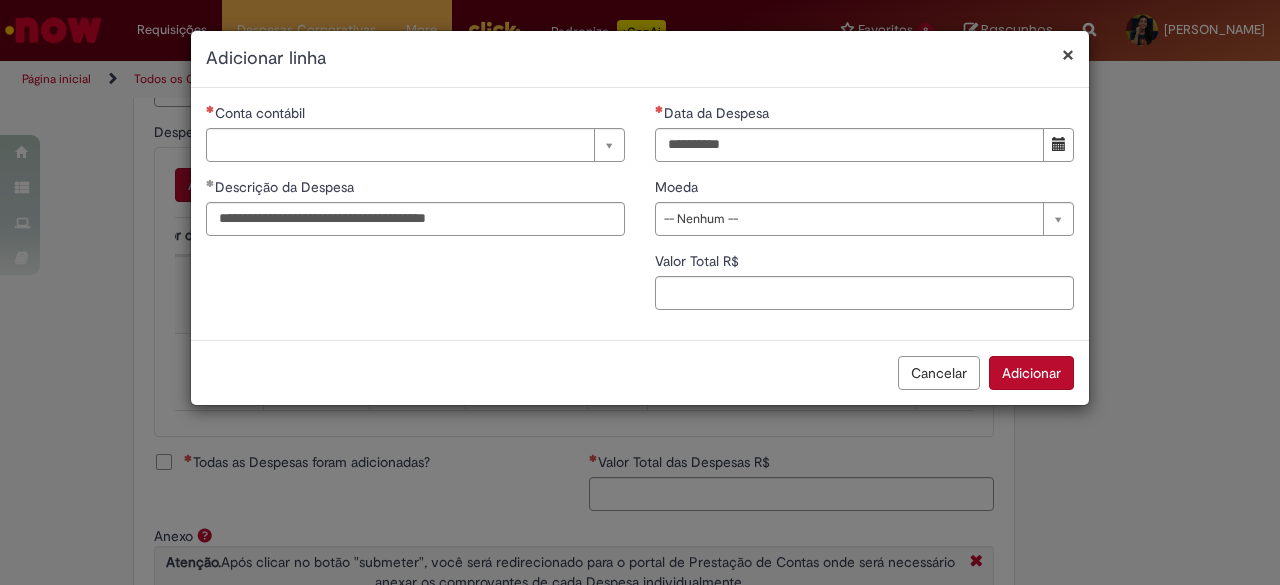 click on "**********" at bounding box center [864, 214] 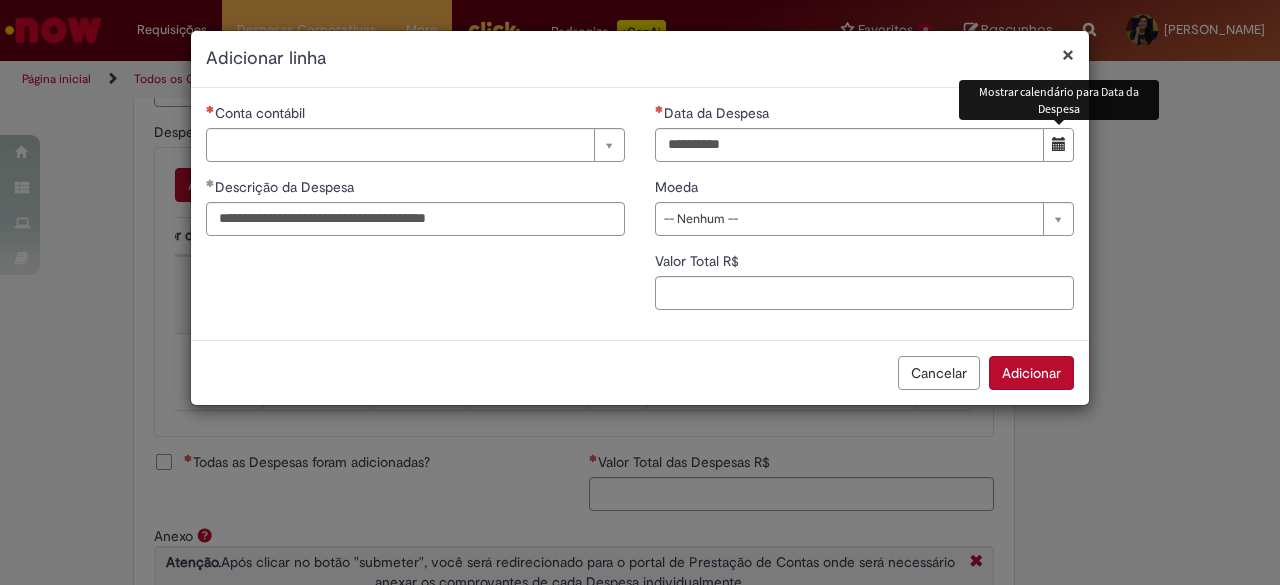click at bounding box center [1058, 145] 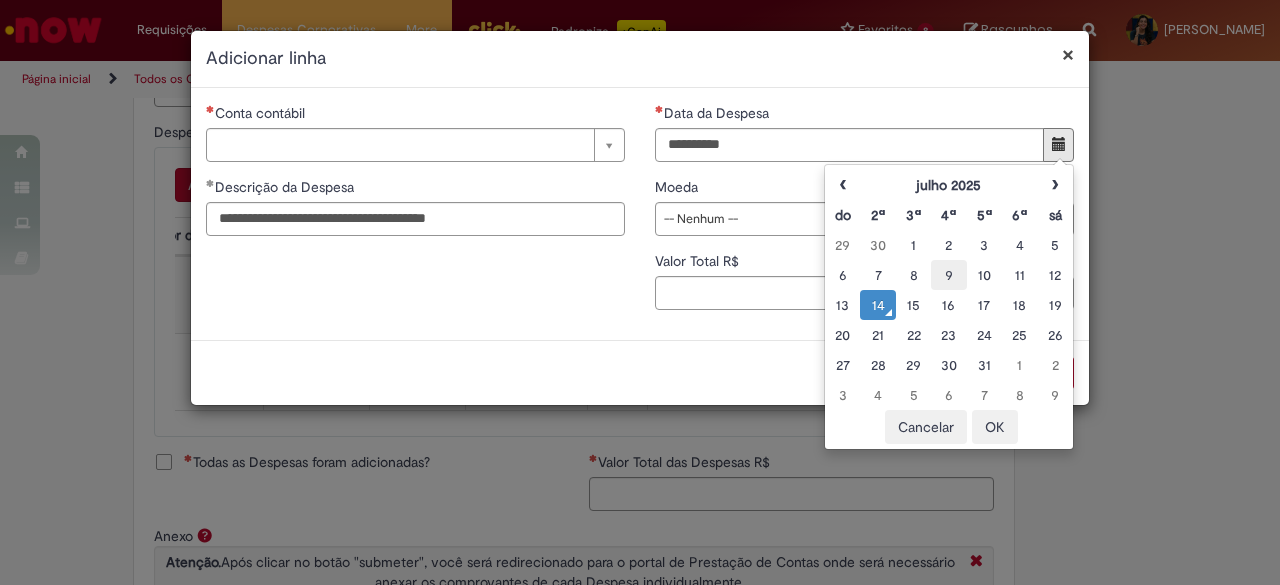 click on "9" at bounding box center [948, 275] 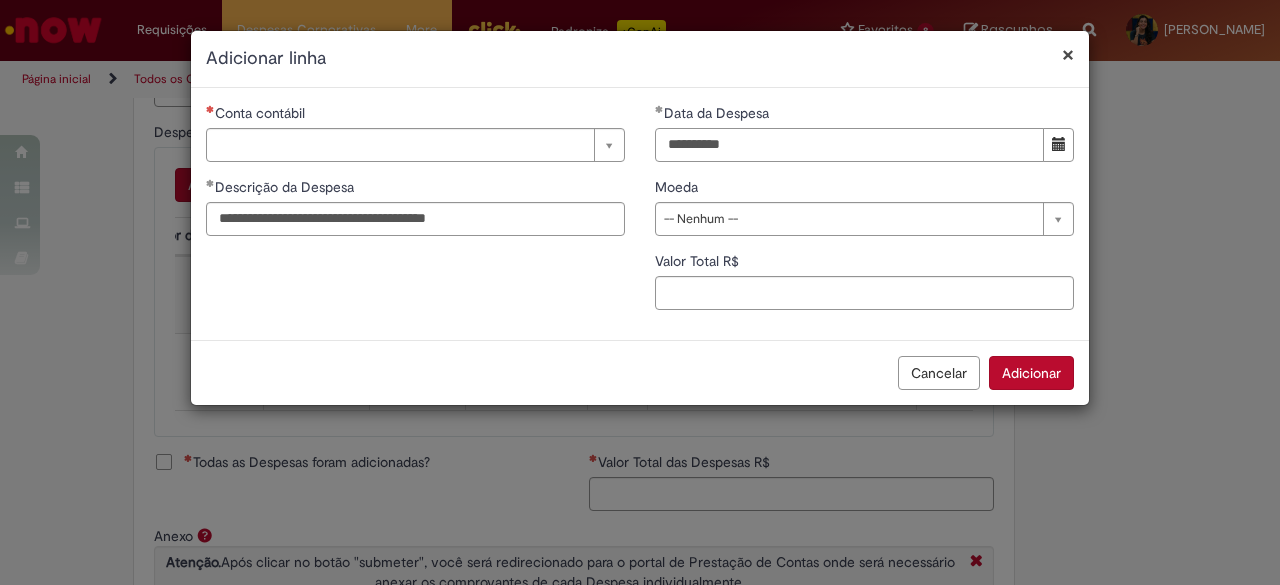 drag, startPoint x: 767, startPoint y: 149, endPoint x: 612, endPoint y: 125, distance: 156.84706 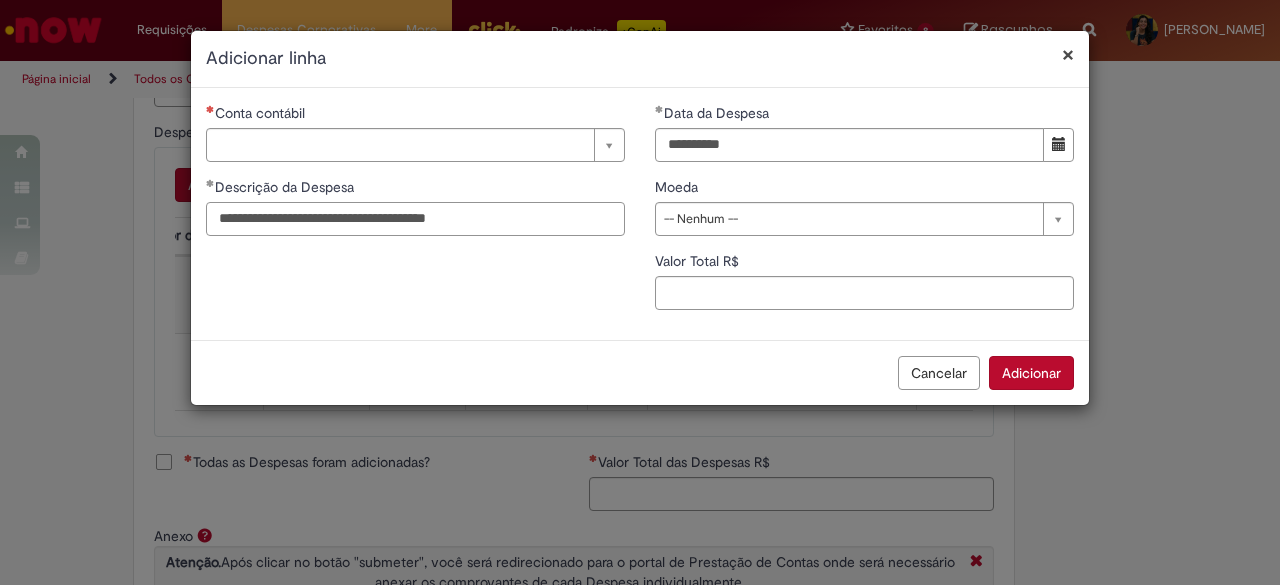 click on "**********" at bounding box center (415, 219) 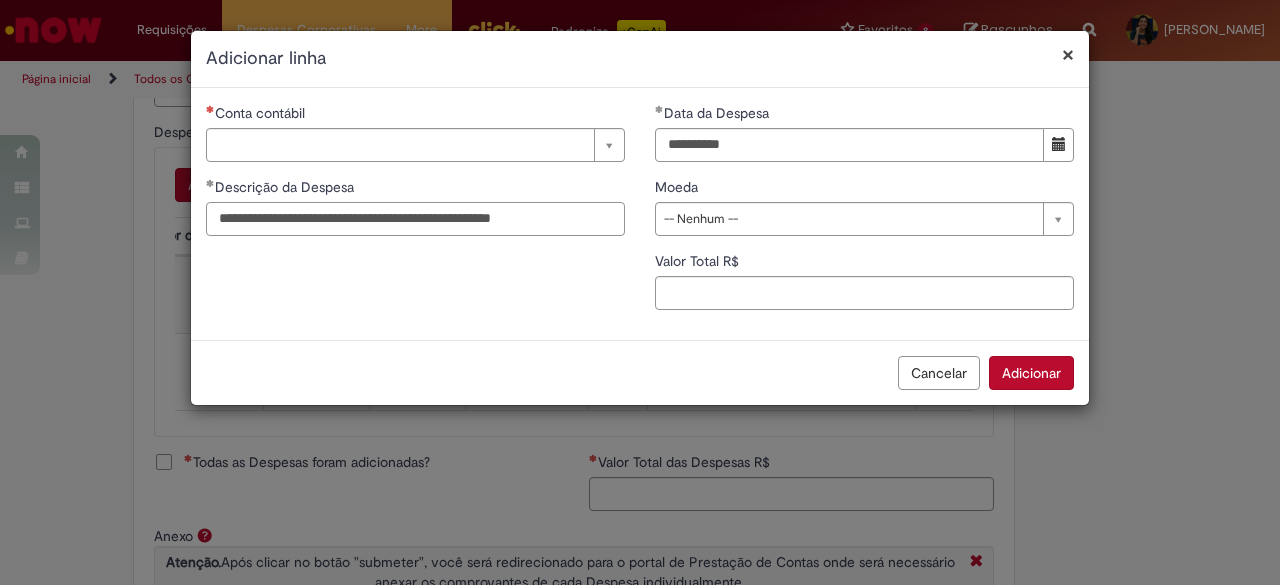 type on "**********" 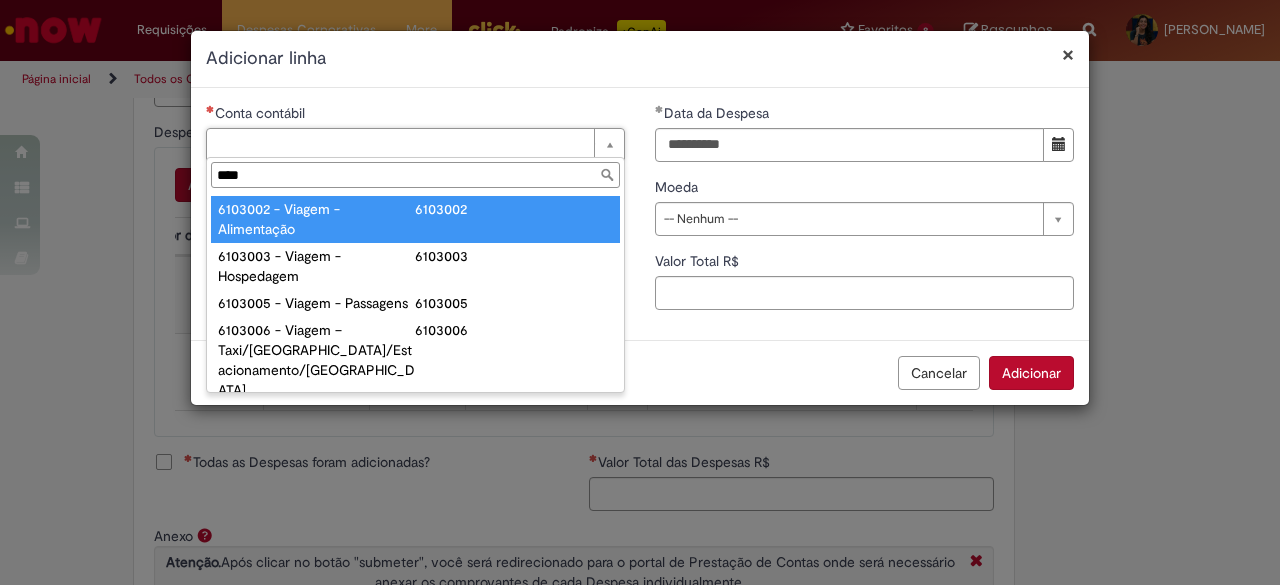 type on "****" 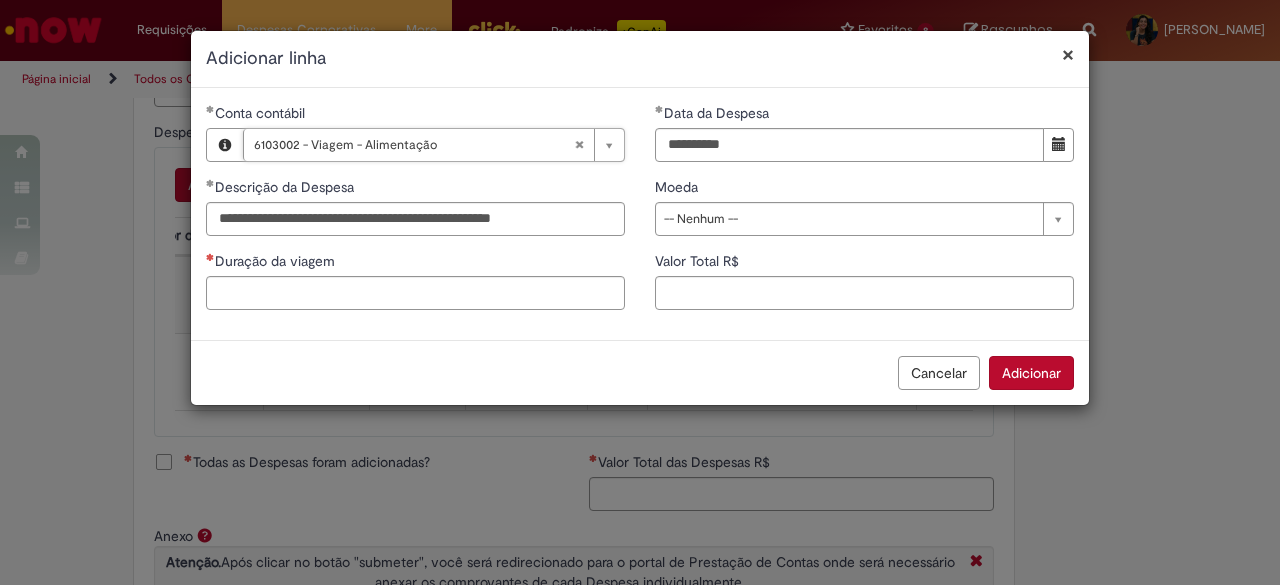 drag, startPoint x: 670, startPoint y: 216, endPoint x: 676, endPoint y: 238, distance: 22.803509 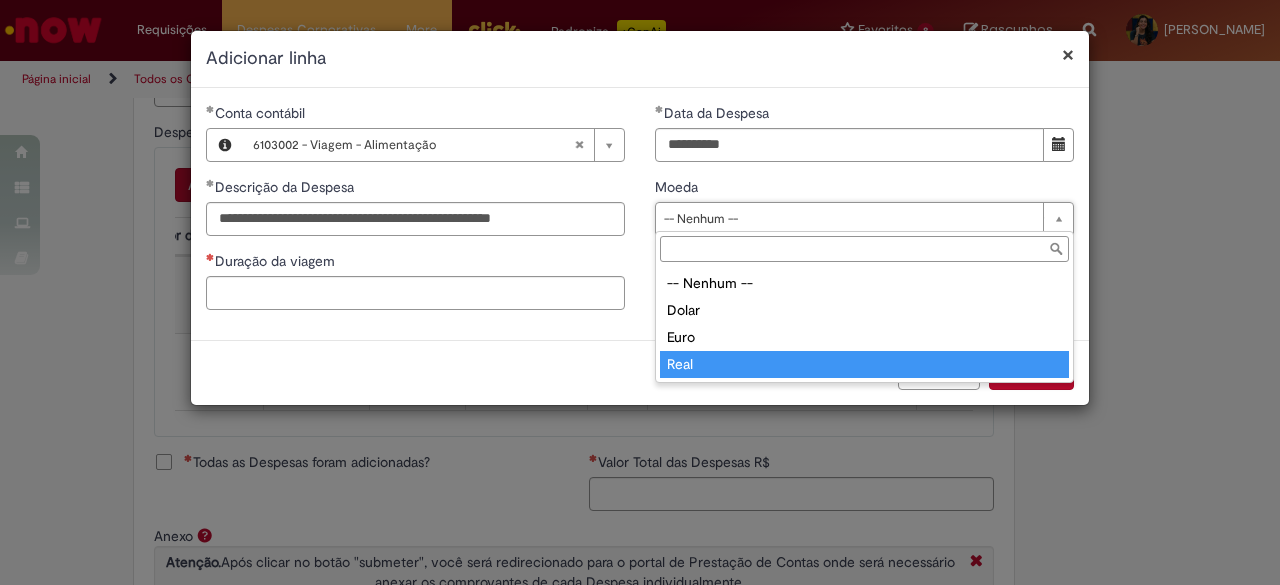 type on "****" 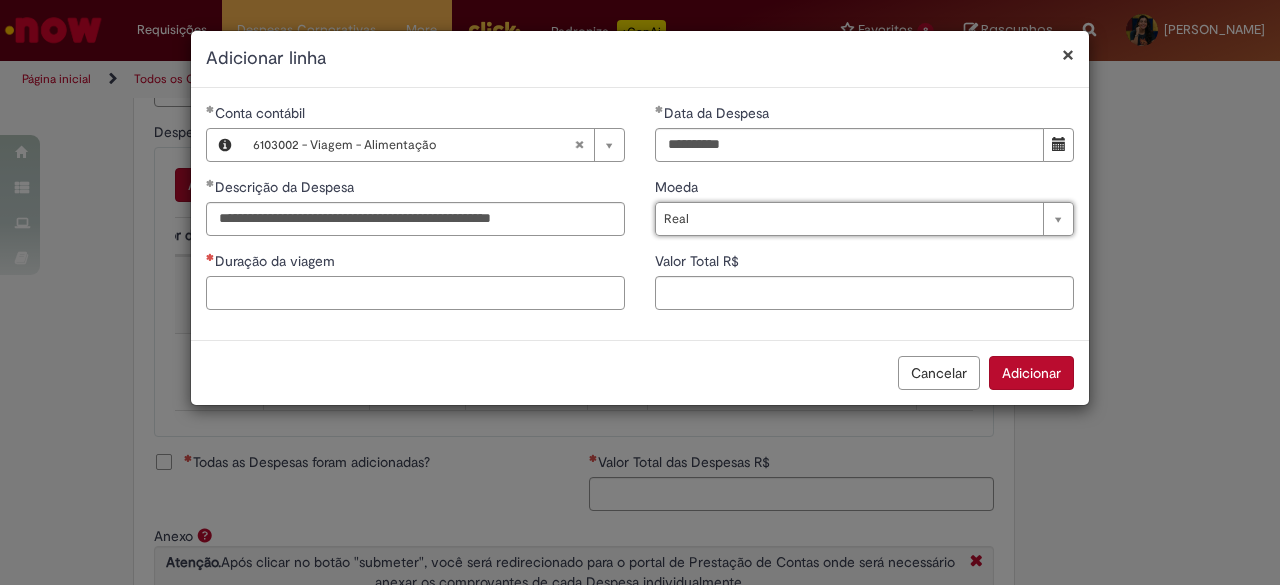 click on "Duração da viagem" at bounding box center [415, 293] 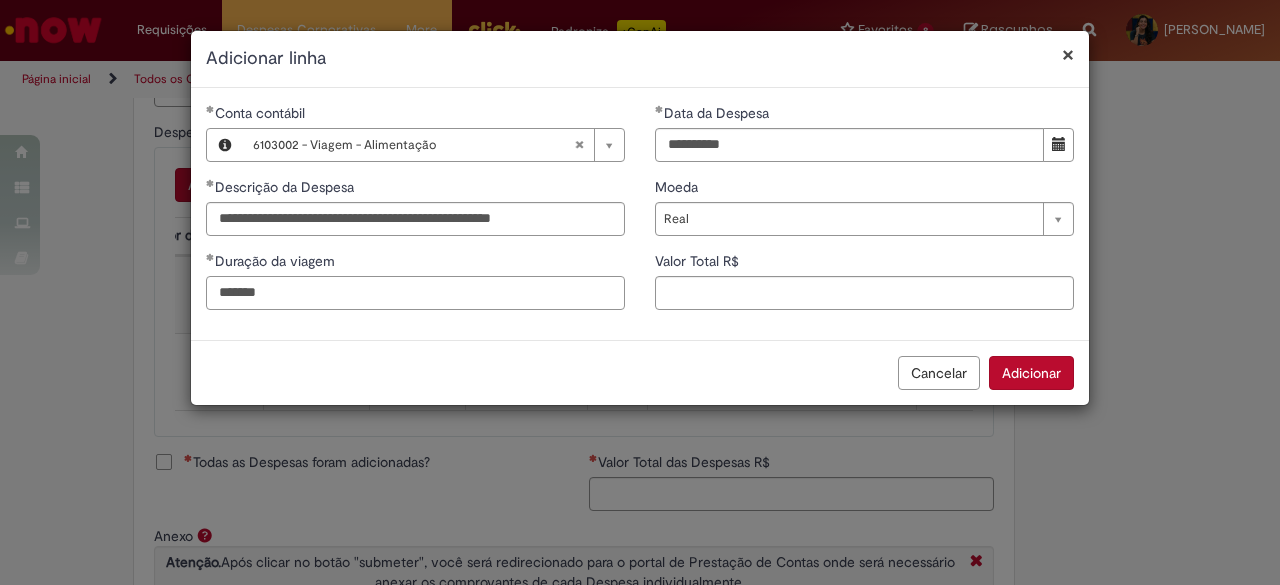 type on "*******" 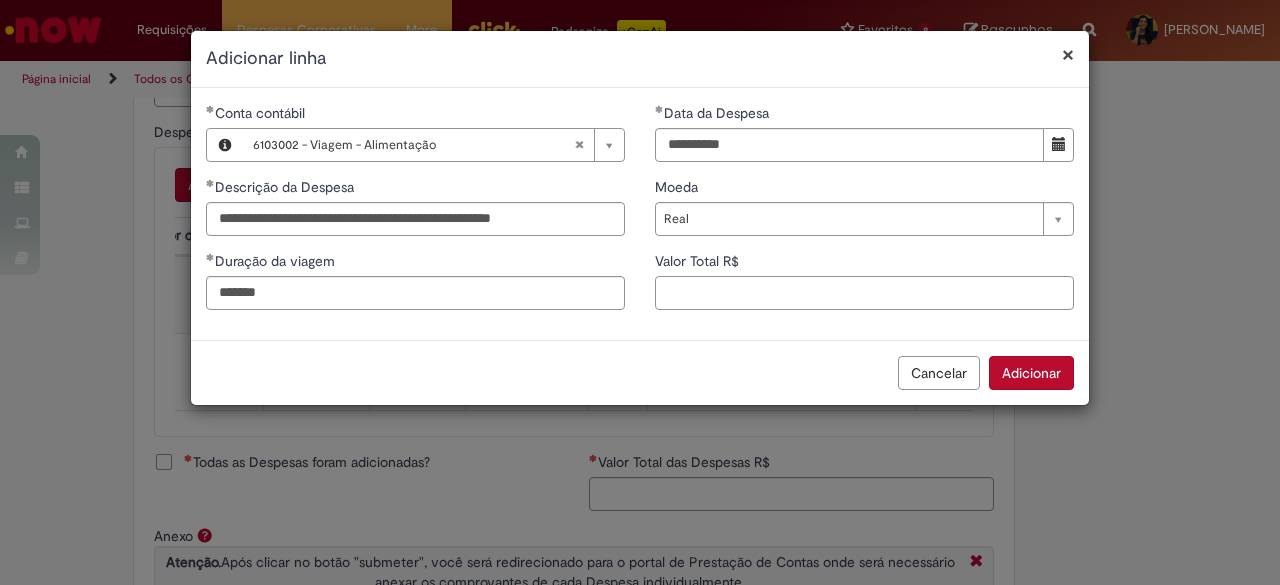 click on "Valor Total R$" at bounding box center [864, 293] 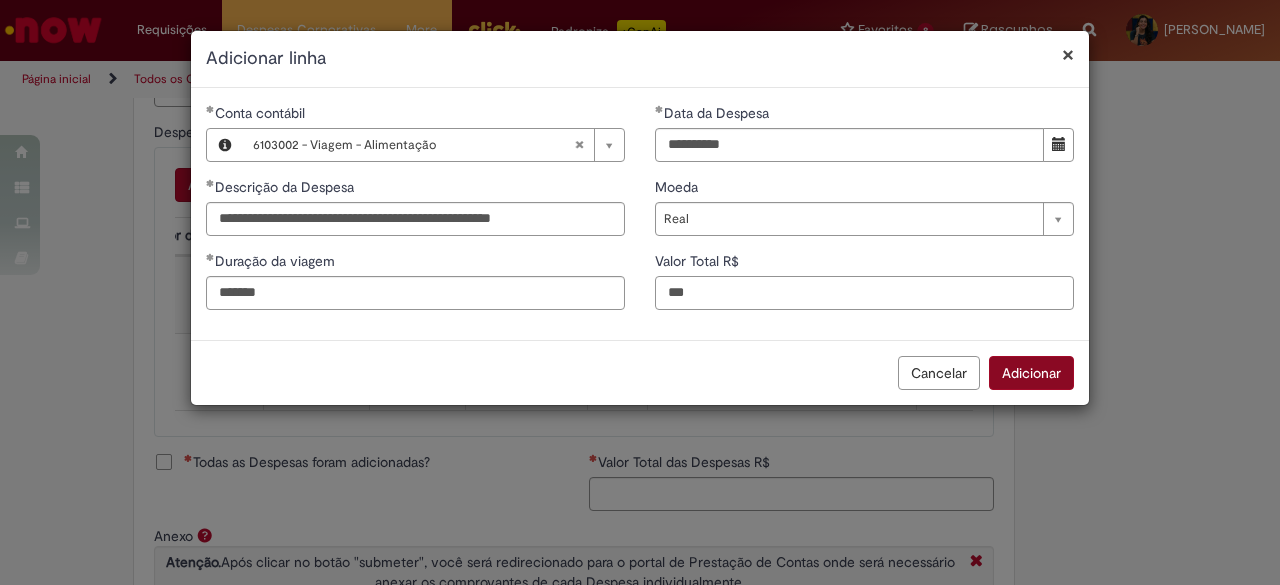 type on "***" 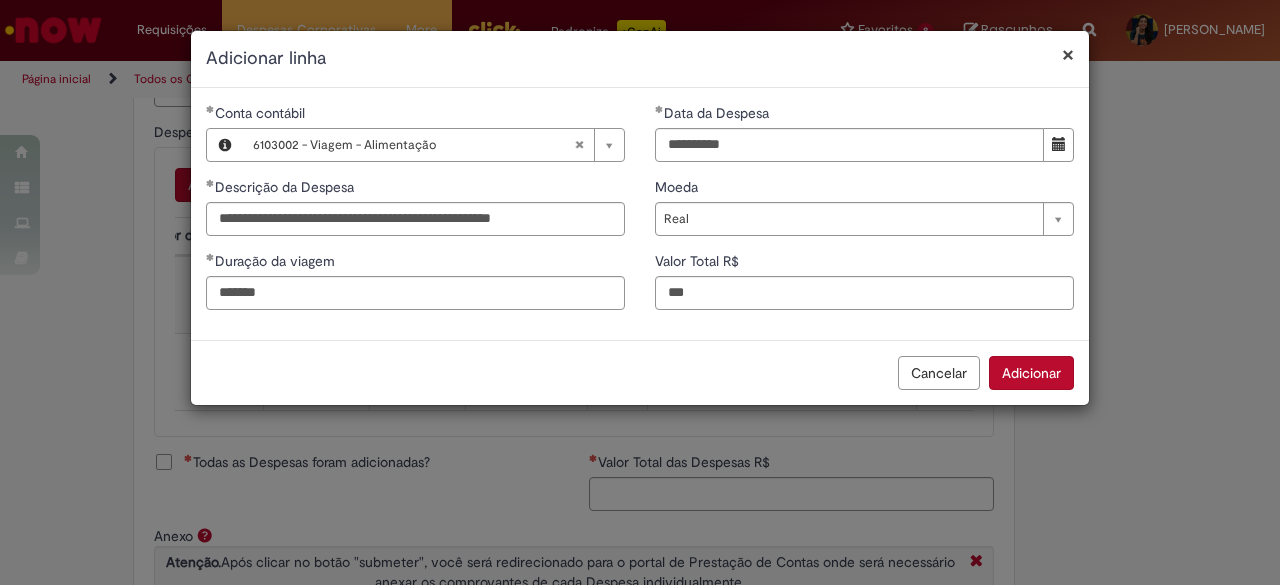 click on "Adicionar" at bounding box center [1031, 373] 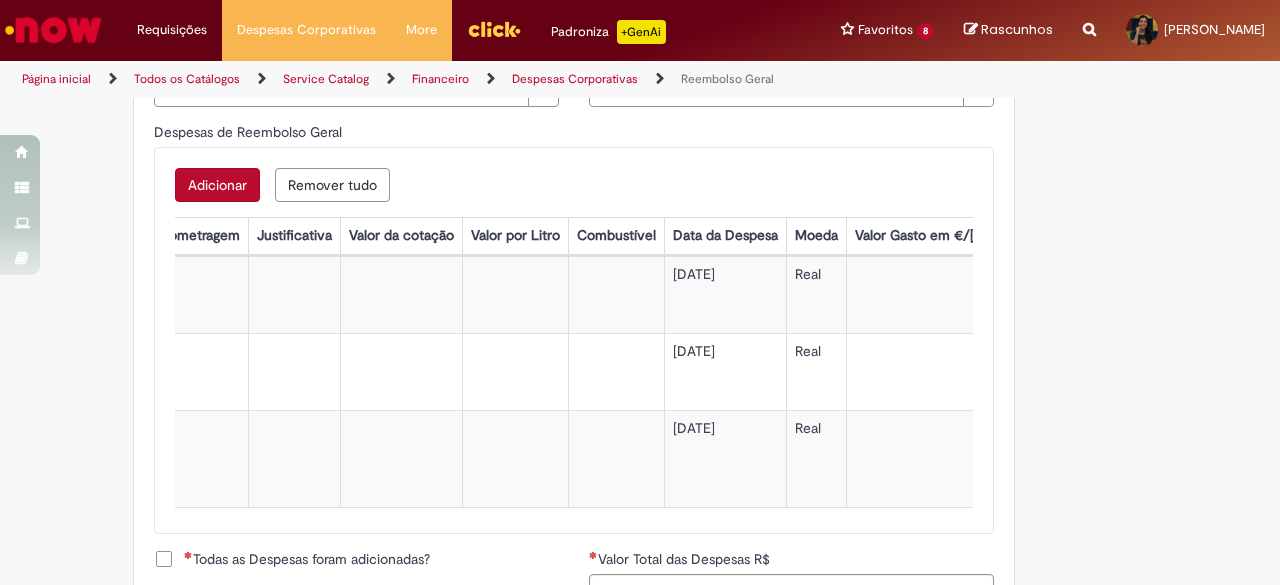 scroll, scrollTop: 0, scrollLeft: 0, axis: both 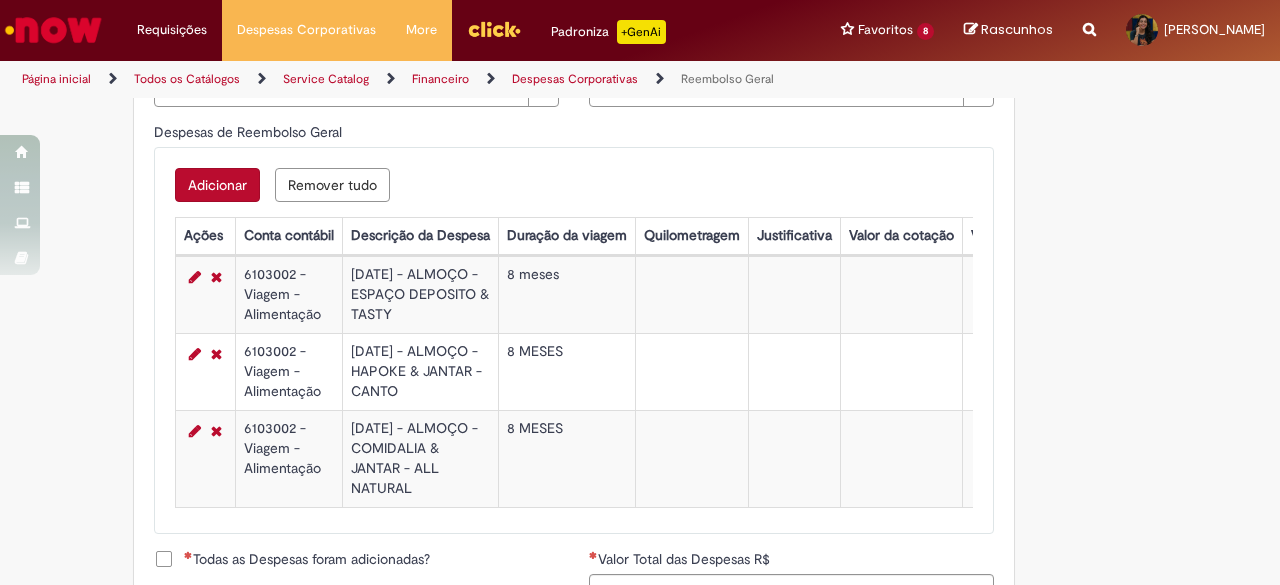 click on "Adicionar" at bounding box center (217, 185) 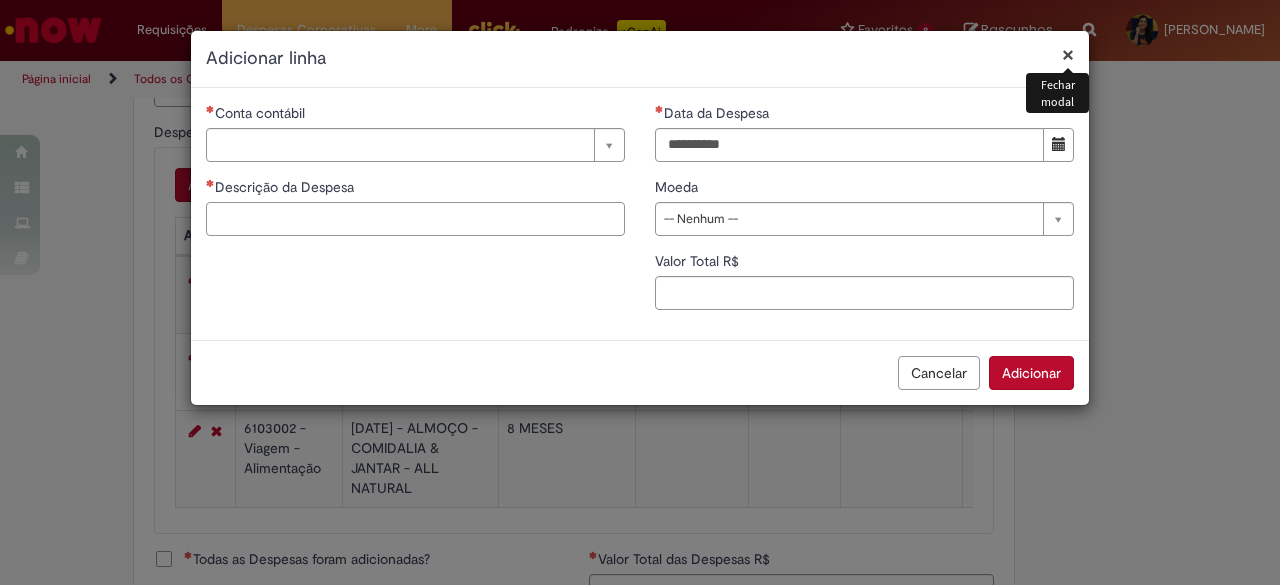 click on "Descrição da Despesa" at bounding box center (415, 219) 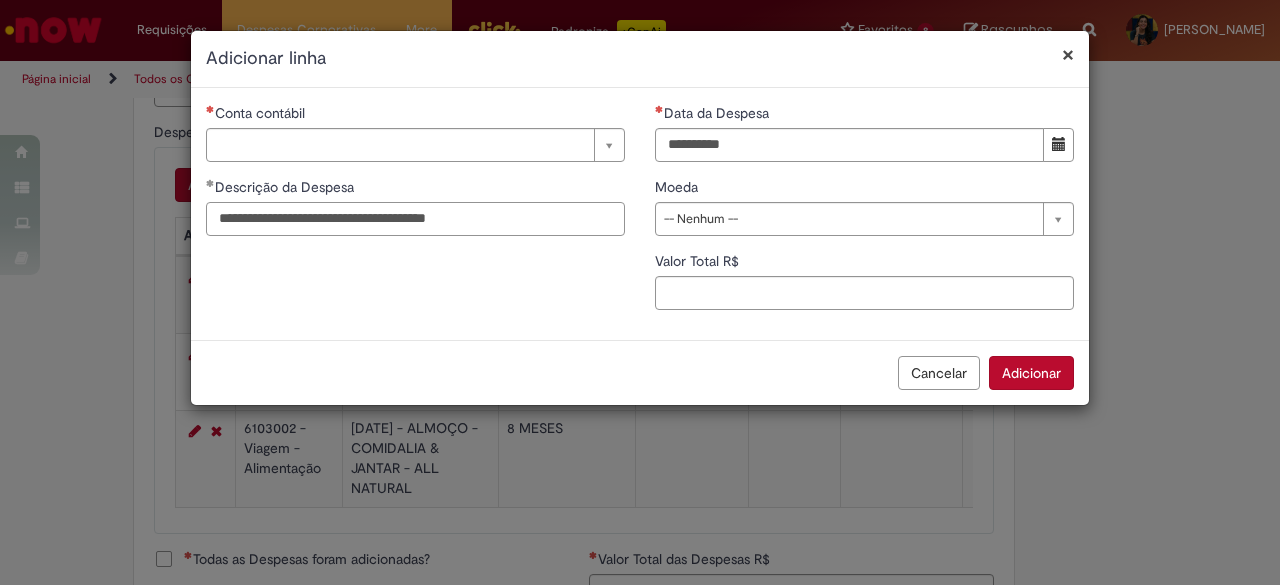 click on "**********" at bounding box center (415, 219) 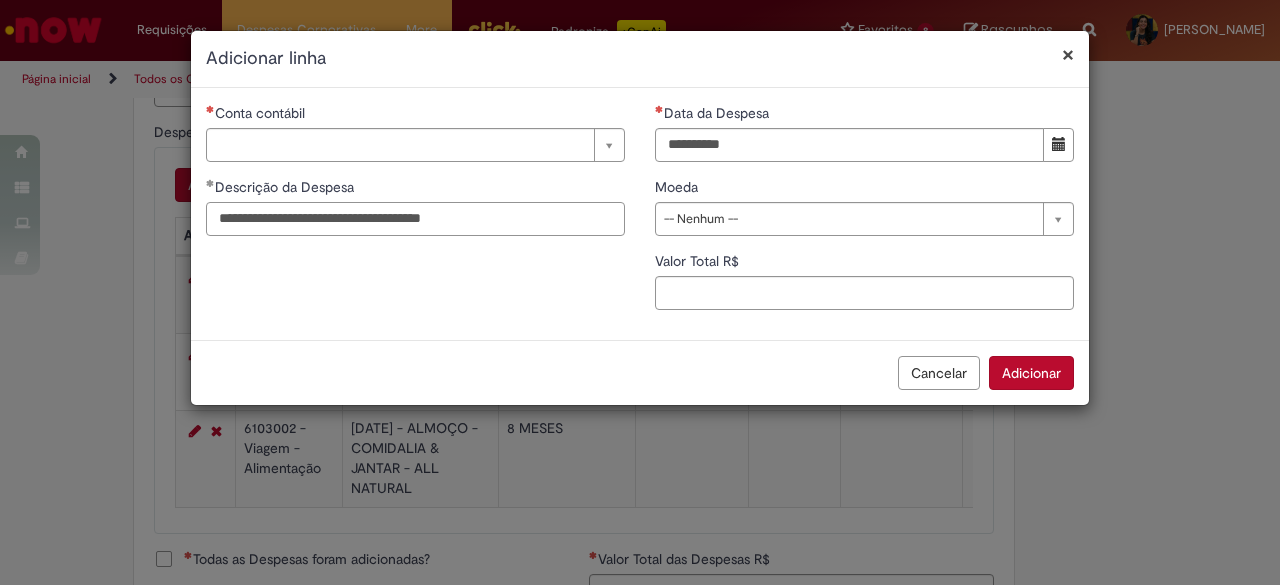 click on "**********" at bounding box center [415, 219] 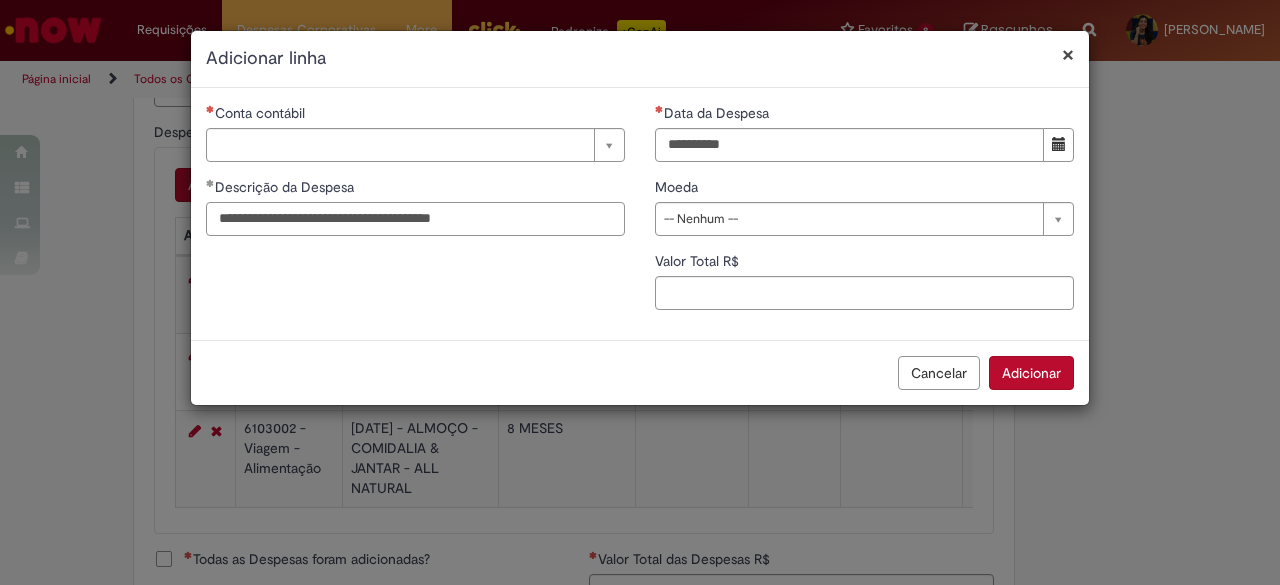 type on "**********" 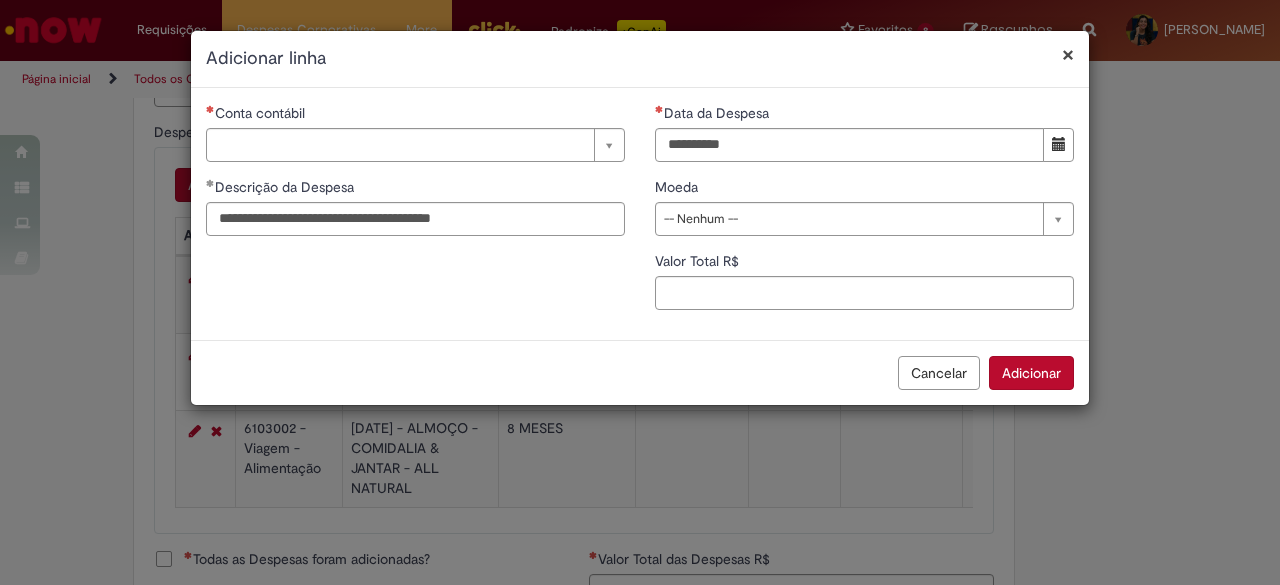 click at bounding box center (1058, 145) 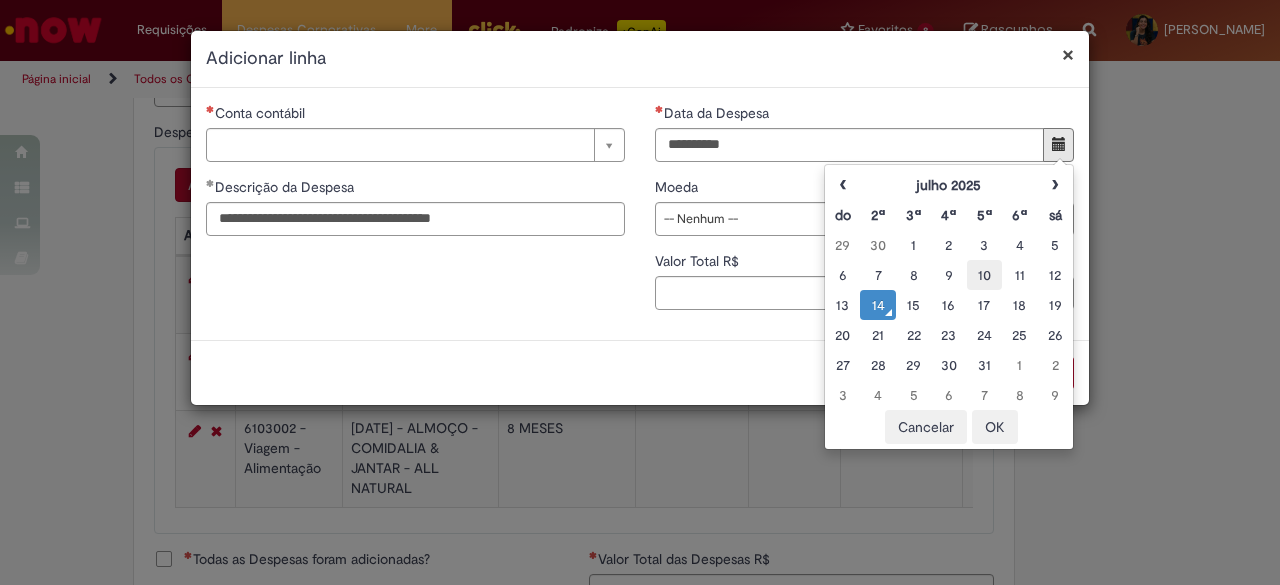 click on "10" at bounding box center [984, 275] 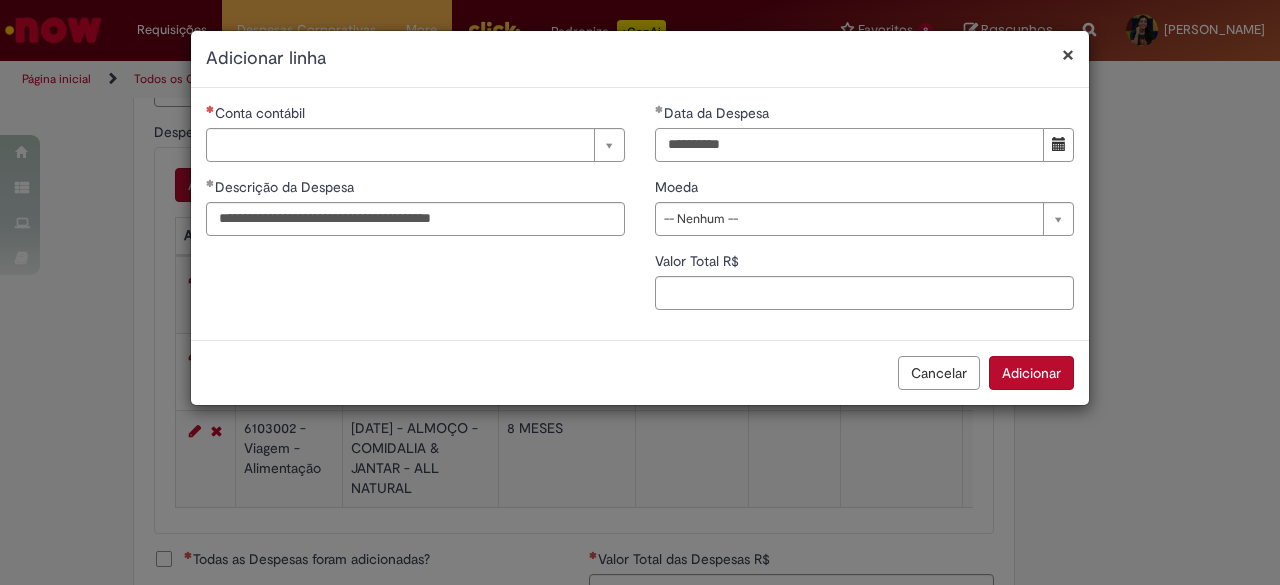 drag, startPoint x: 776, startPoint y: 153, endPoint x: 568, endPoint y: 131, distance: 209.16023 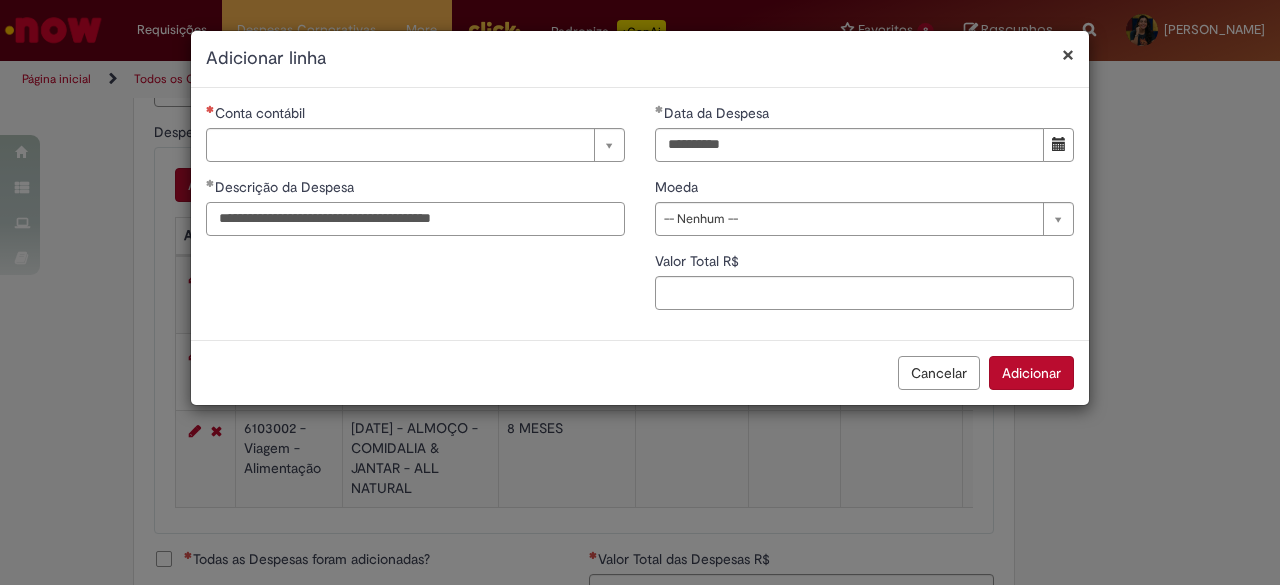 click on "**********" at bounding box center [415, 219] 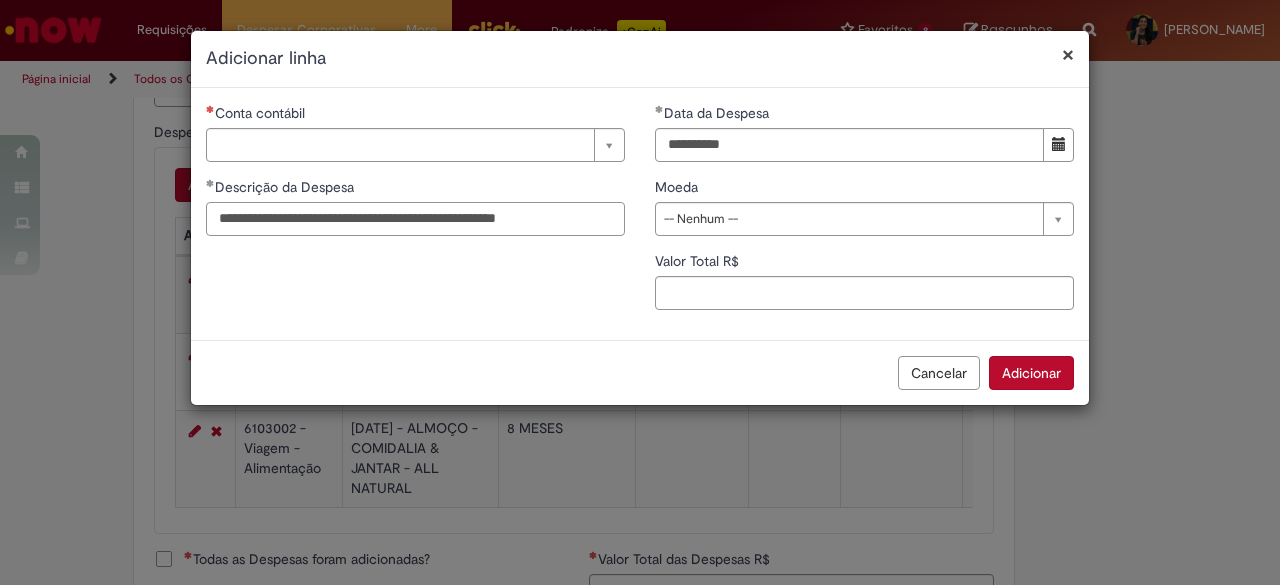 type on "**********" 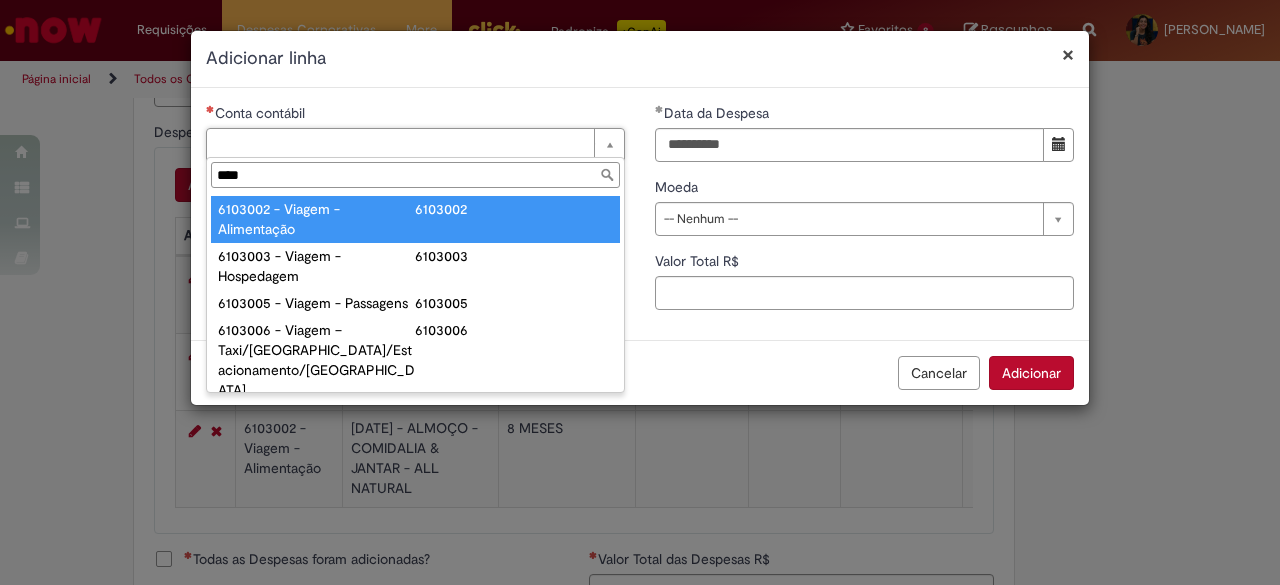 type on "****" 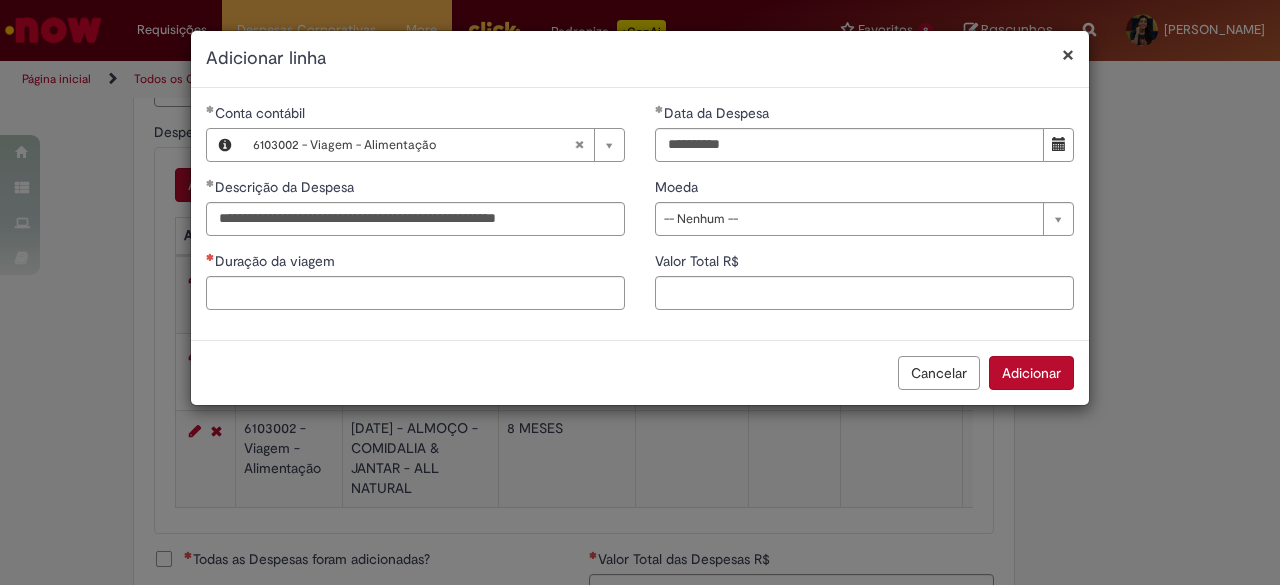 click on "**********" at bounding box center [864, 214] 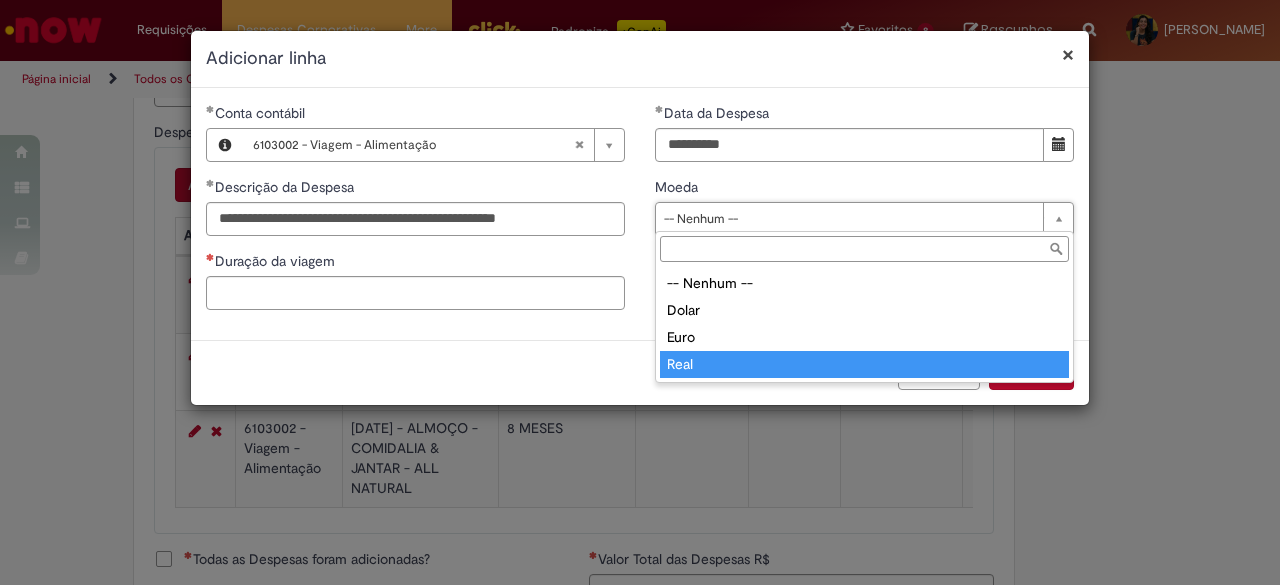 type on "****" 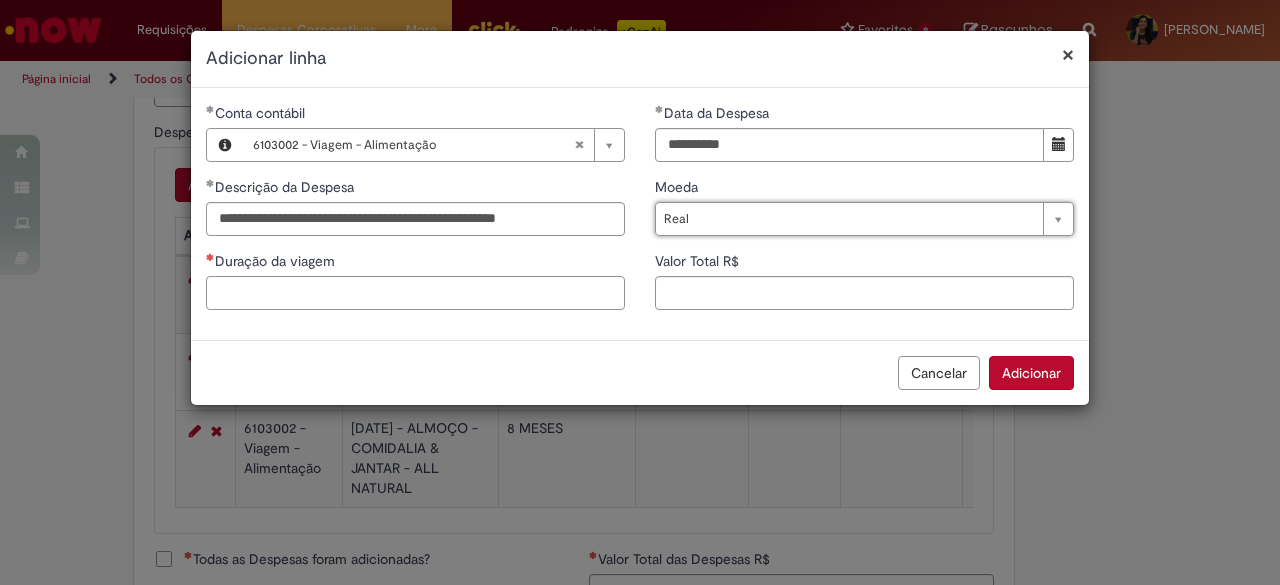 click on "Duração da viagem" at bounding box center [415, 293] 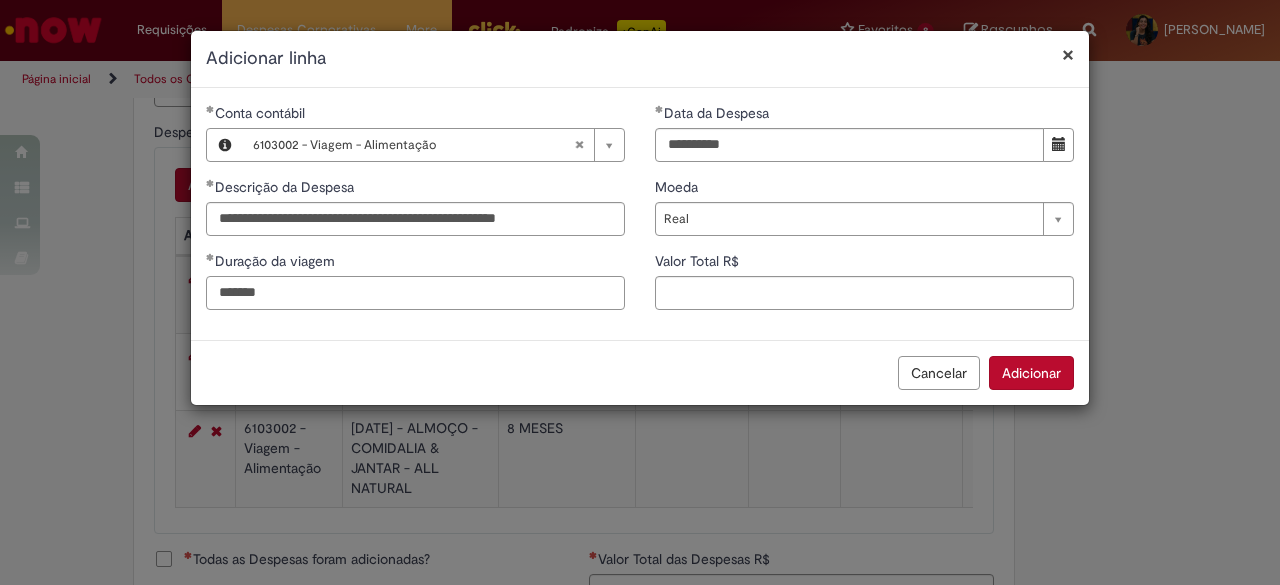 type on "*******" 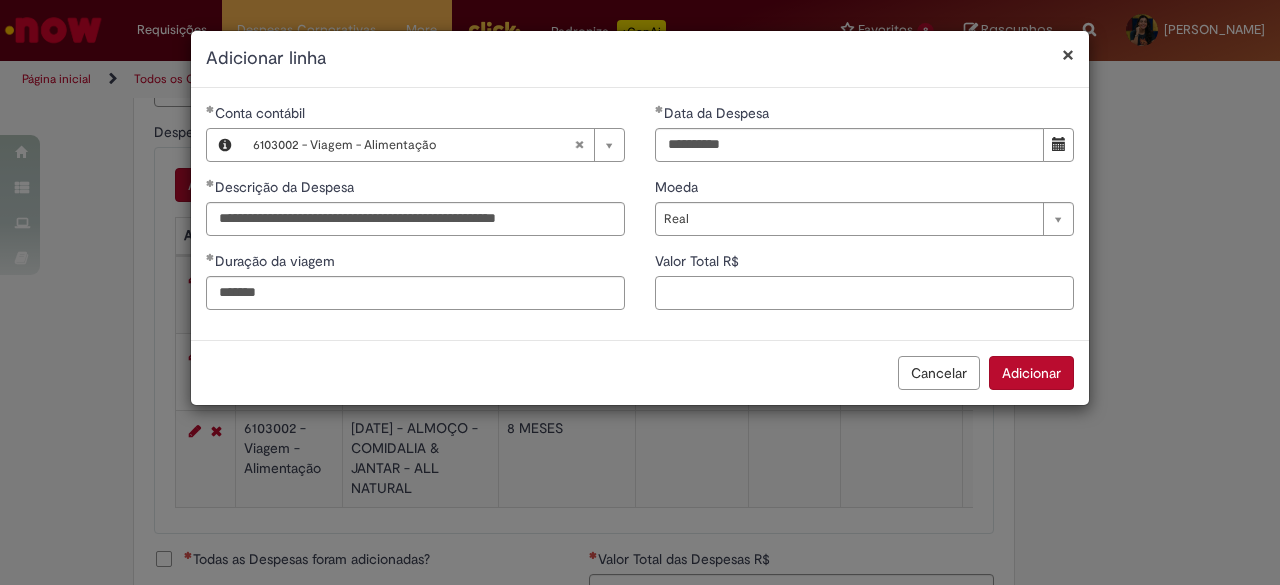 click on "Valor Total R$" at bounding box center (864, 293) 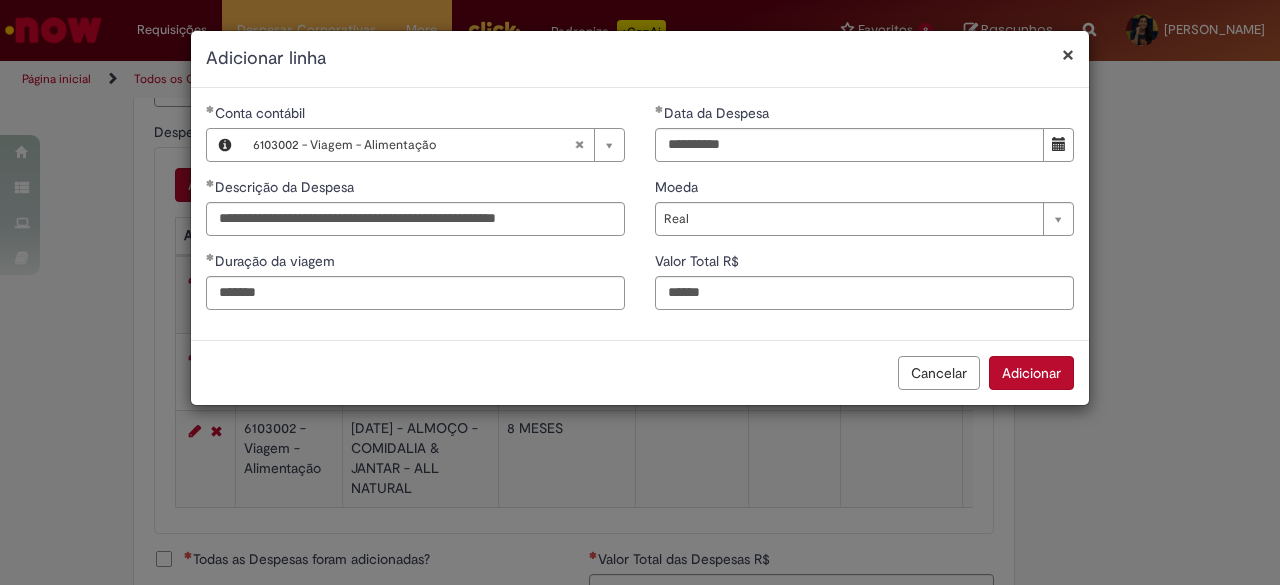click on "Adicionar" at bounding box center [1031, 373] 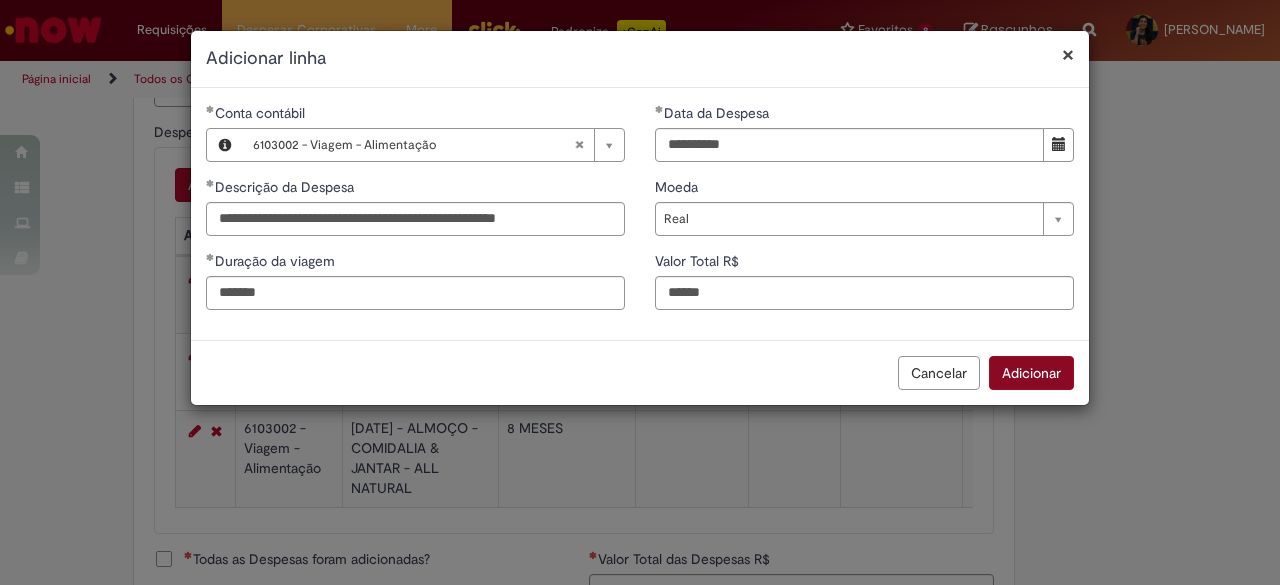 type on "******" 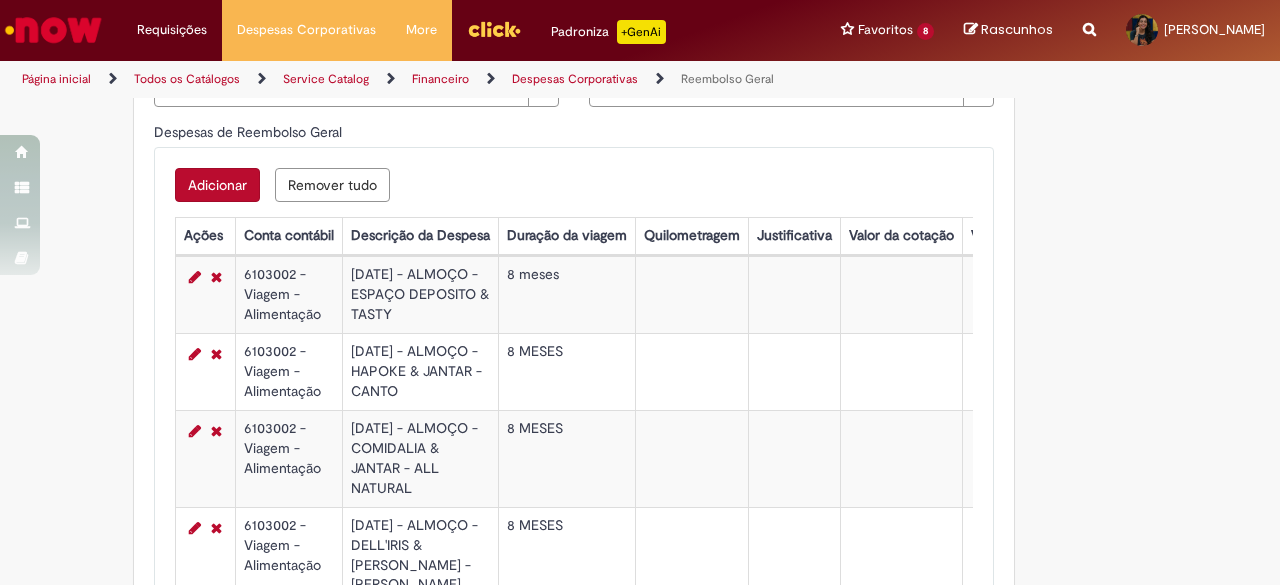 click on "Adicionar" at bounding box center [217, 185] 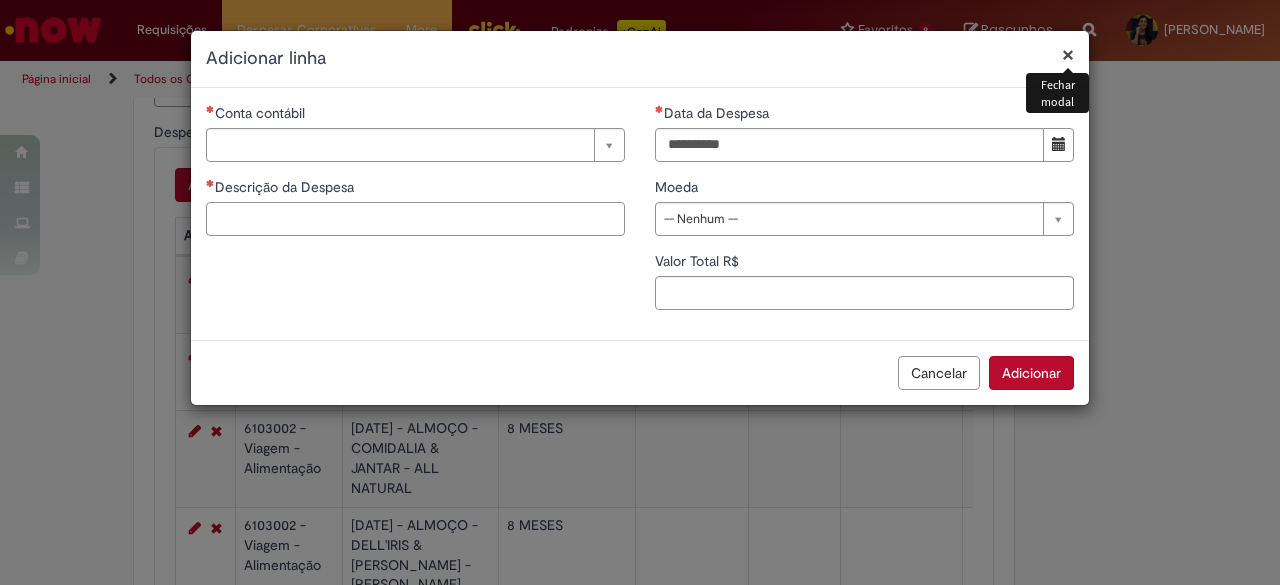click on "Descrição da Despesa" at bounding box center (415, 219) 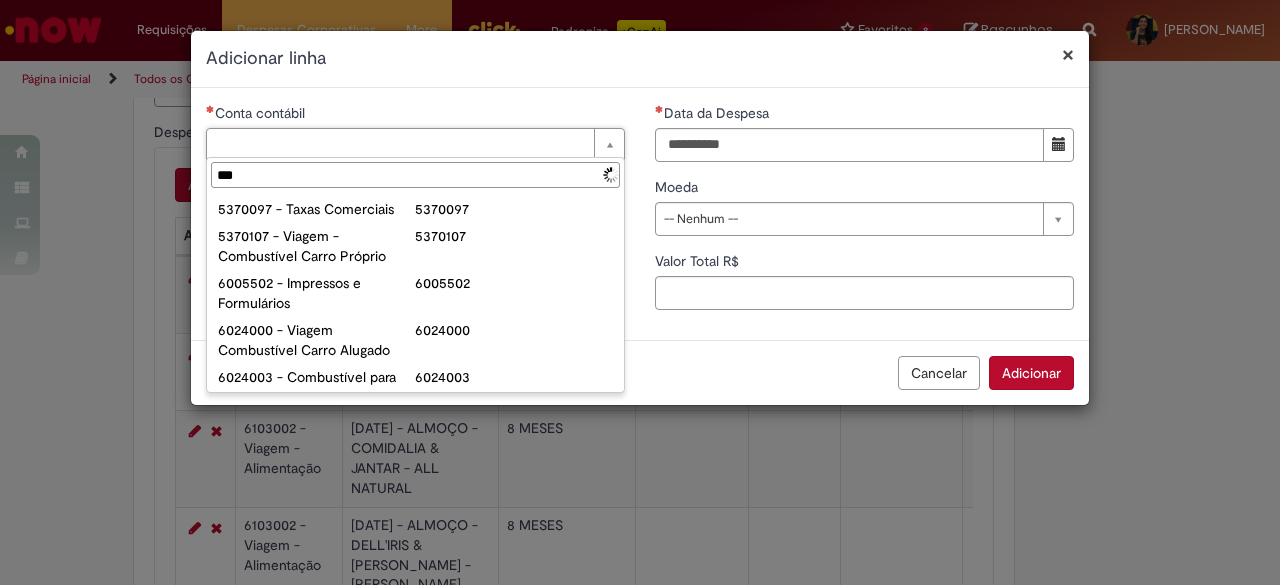type on "****" 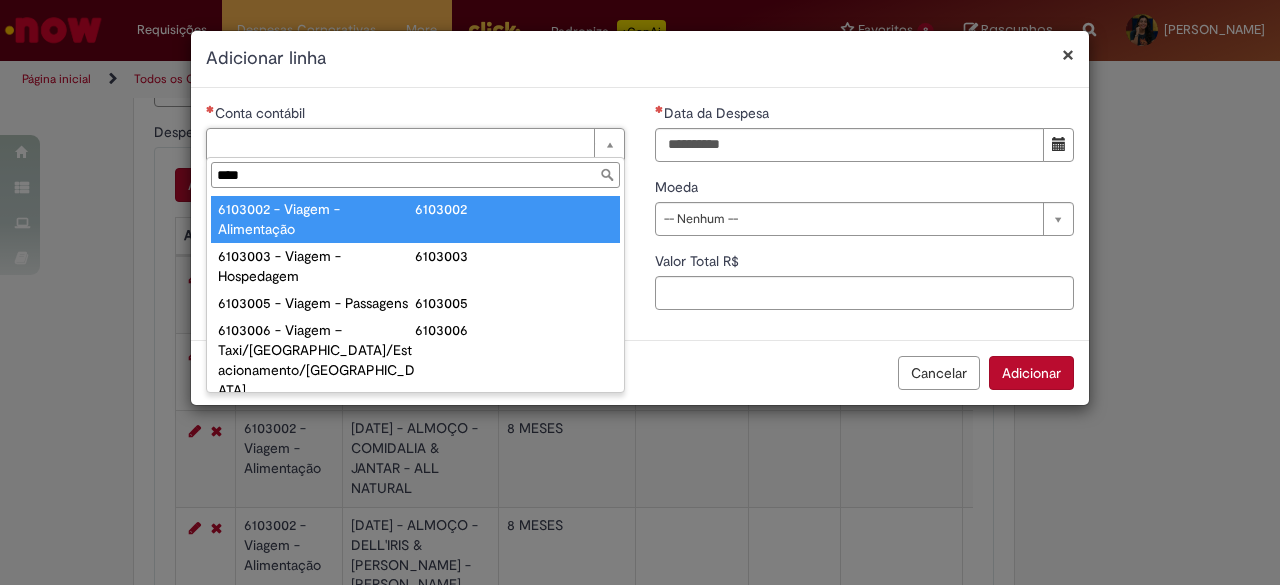 type on "**********" 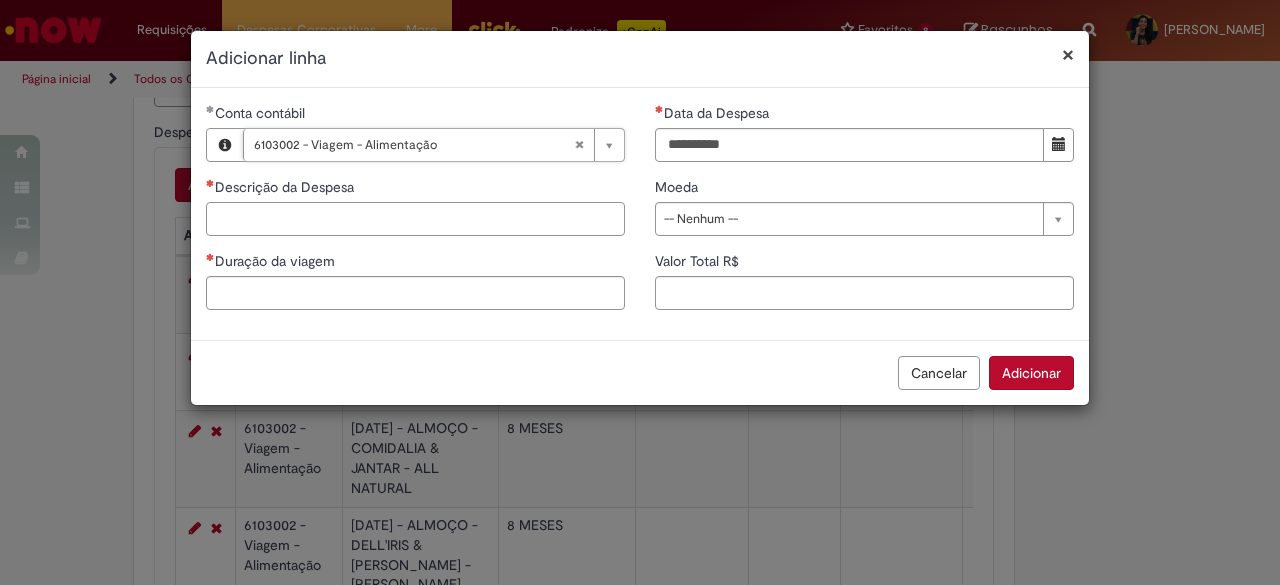 click on "Descrição da Despesa" at bounding box center (415, 219) 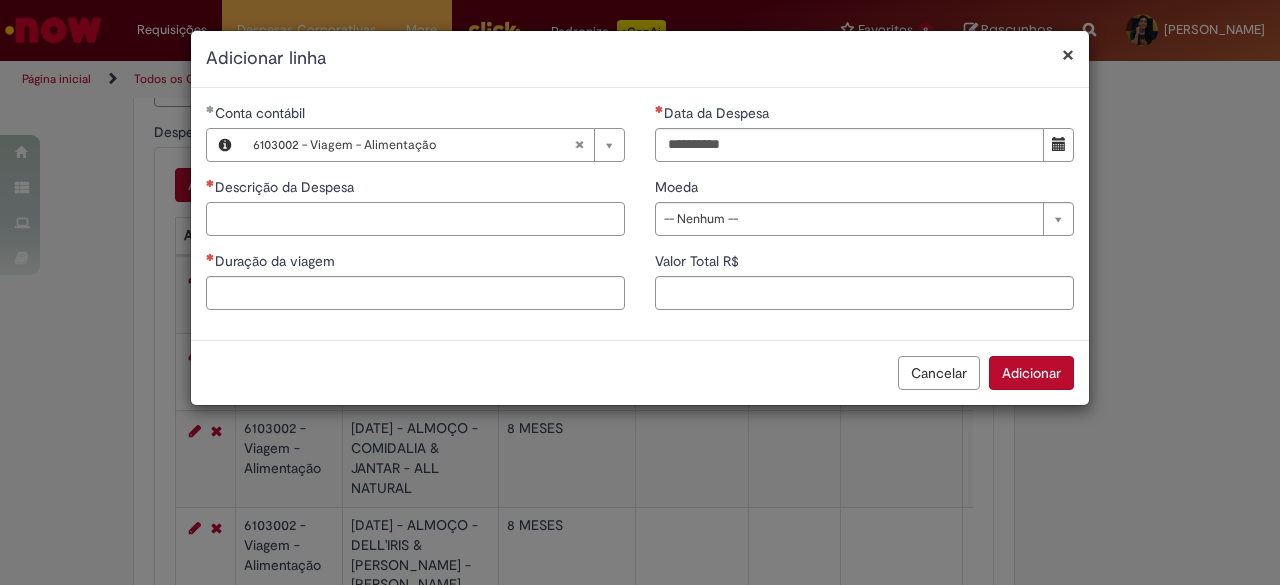 paste on "**********" 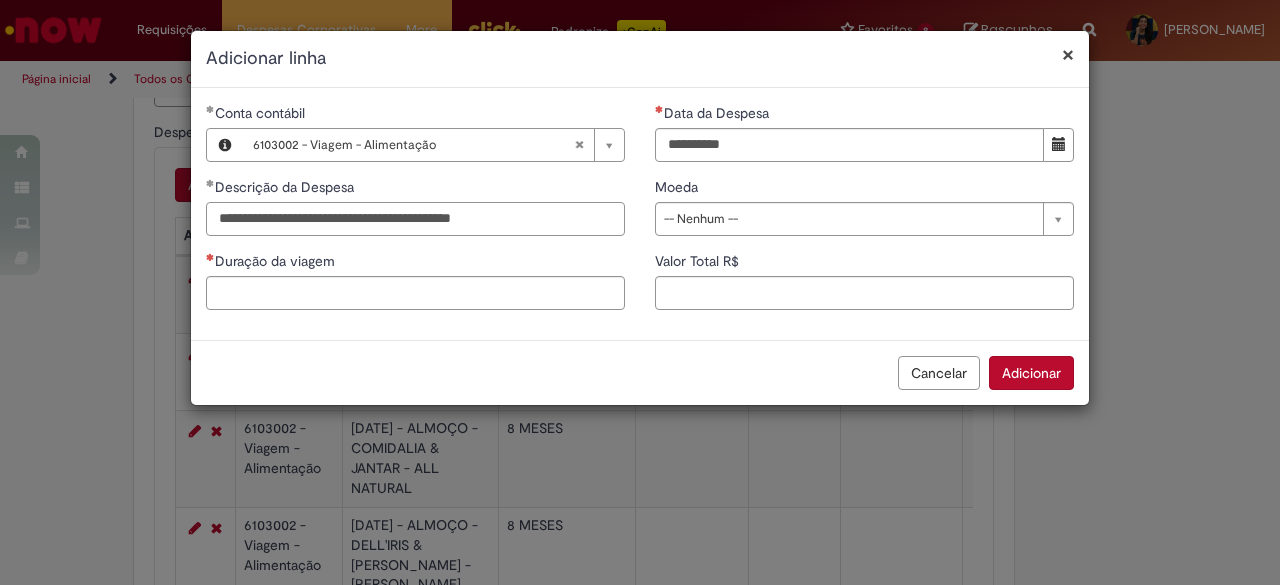 click on "**********" at bounding box center (415, 219) 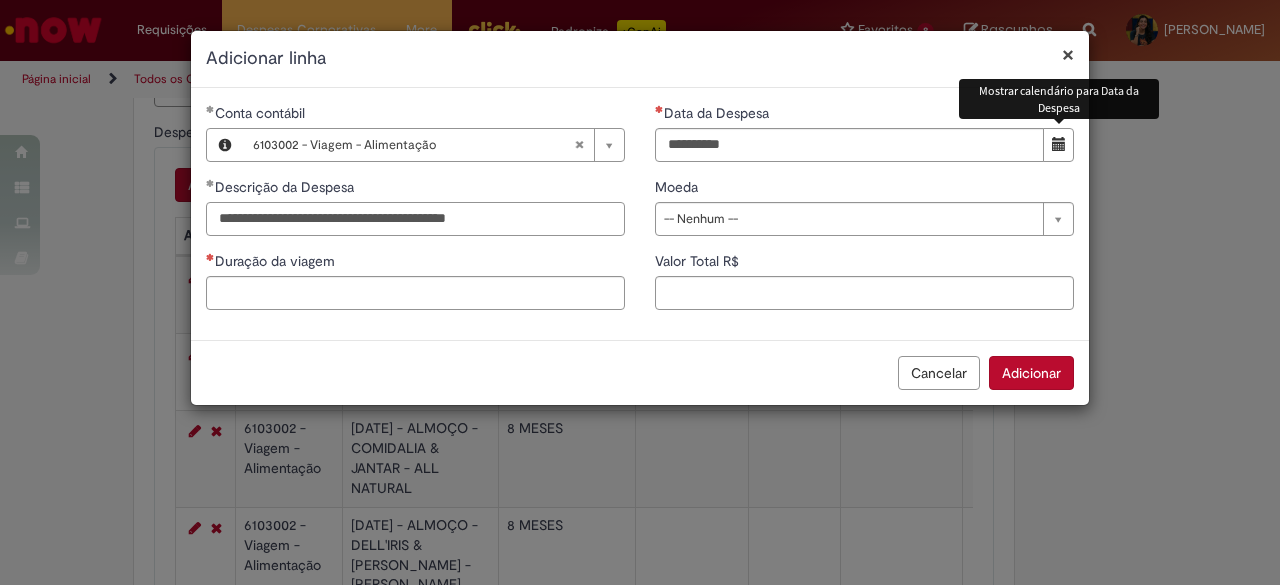 type on "**********" 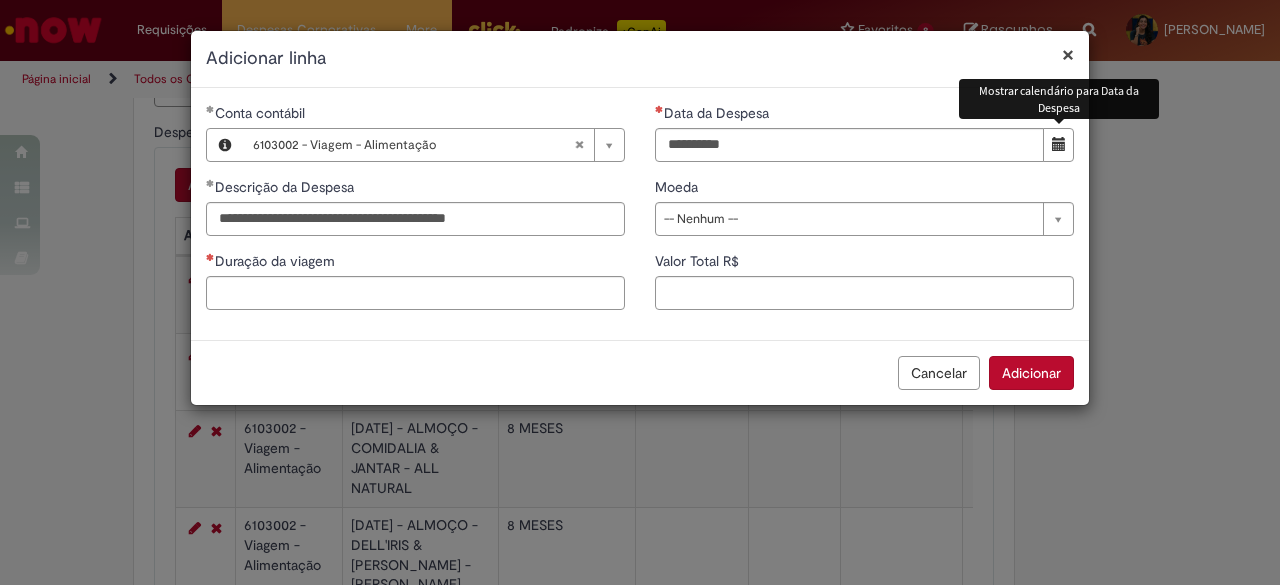 click at bounding box center [1058, 145] 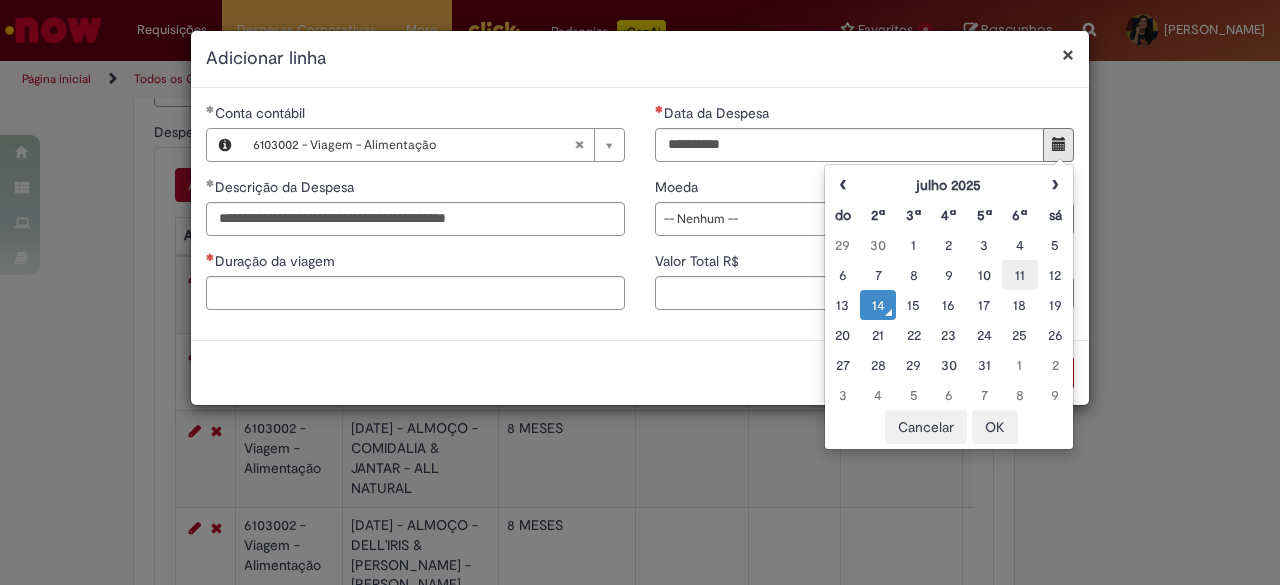 click on "11" at bounding box center [1019, 275] 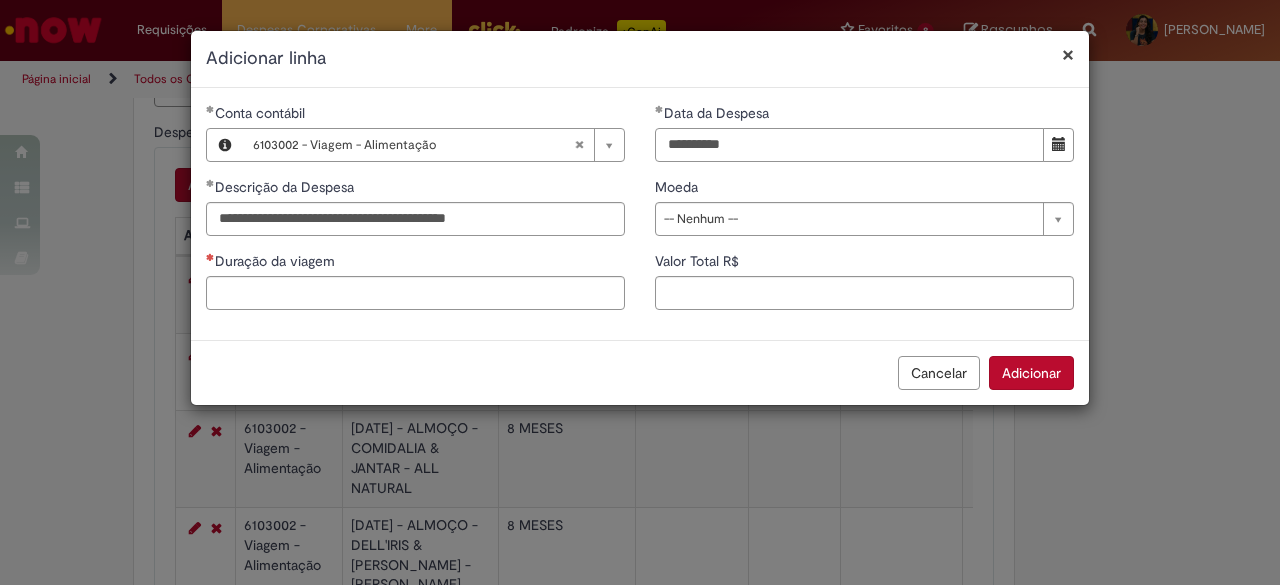 drag, startPoint x: 737, startPoint y: 143, endPoint x: 651, endPoint y: 141, distance: 86.023254 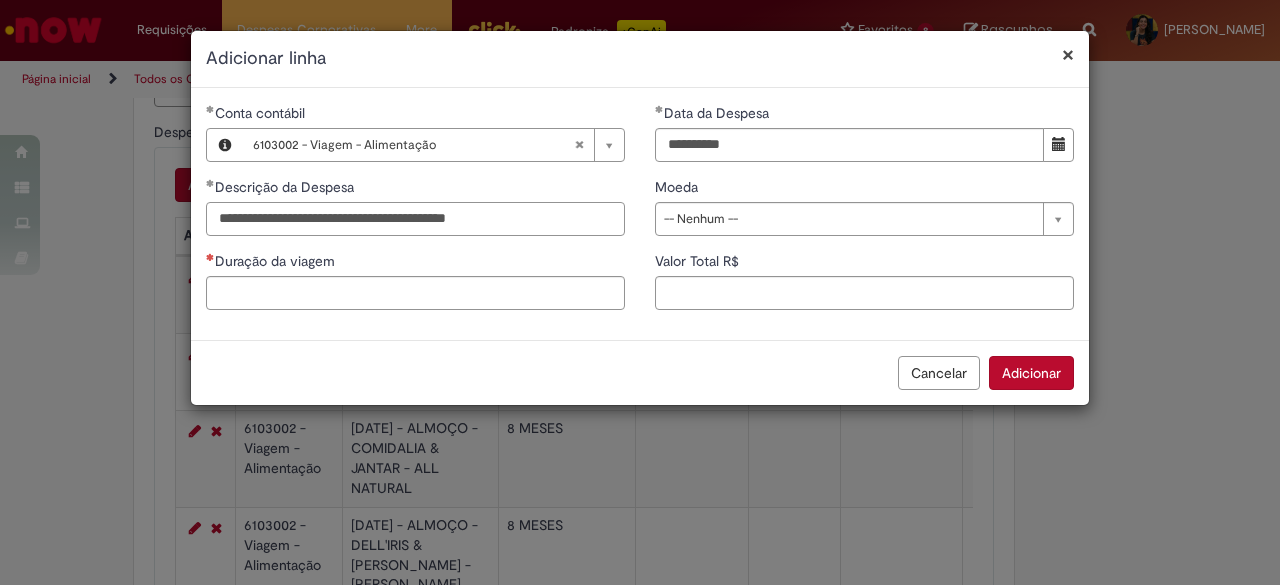 click on "**********" at bounding box center [415, 219] 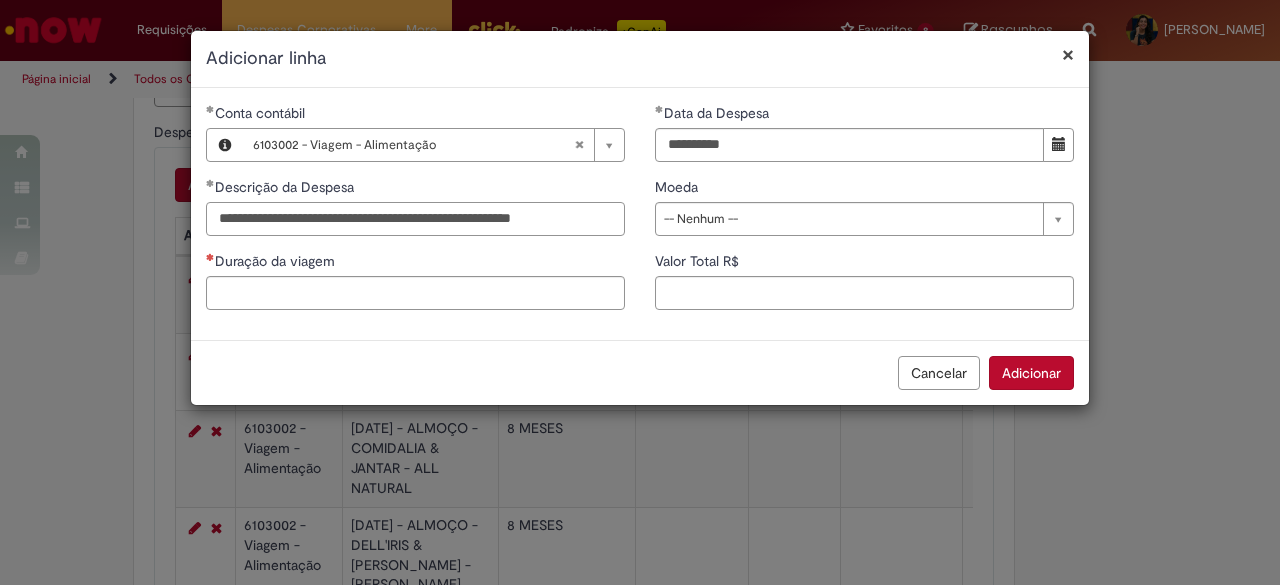 scroll, scrollTop: 0, scrollLeft: 42, axis: horizontal 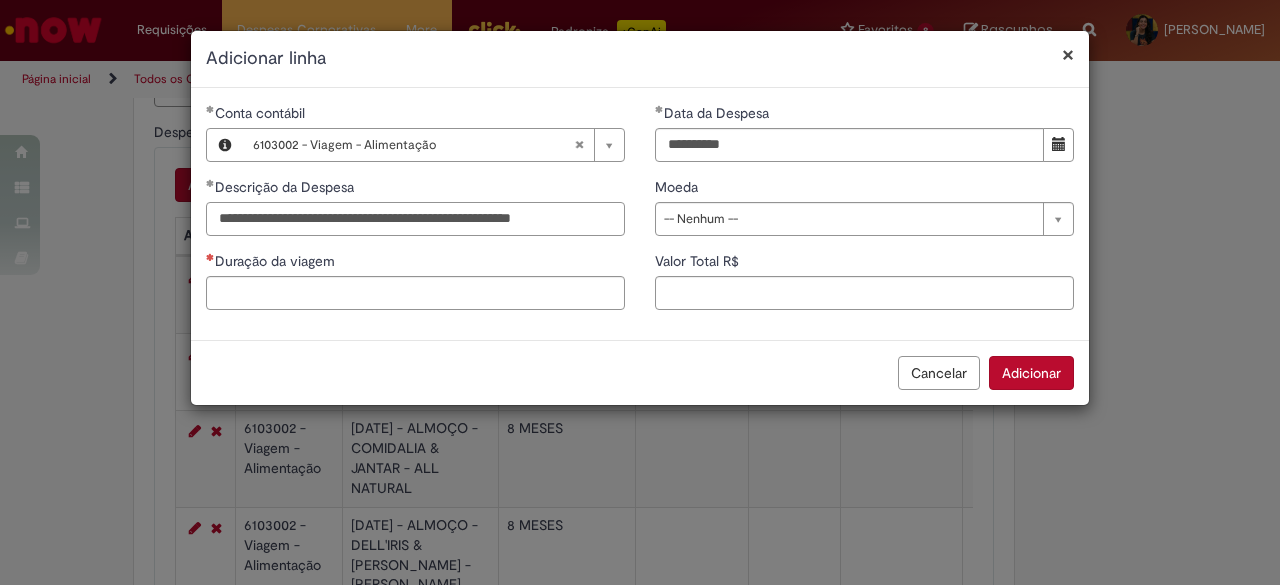 drag, startPoint x: 546, startPoint y: 211, endPoint x: 634, endPoint y: 209, distance: 88.02273 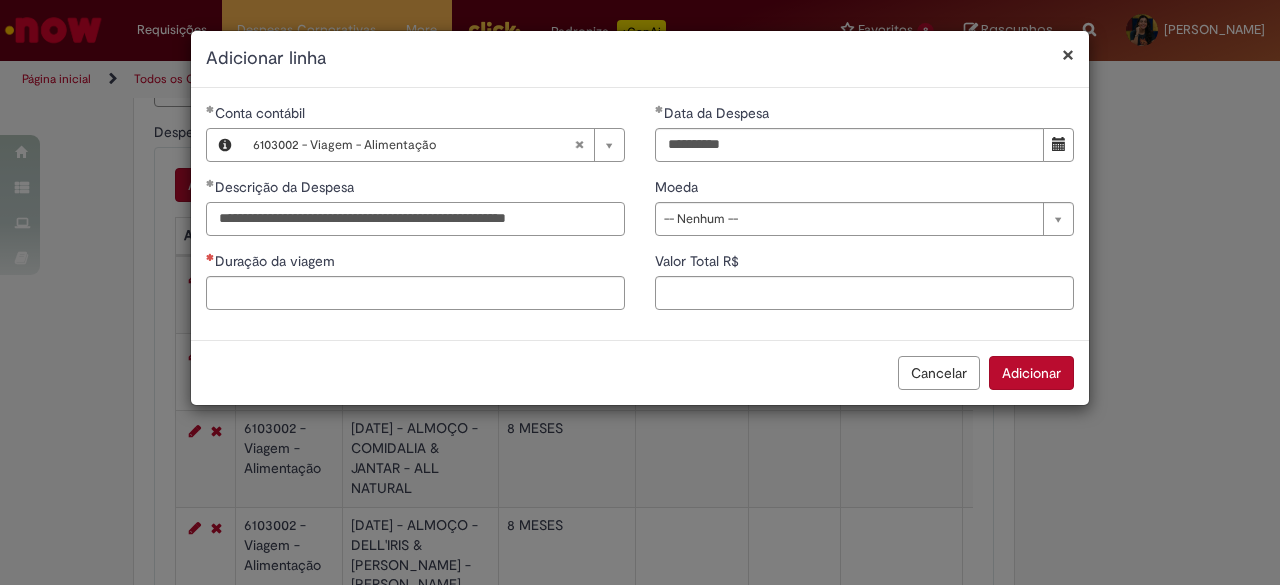 scroll, scrollTop: 0, scrollLeft: 36, axis: horizontal 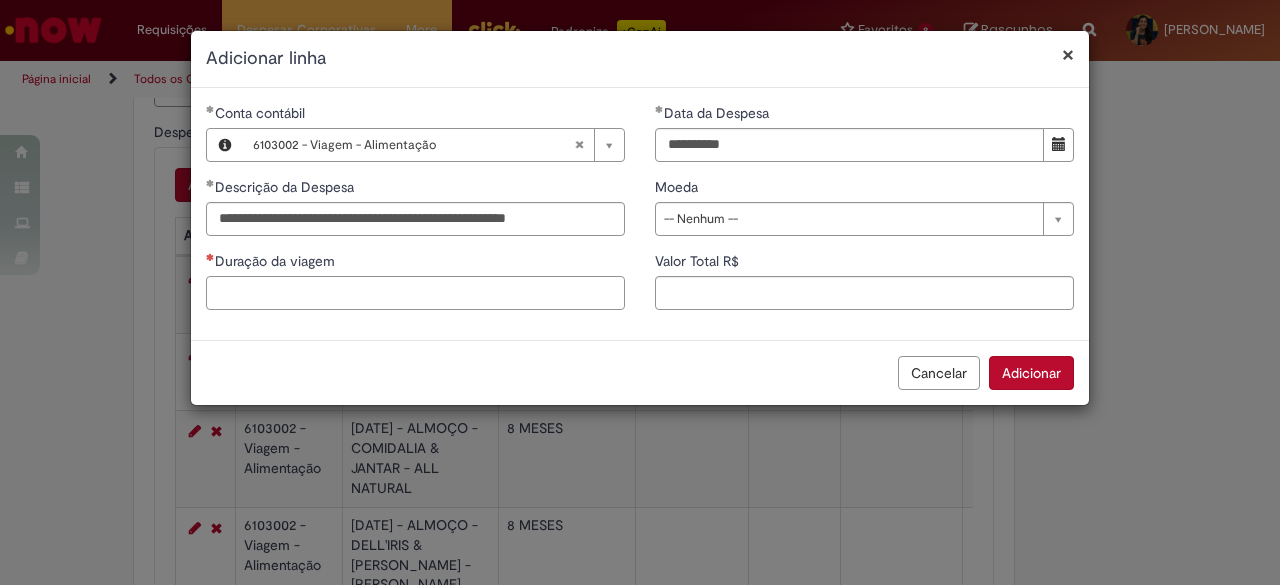 click on "Duração da viagem" at bounding box center (415, 293) 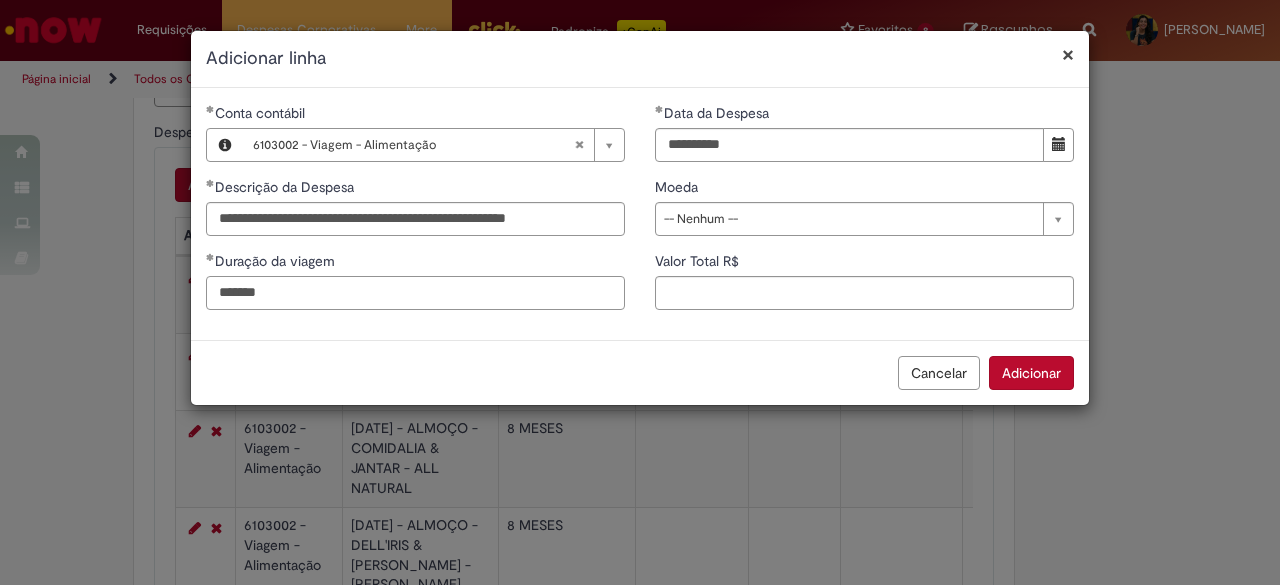 type on "*******" 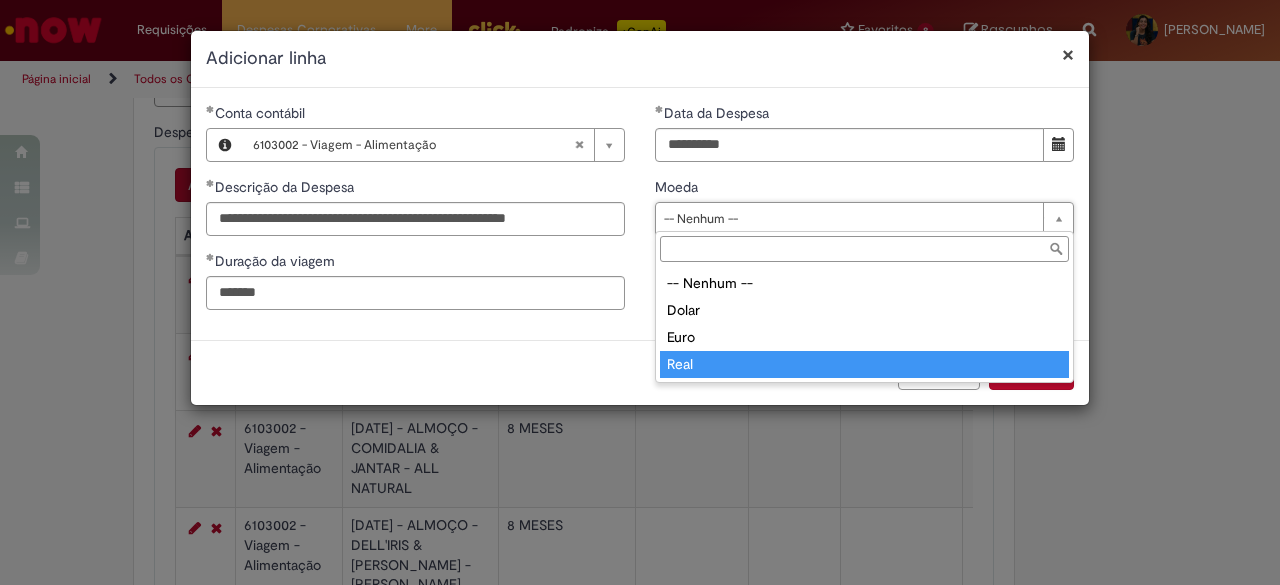 type on "****" 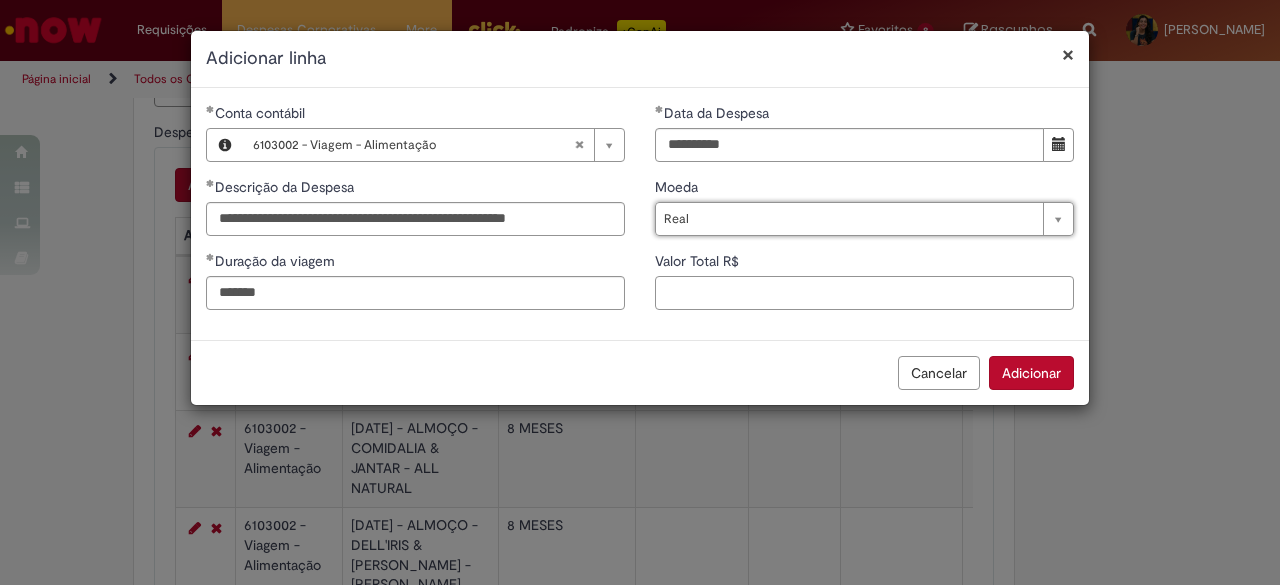 click on "Valor Total R$" at bounding box center (864, 293) 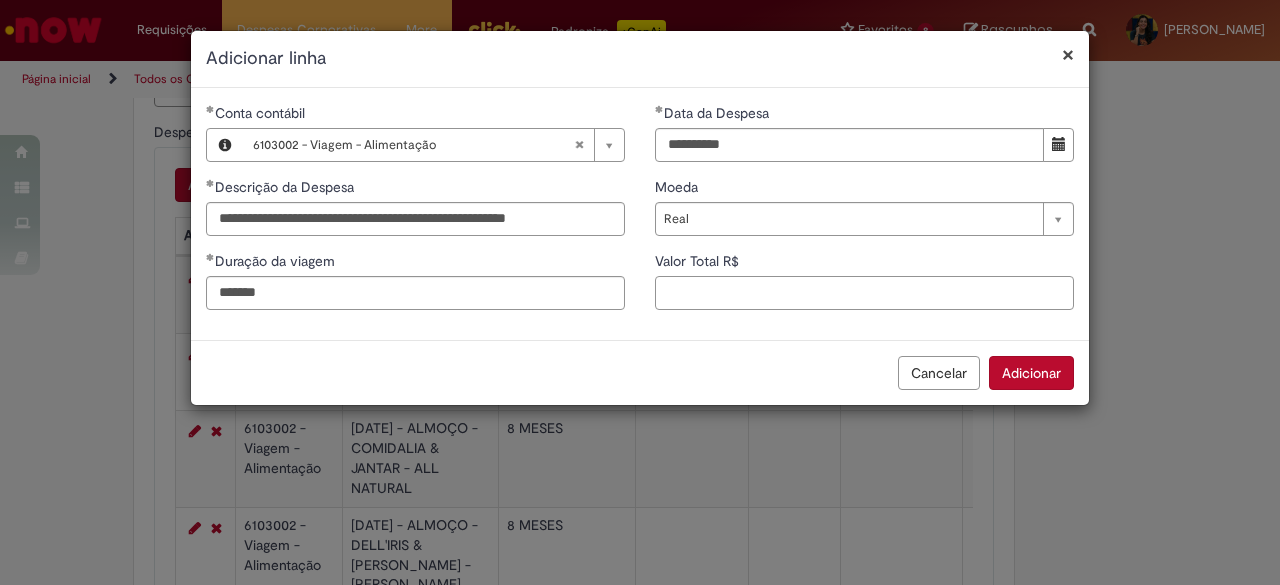 paste on "******" 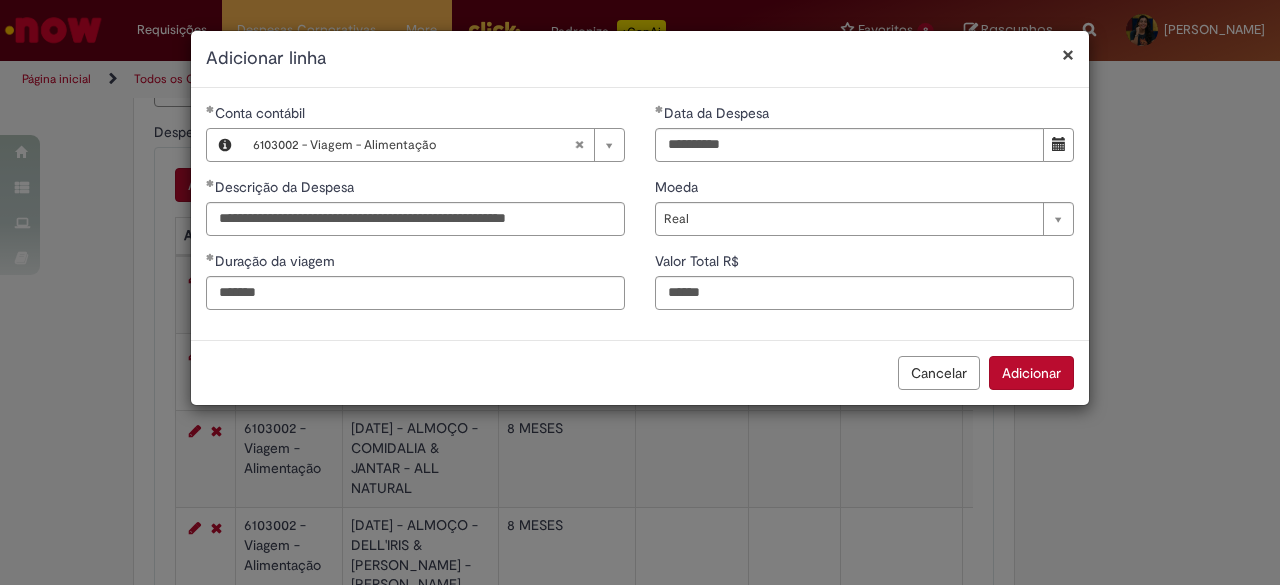type on "******" 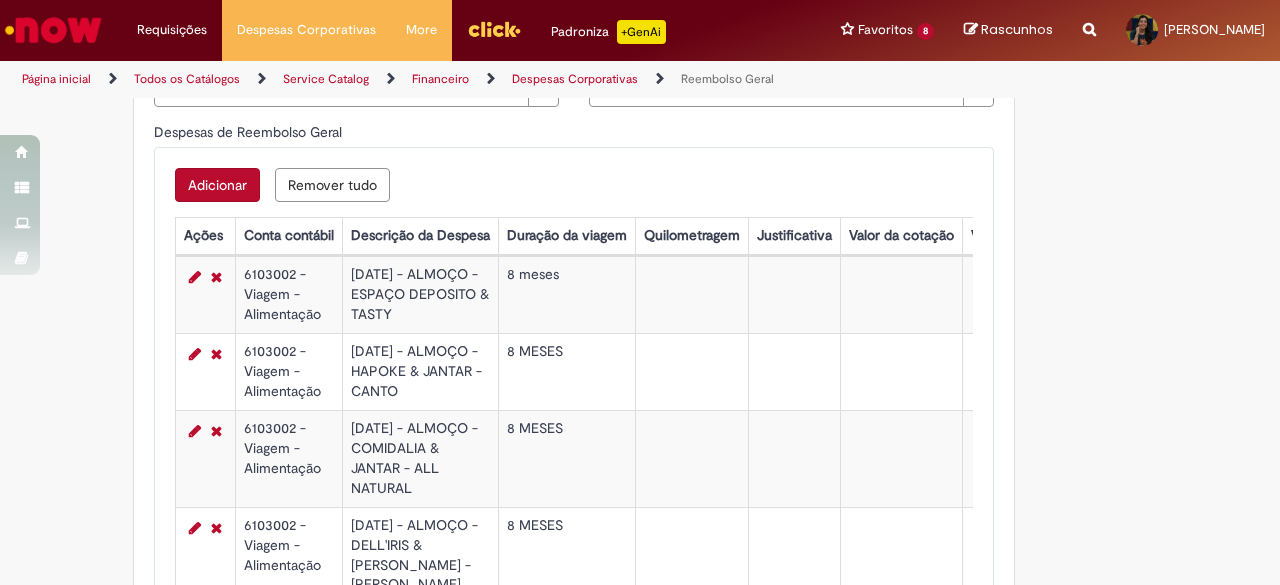 scroll, scrollTop: 1000, scrollLeft: 0, axis: vertical 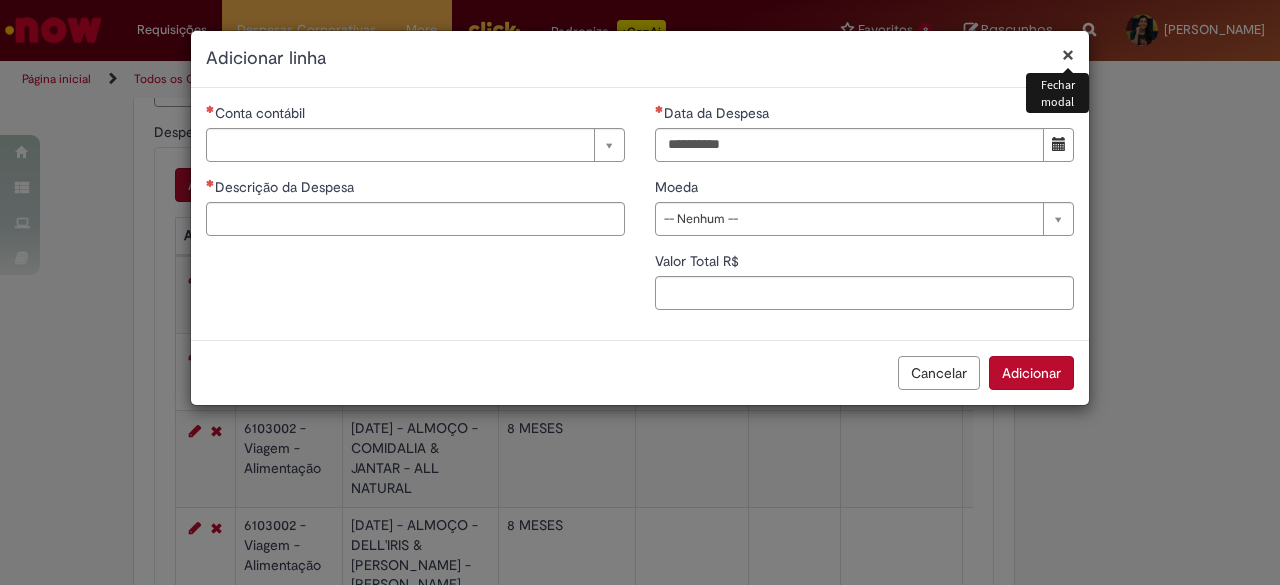 click on "Descrição da Despesa" at bounding box center [415, 189] 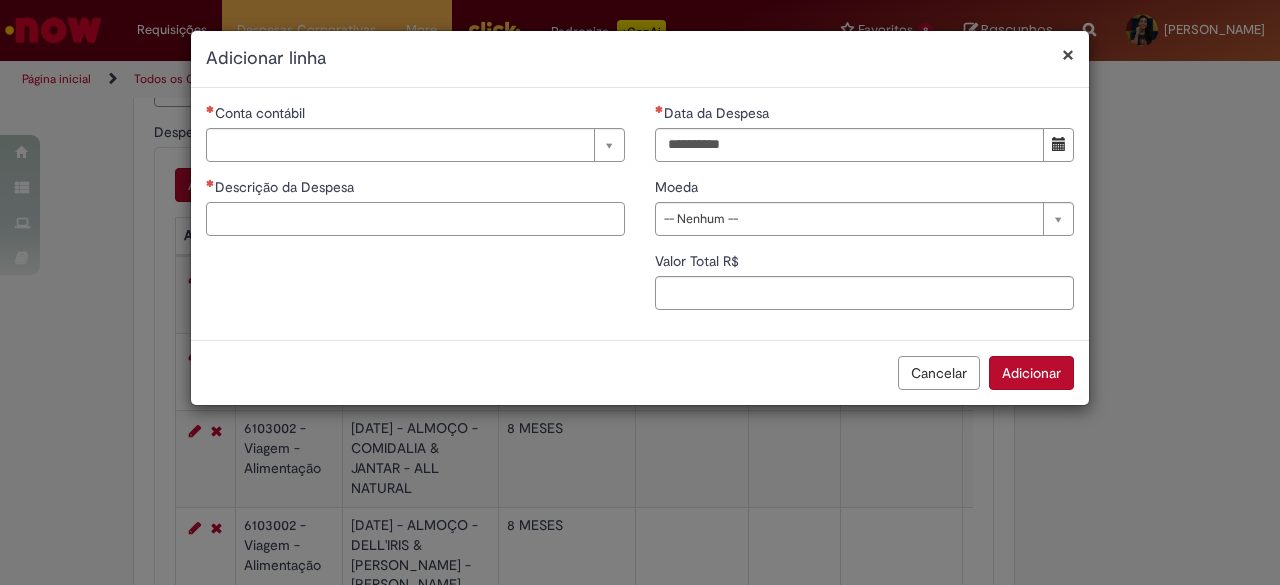 click on "Descrição da Despesa" at bounding box center [415, 219] 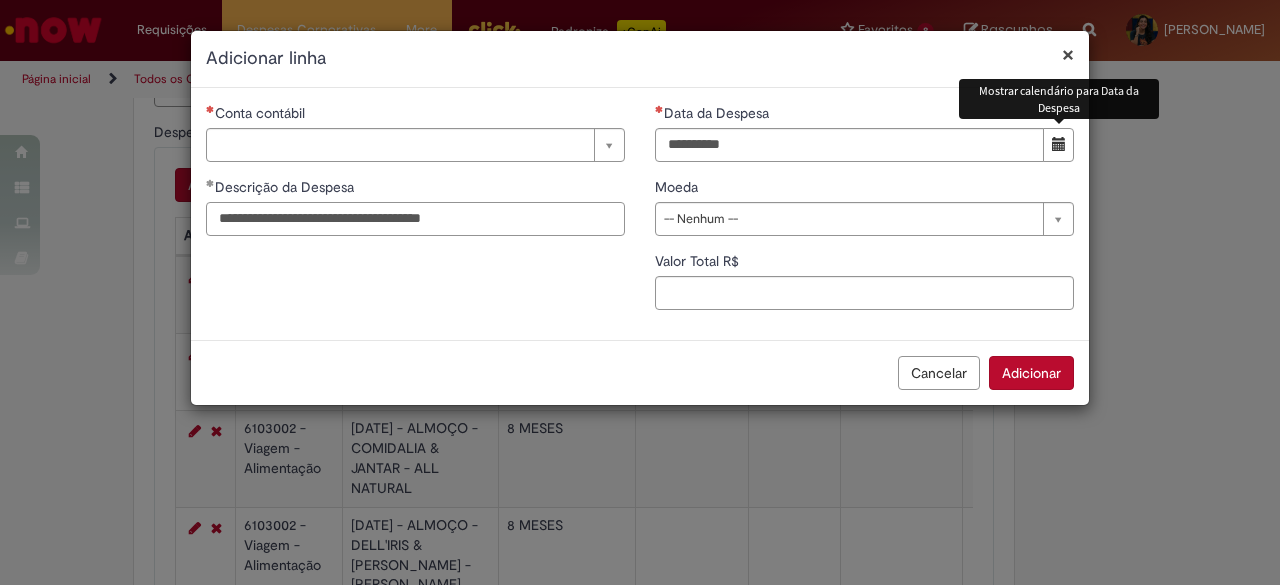 type on "**********" 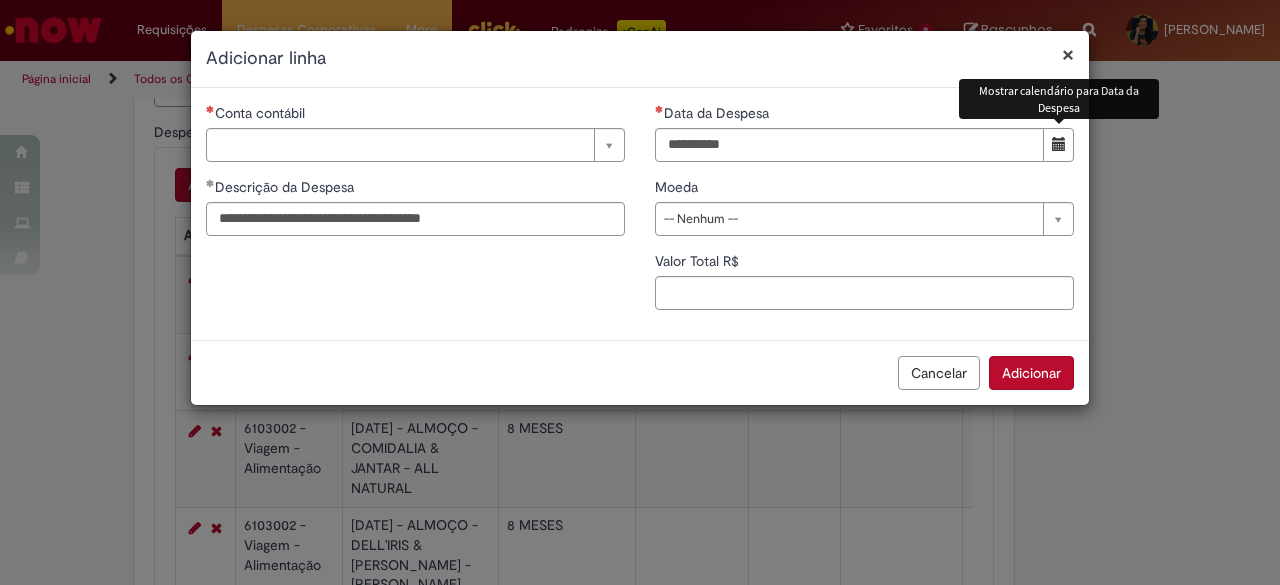 click at bounding box center (1058, 145) 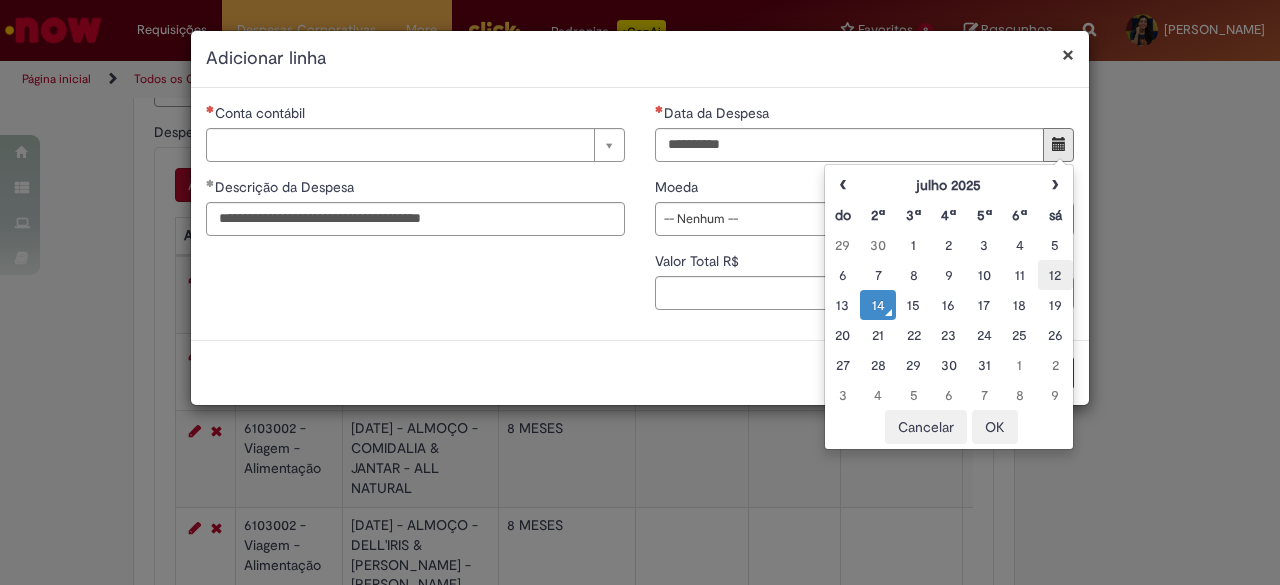 click on "12" at bounding box center [1055, 275] 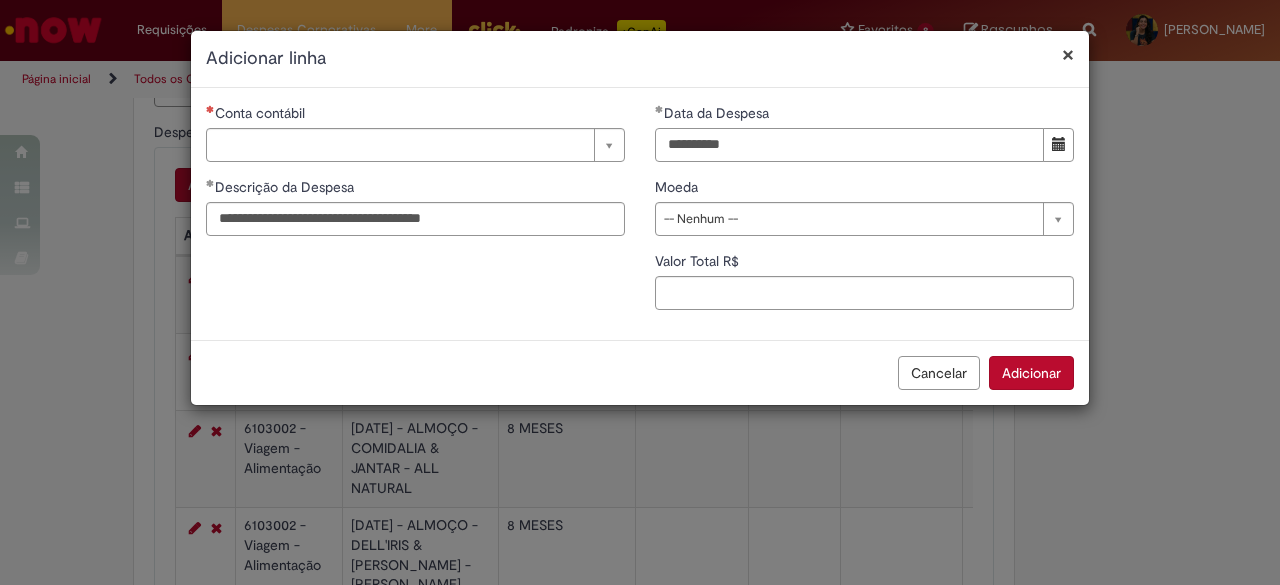 drag, startPoint x: 744, startPoint y: 147, endPoint x: 653, endPoint y: 144, distance: 91.04944 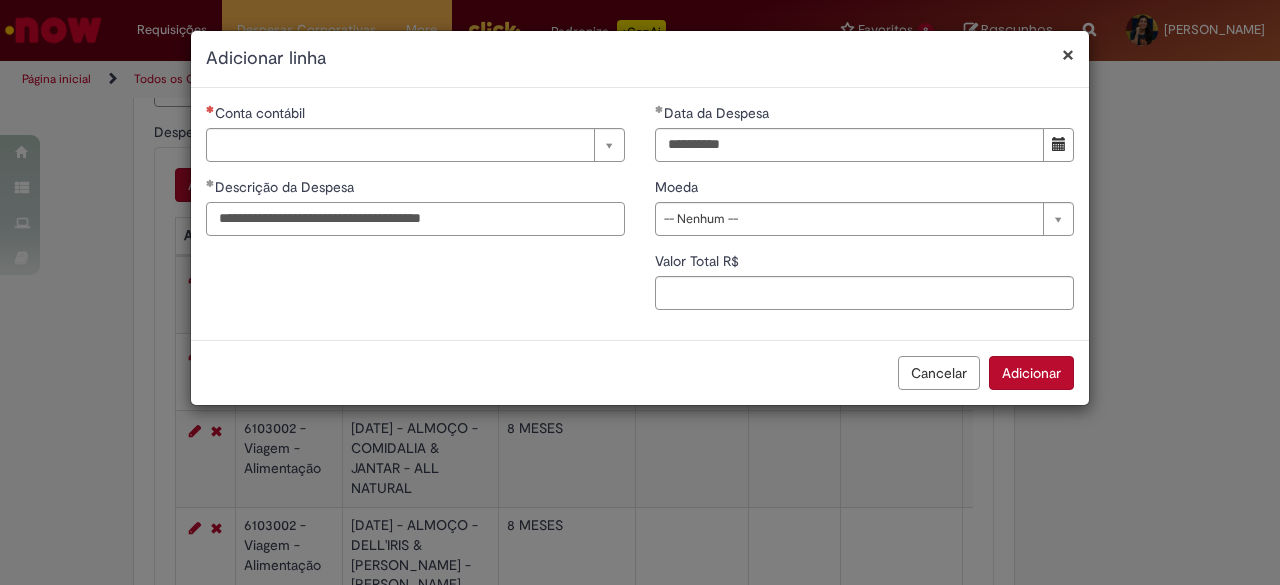 click on "**********" at bounding box center (415, 219) 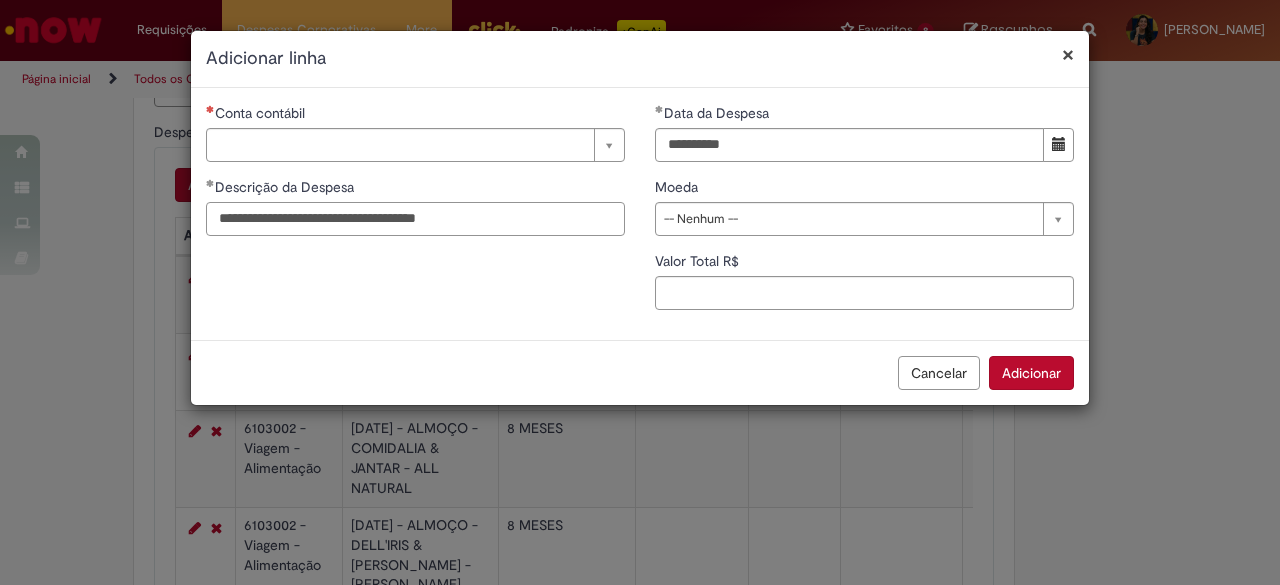 paste on "**********" 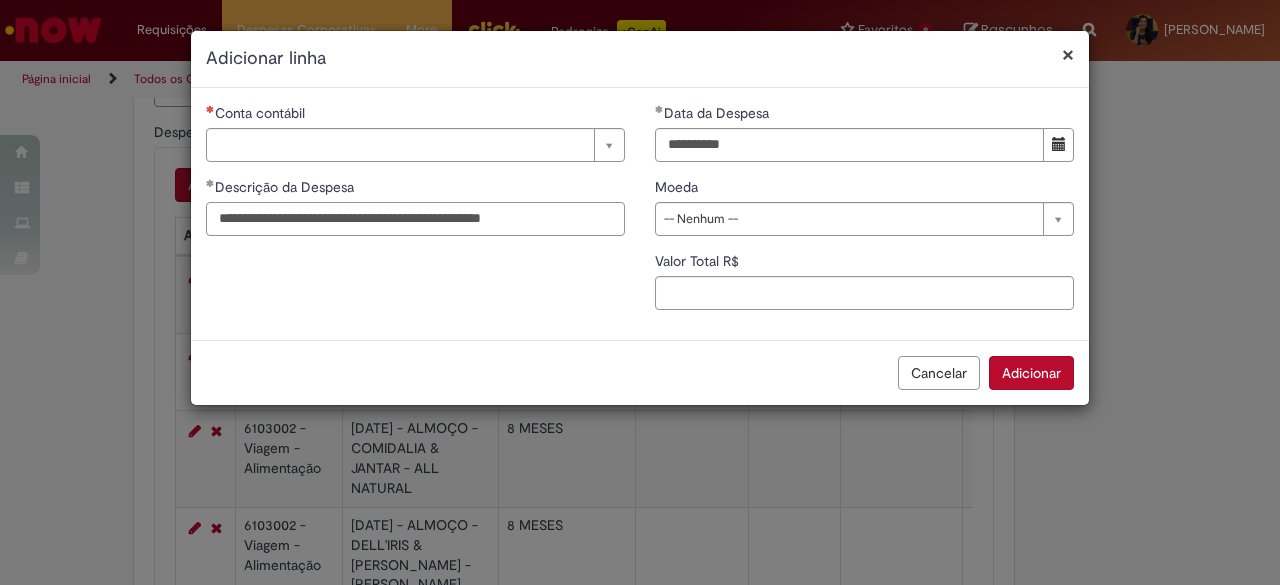 click on "**********" at bounding box center (415, 219) 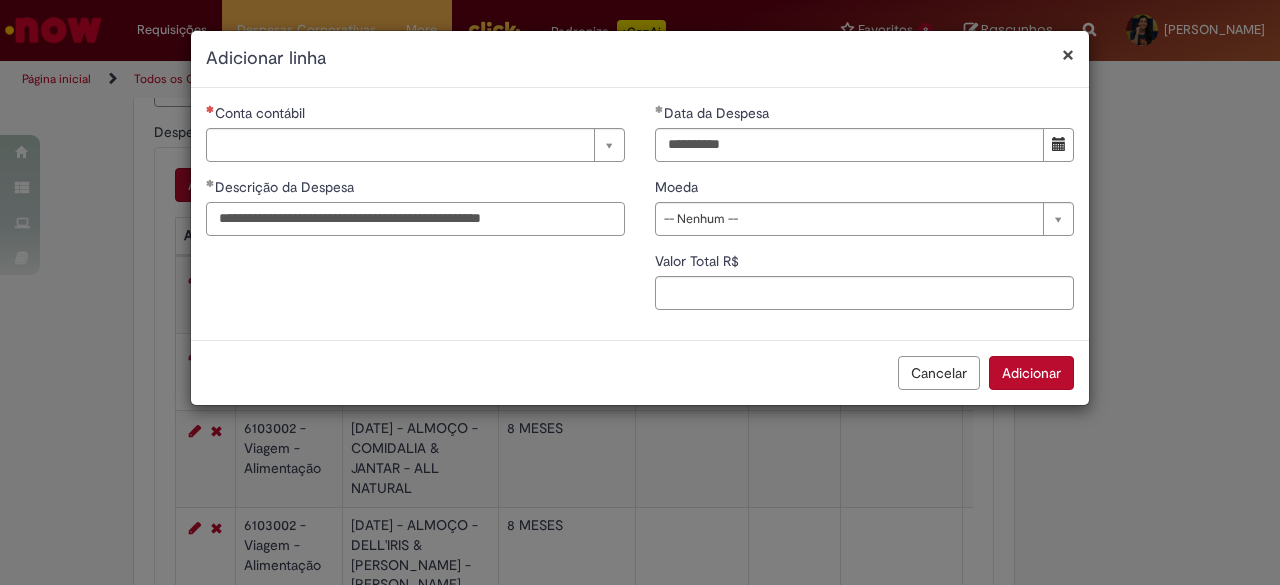 click on "**********" at bounding box center [415, 219] 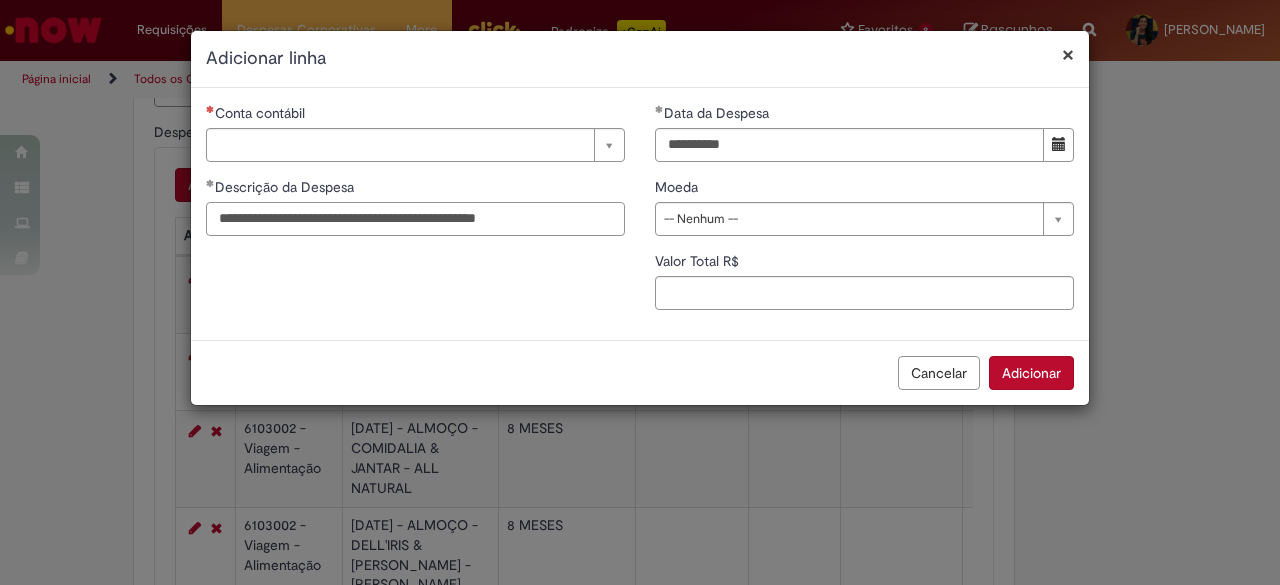 scroll, scrollTop: 0, scrollLeft: 0, axis: both 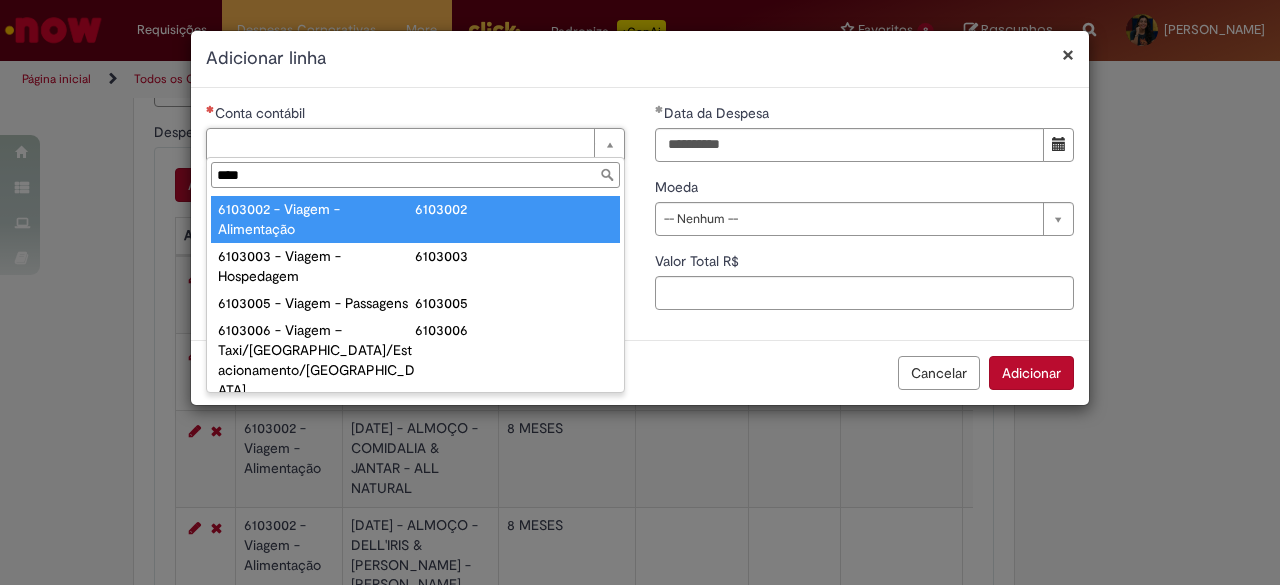 type on "****" 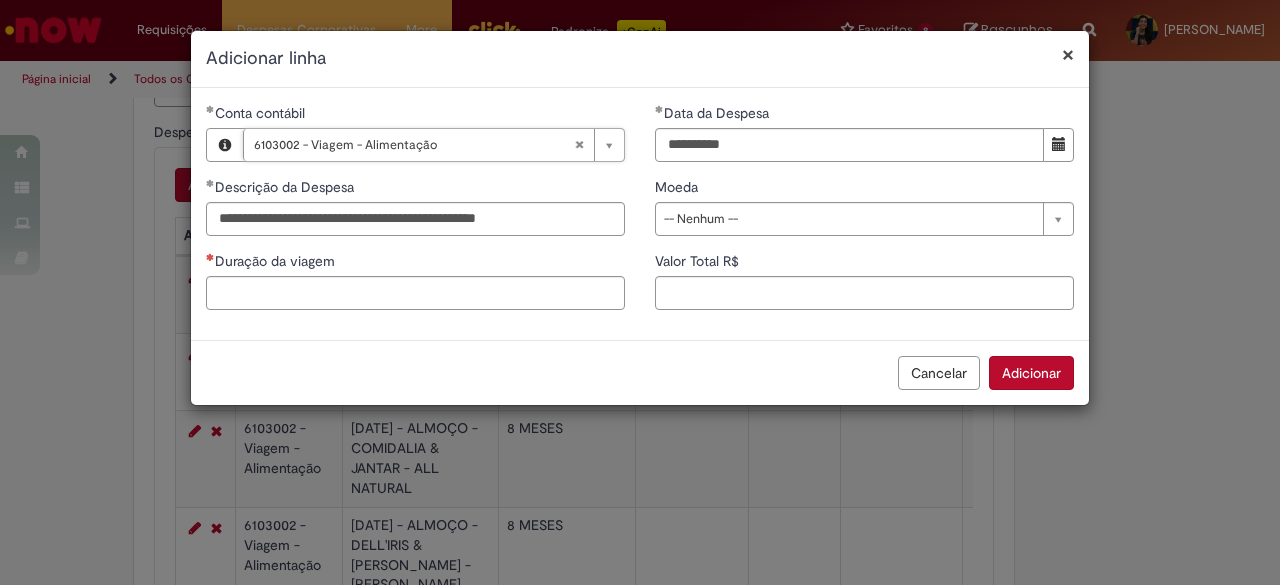drag, startPoint x: 780, startPoint y: 221, endPoint x: 778, endPoint y: 245, distance: 24.083189 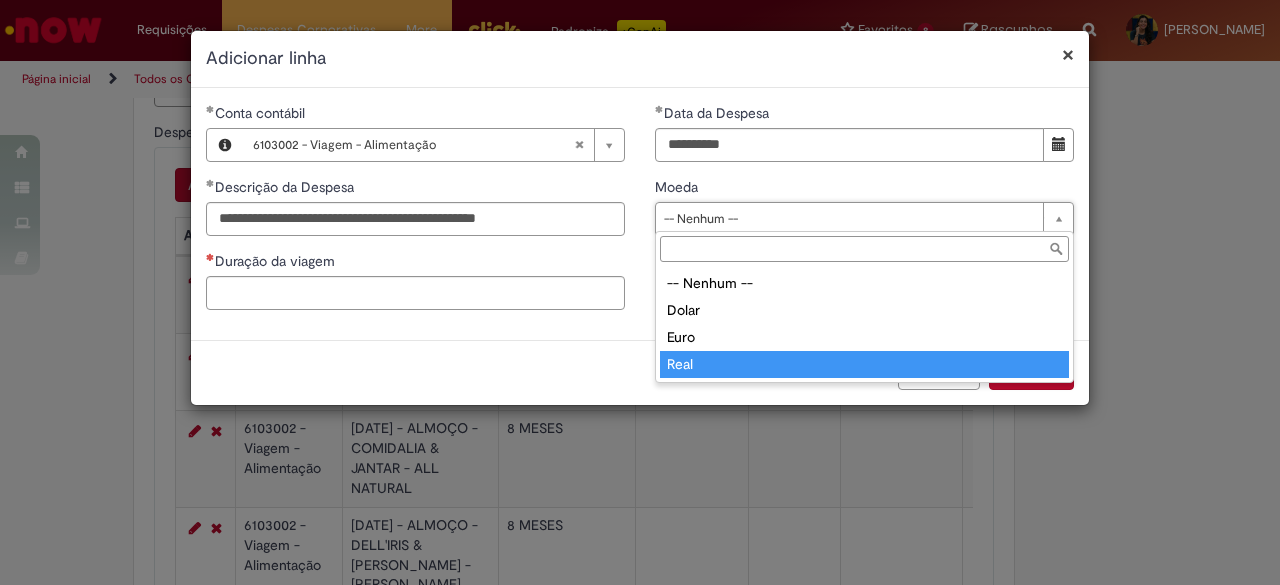type on "****" 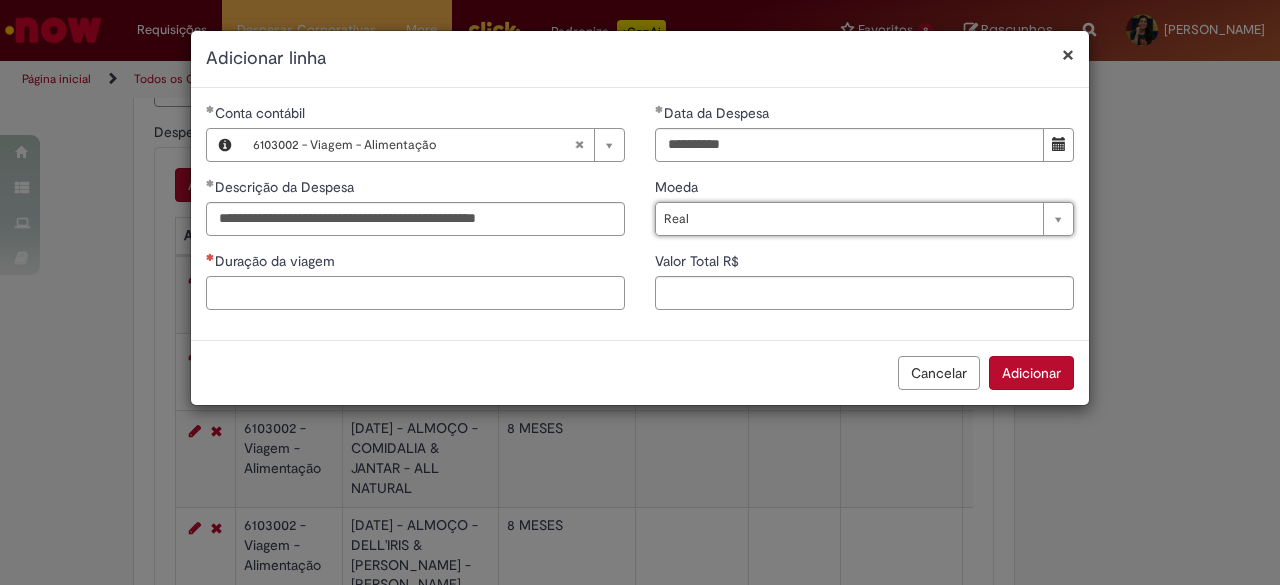 click on "Duração da viagem" at bounding box center [415, 293] 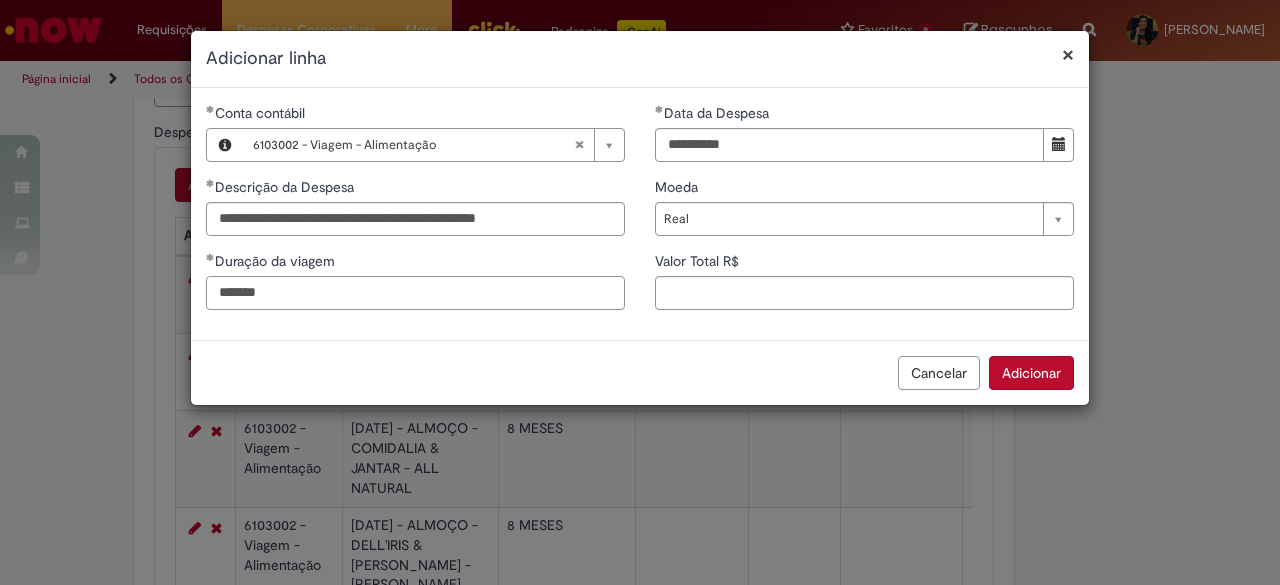 type on "*******" 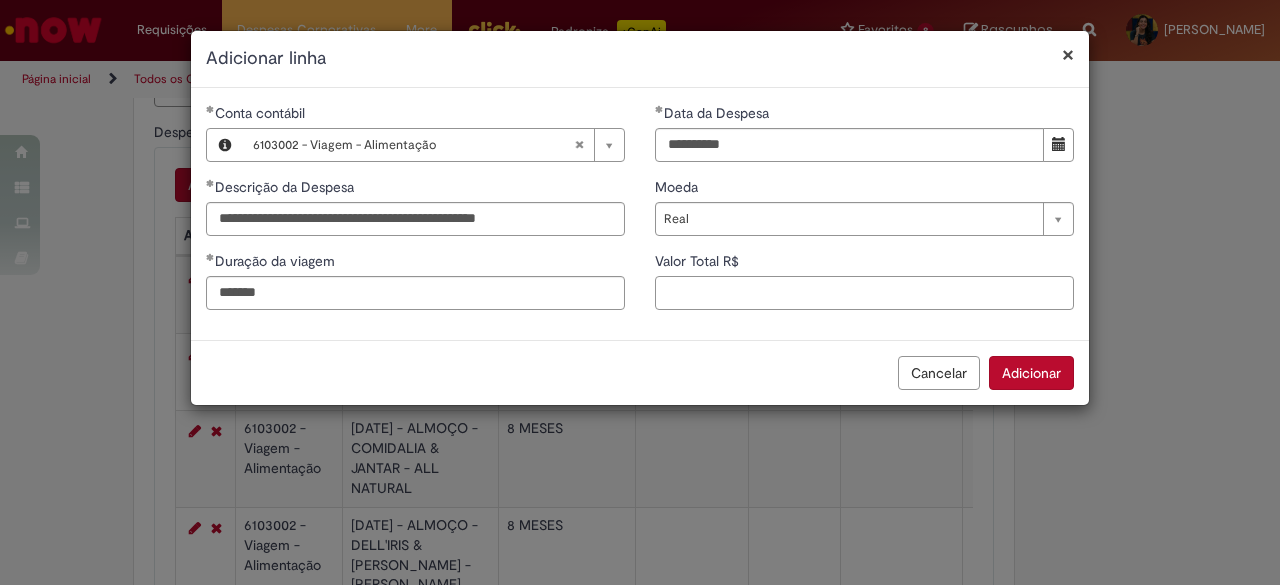 click on "Valor Total R$" at bounding box center [864, 293] 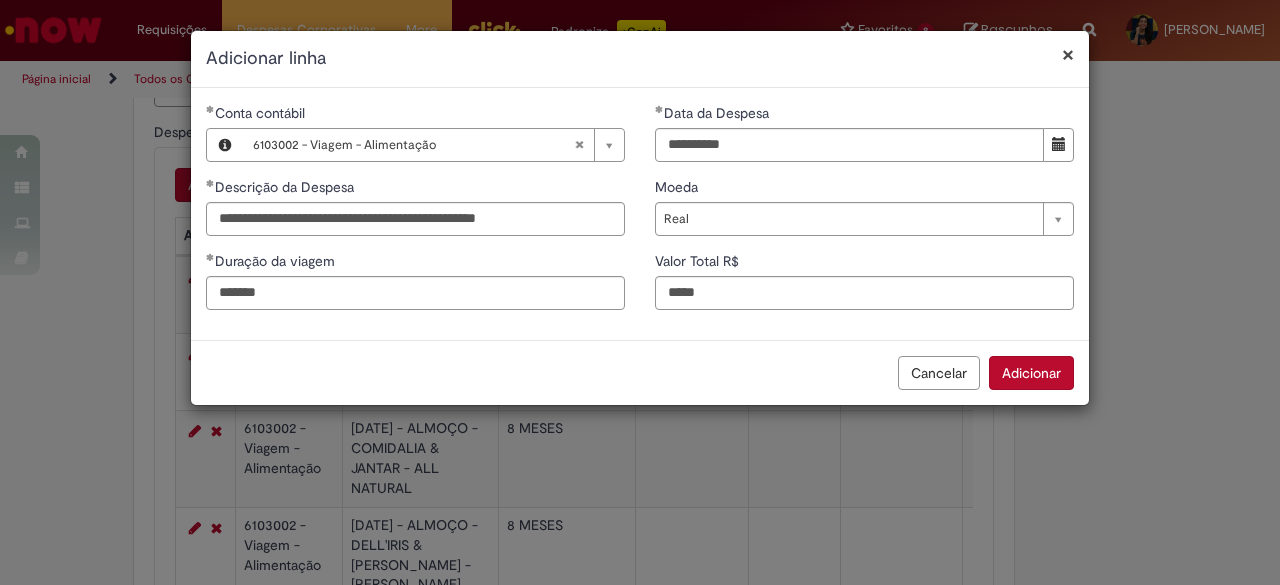 type on "*****" 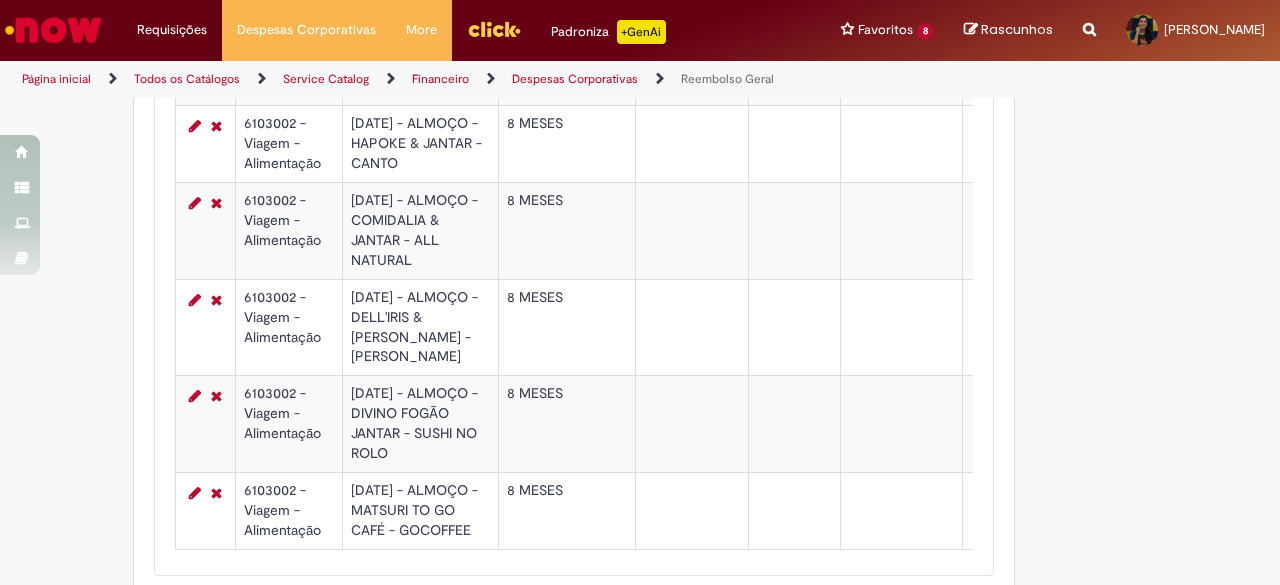 scroll, scrollTop: 900, scrollLeft: 0, axis: vertical 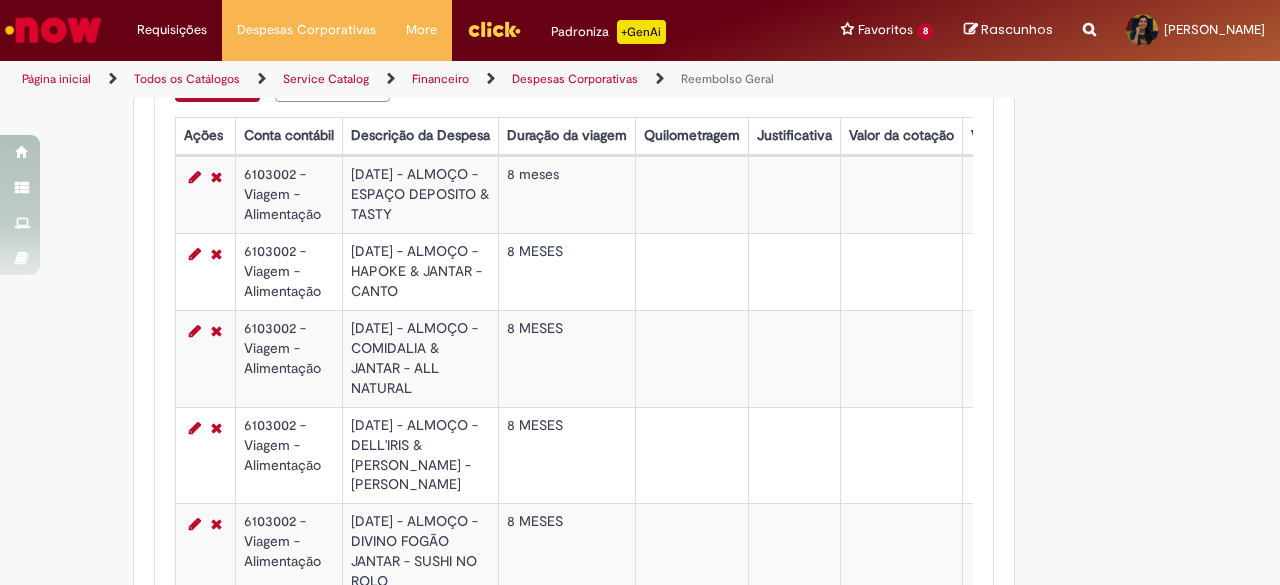 click on "Adicionar" at bounding box center [217, 85] 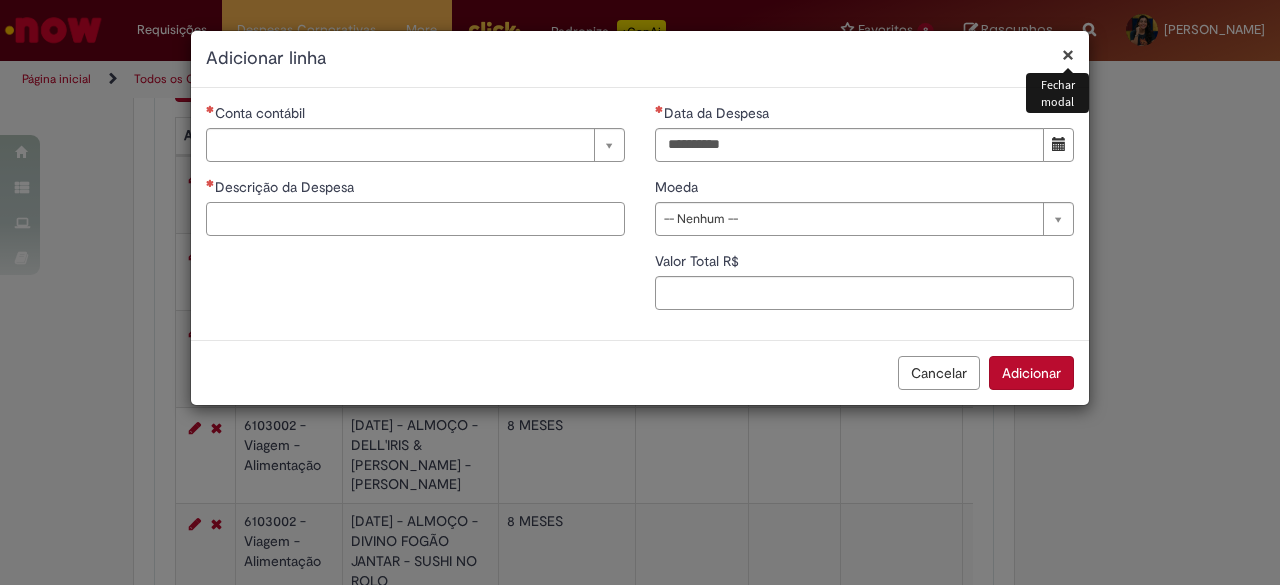 click on "Descrição da Despesa" at bounding box center (415, 219) 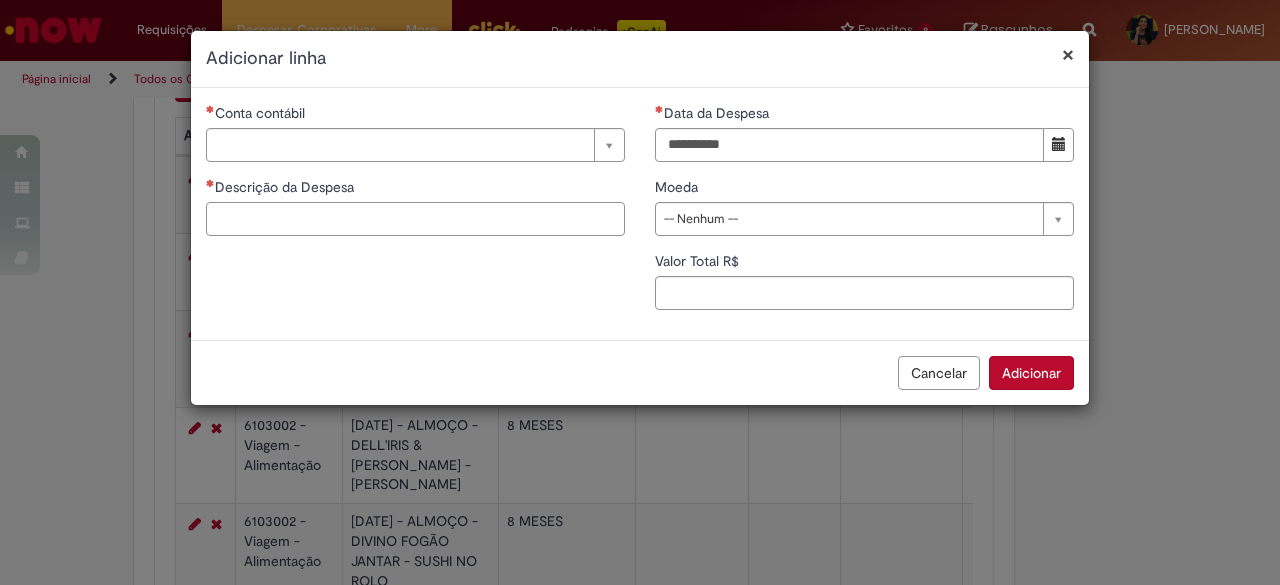 paste on "**********" 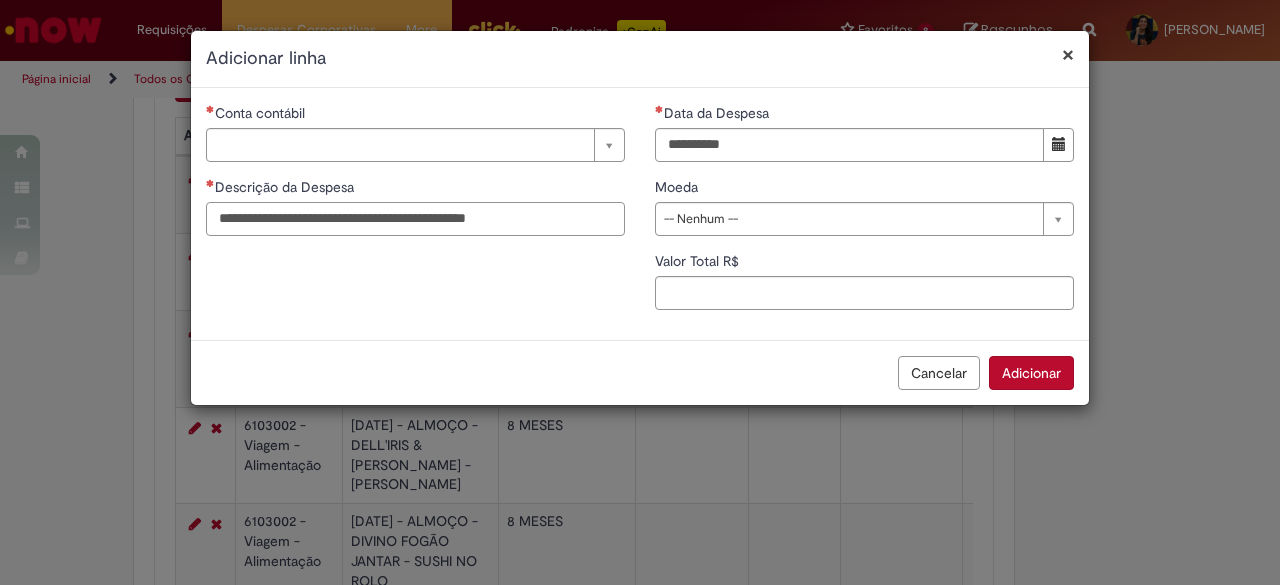 scroll, scrollTop: 0, scrollLeft: 8, axis: horizontal 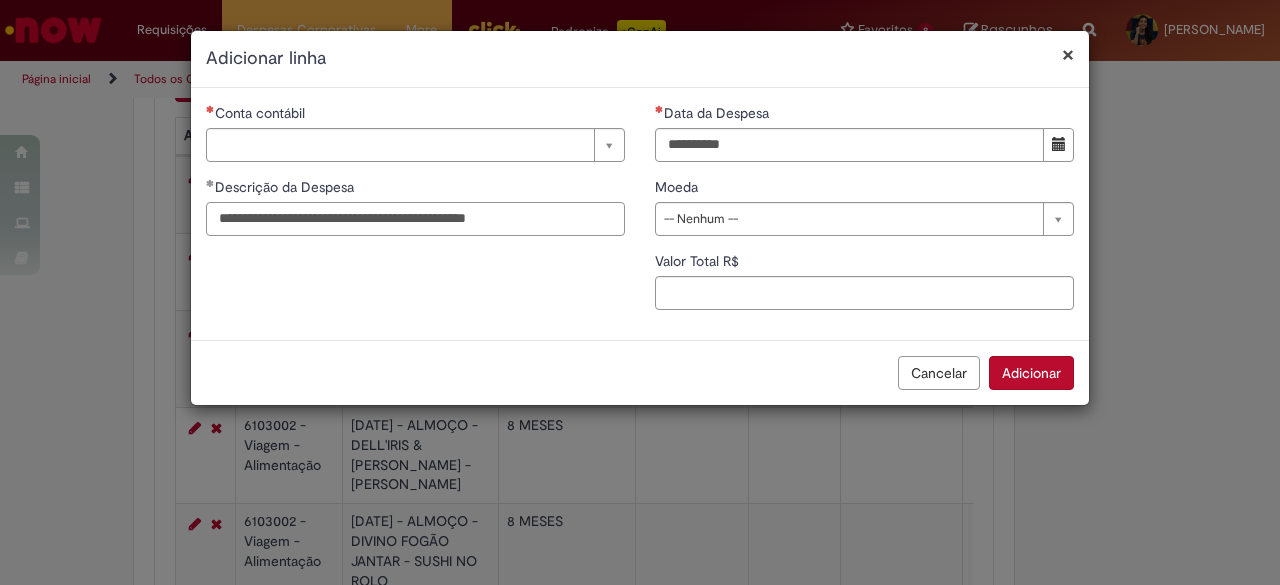 click on "**********" at bounding box center (415, 219) 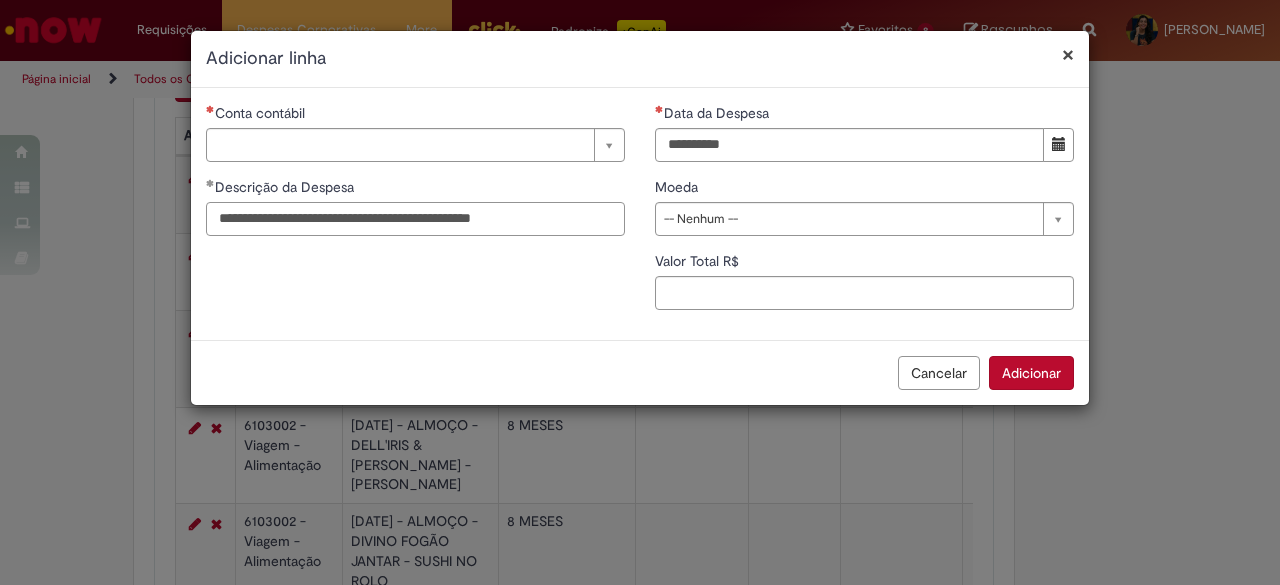click on "**********" at bounding box center (415, 219) 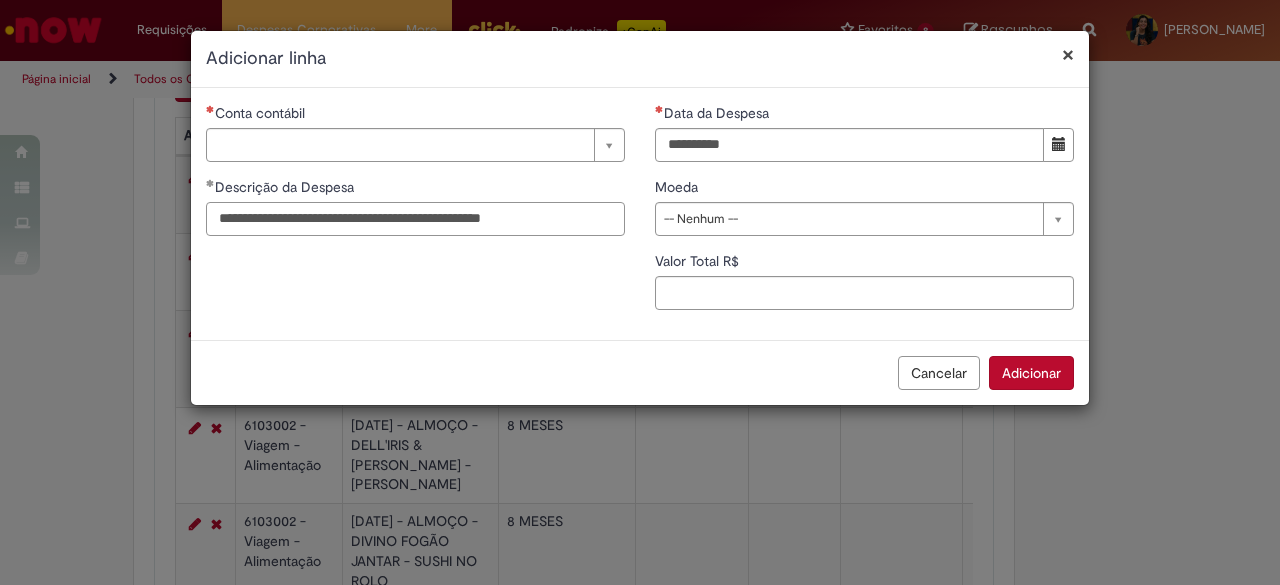 type on "**********" 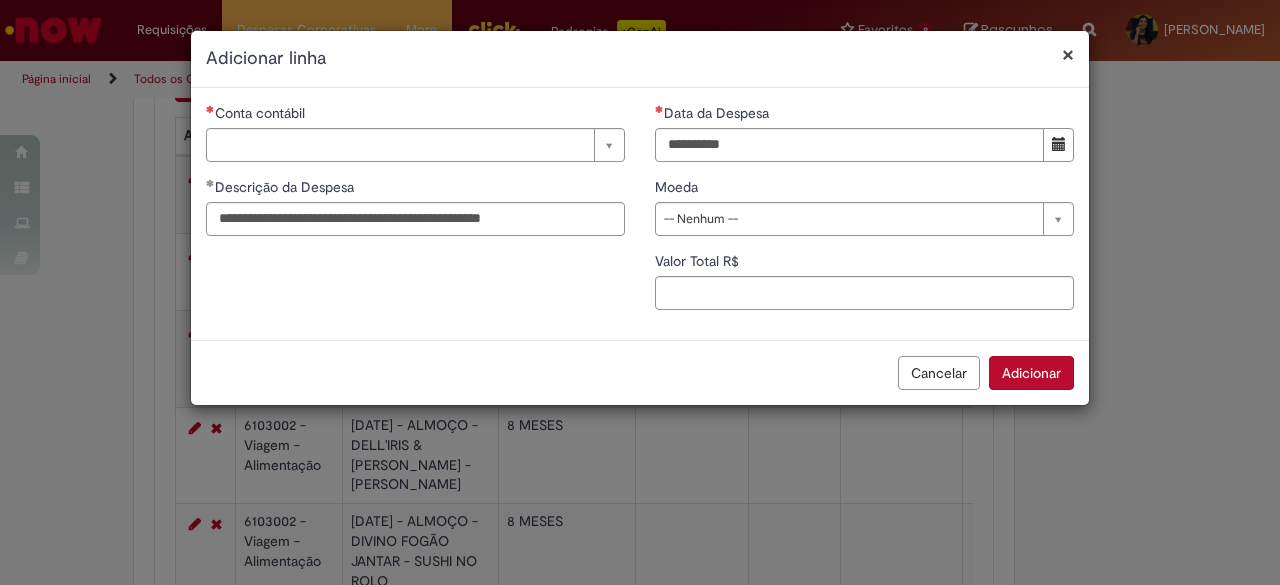 click at bounding box center (1058, 145) 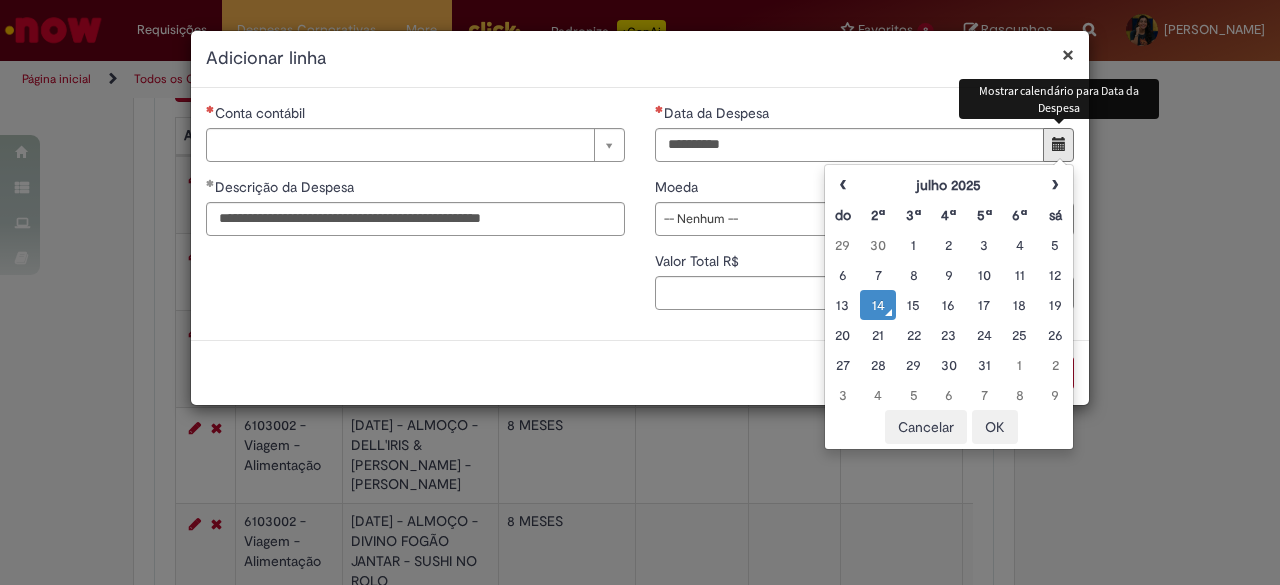 scroll, scrollTop: 0, scrollLeft: 0, axis: both 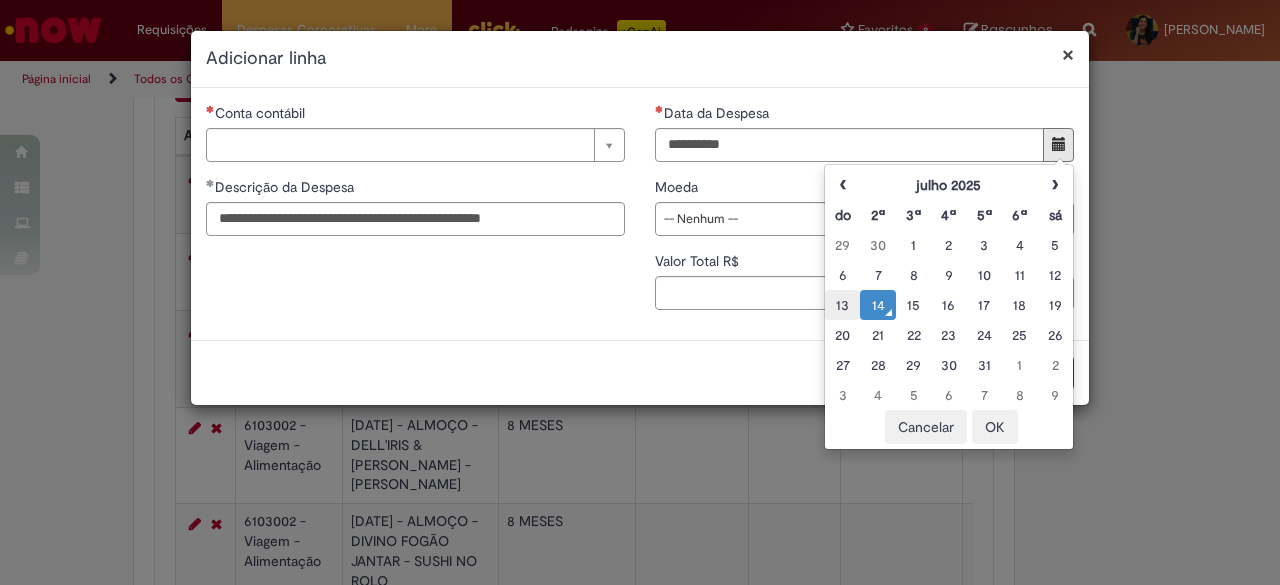 click on "13" at bounding box center (842, 305) 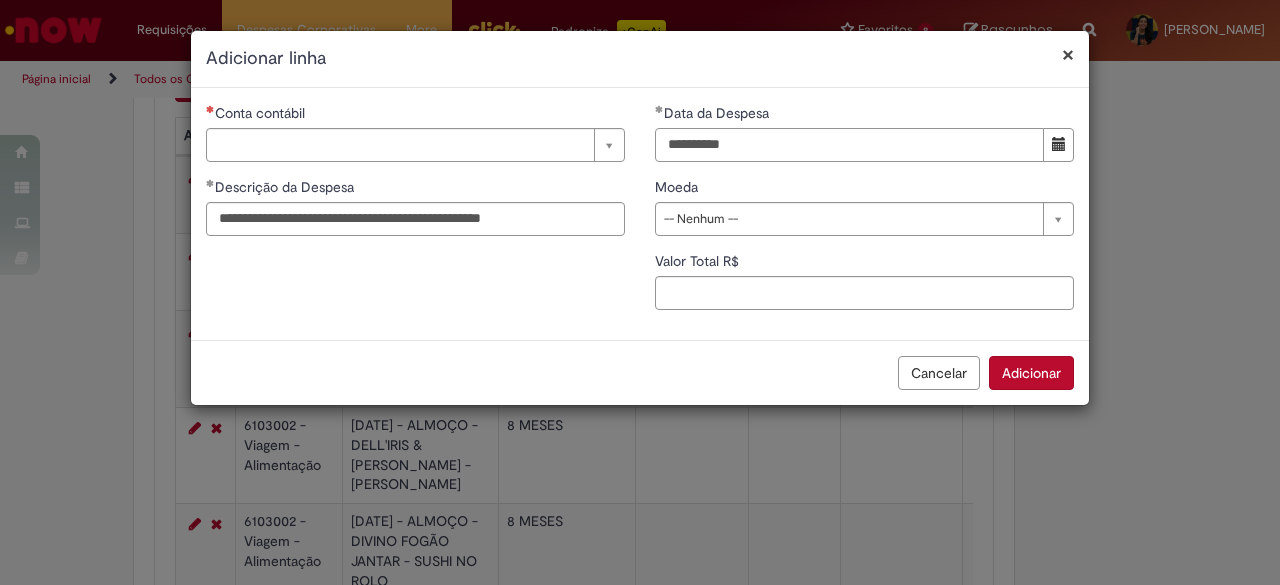 drag, startPoint x: 798, startPoint y: 155, endPoint x: 665, endPoint y: 153, distance: 133.01503 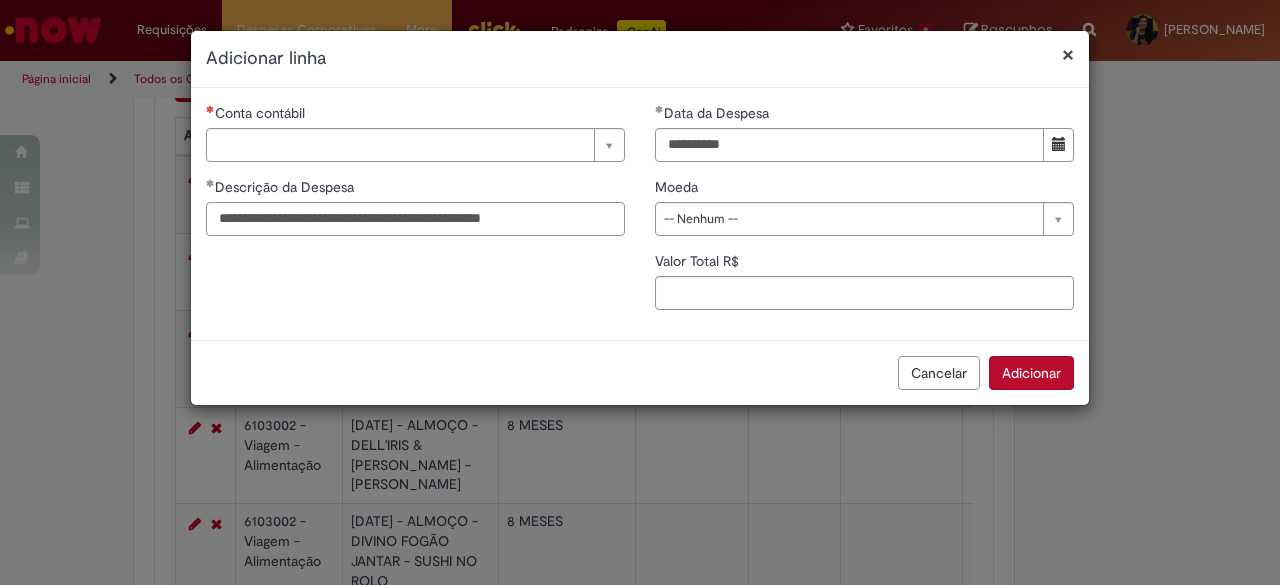 click on "**********" at bounding box center [415, 219] 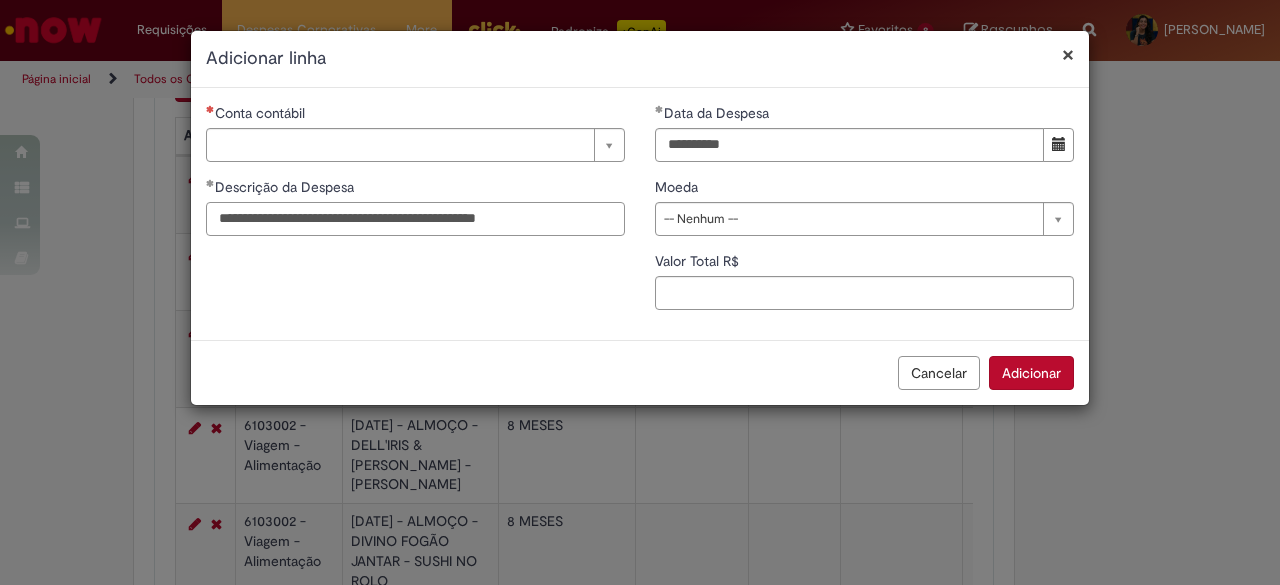 paste on "**********" 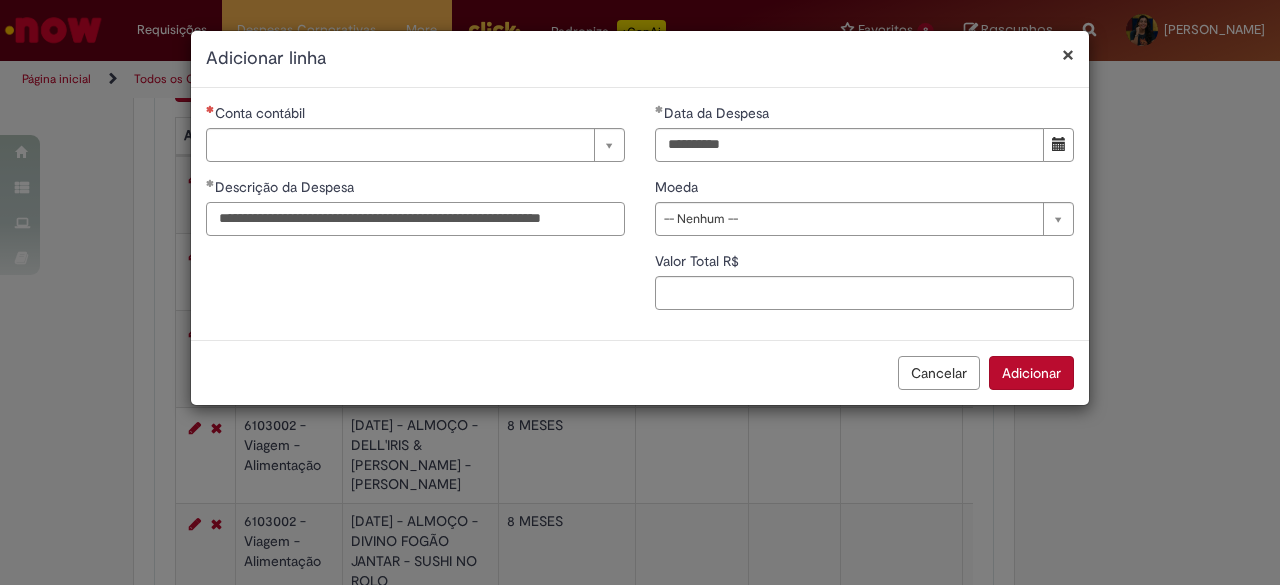 type on "**********" 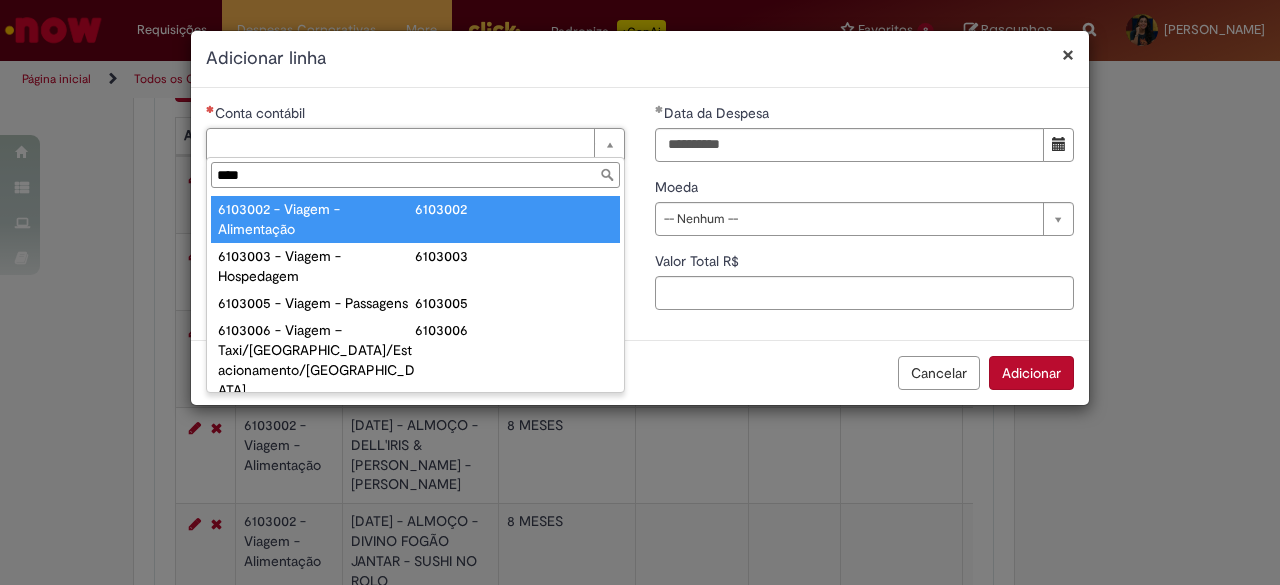 type on "****" 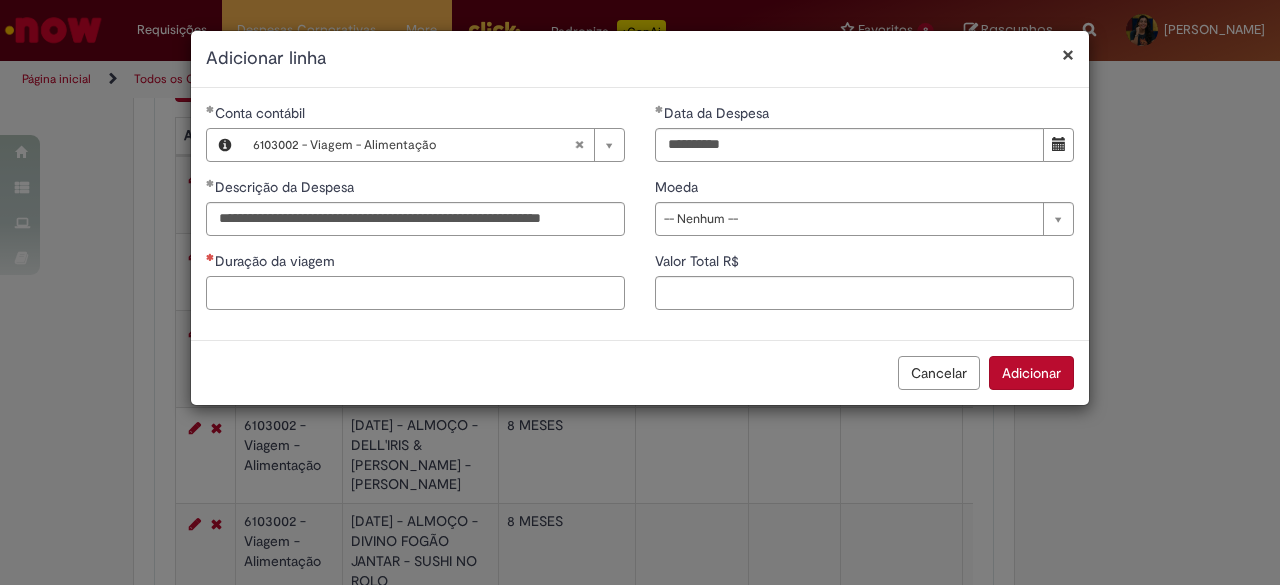 click on "Duração da viagem" at bounding box center (415, 293) 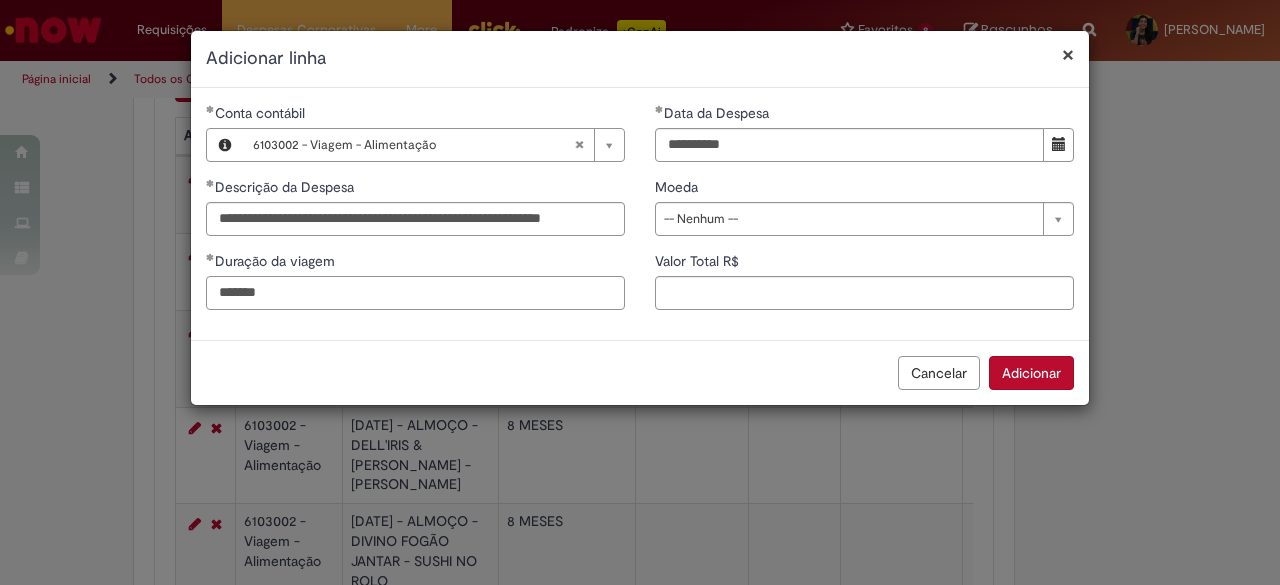 type on "*******" 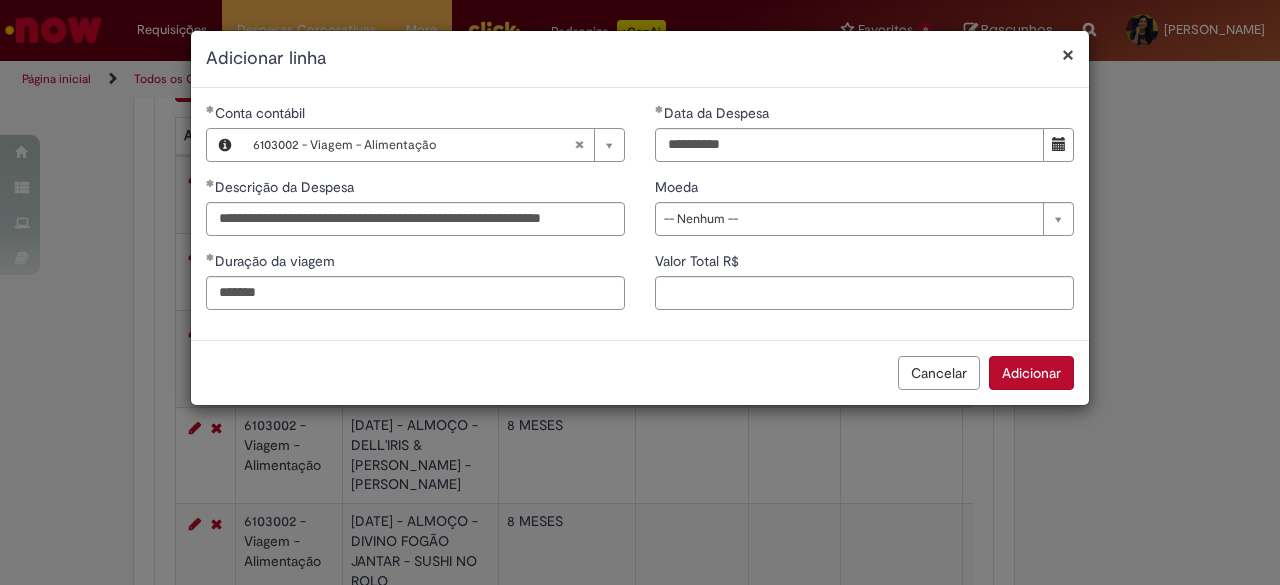 click on "**********" at bounding box center (864, 206) 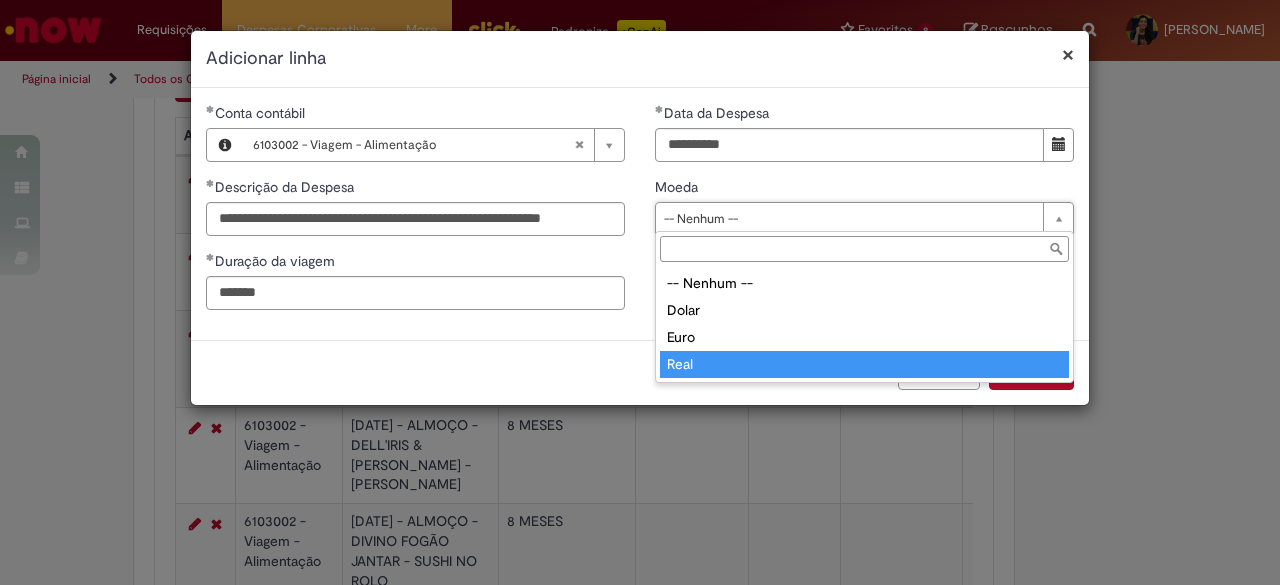 type on "****" 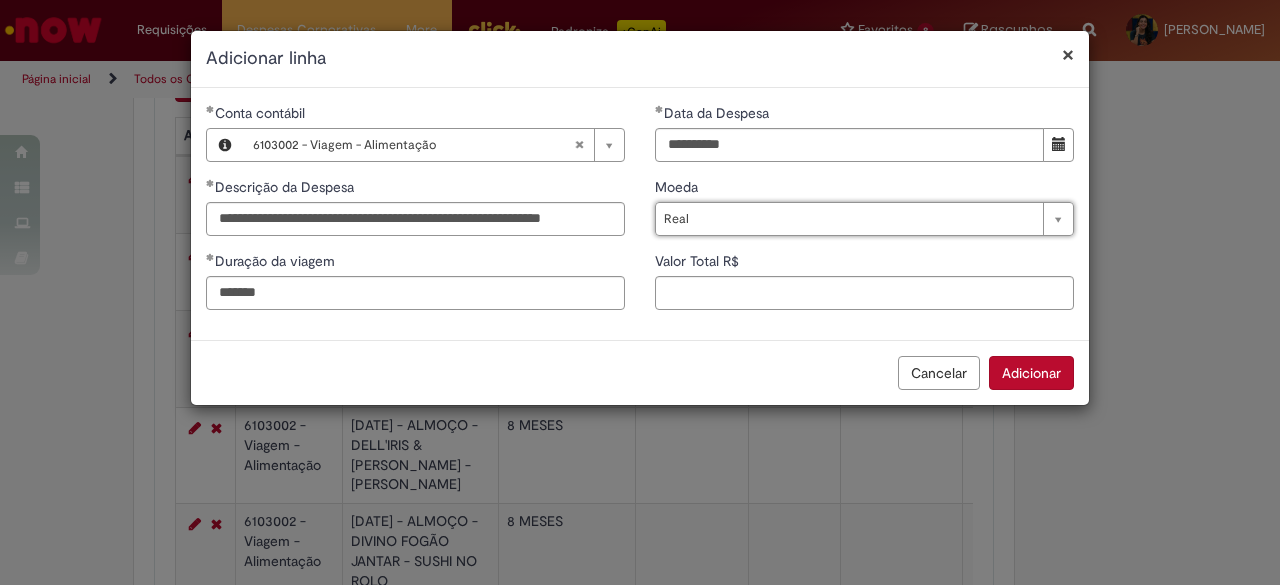 click on "Valor Total R$" at bounding box center (864, 263) 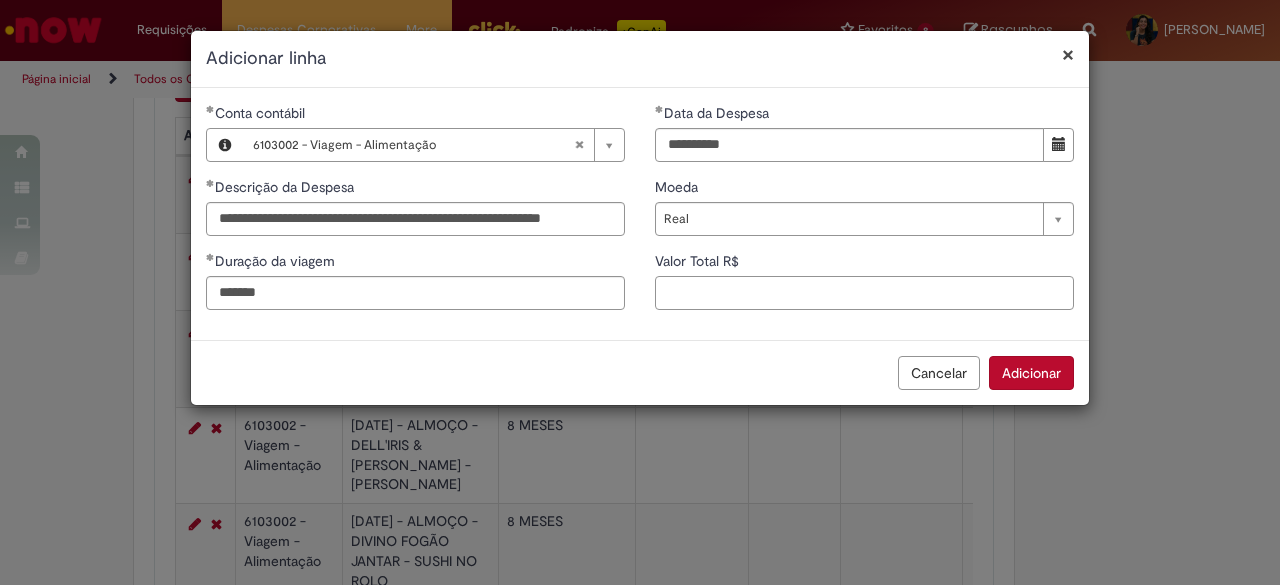 click on "Valor Total R$" at bounding box center [864, 293] 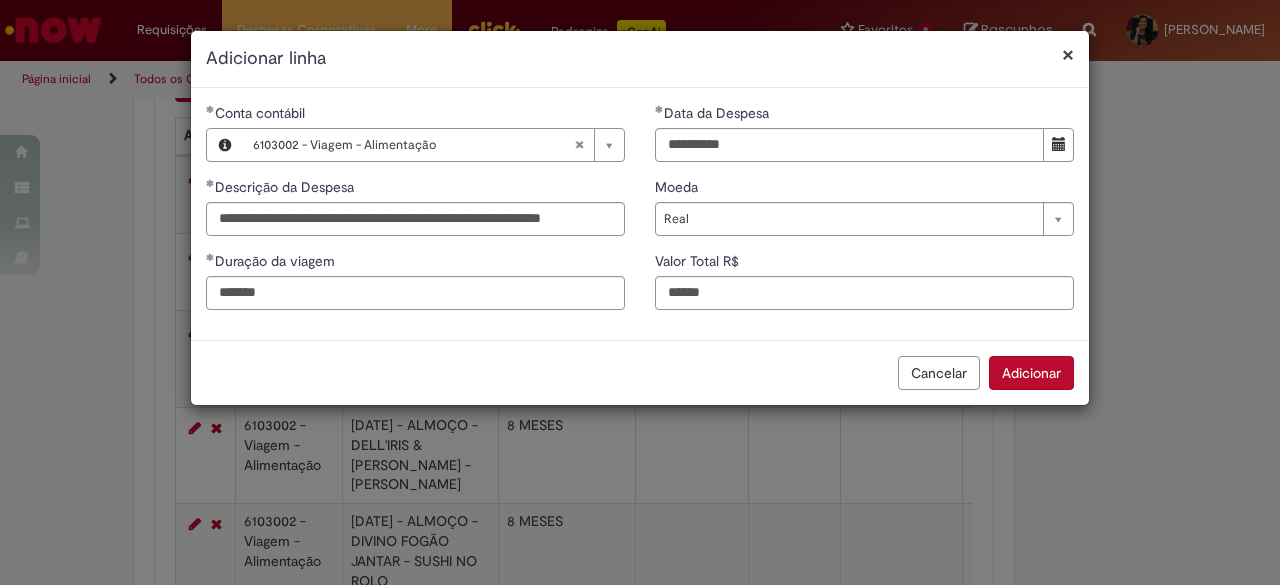 type on "******" 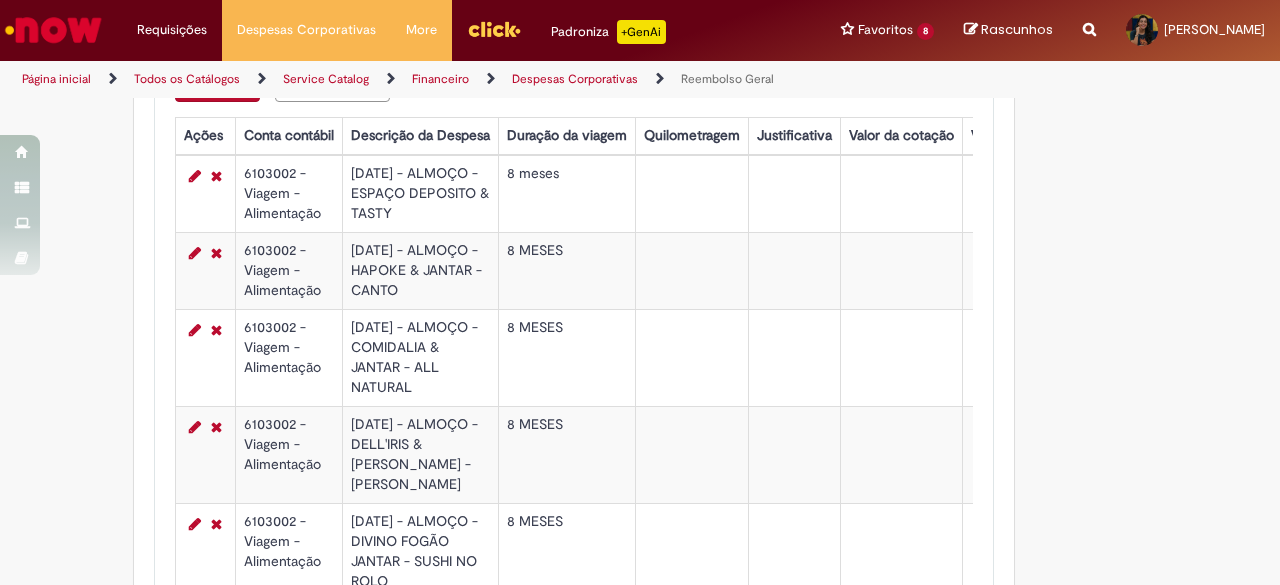 scroll, scrollTop: 887, scrollLeft: 0, axis: vertical 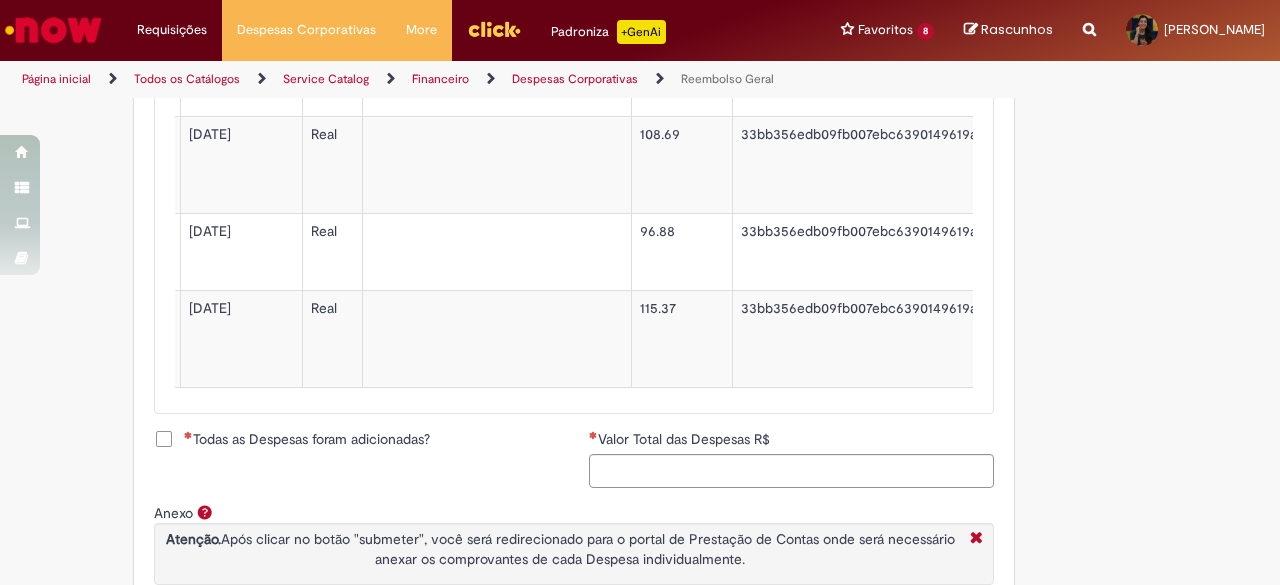 click on "Todas as Despesas foram adicionadas?" at bounding box center (307, 439) 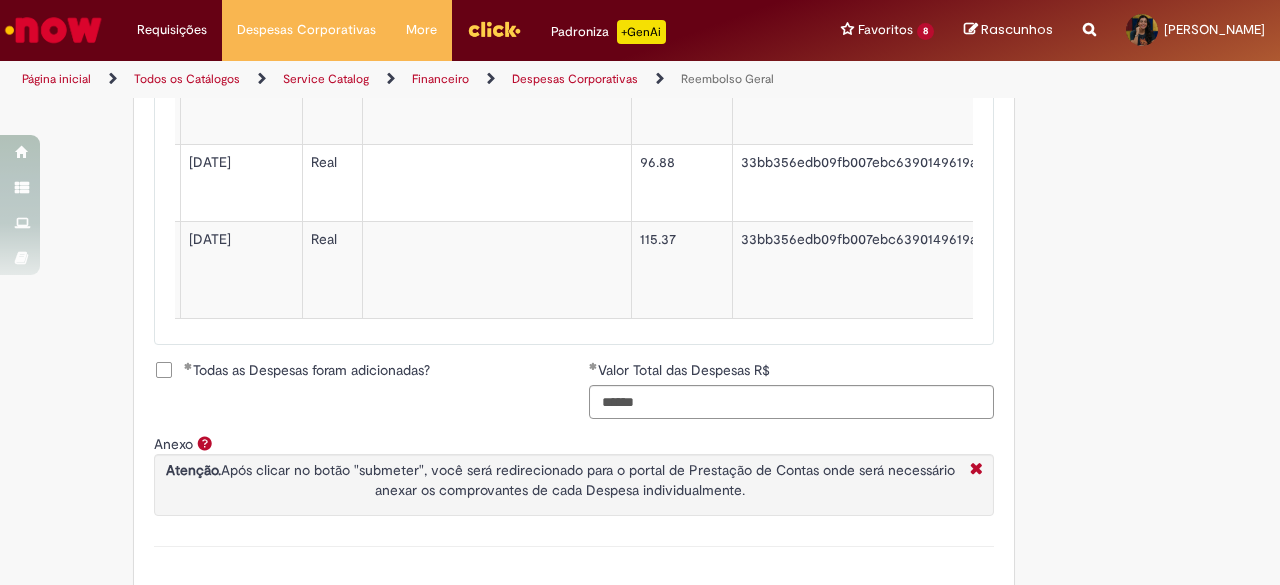 scroll, scrollTop: 1387, scrollLeft: 0, axis: vertical 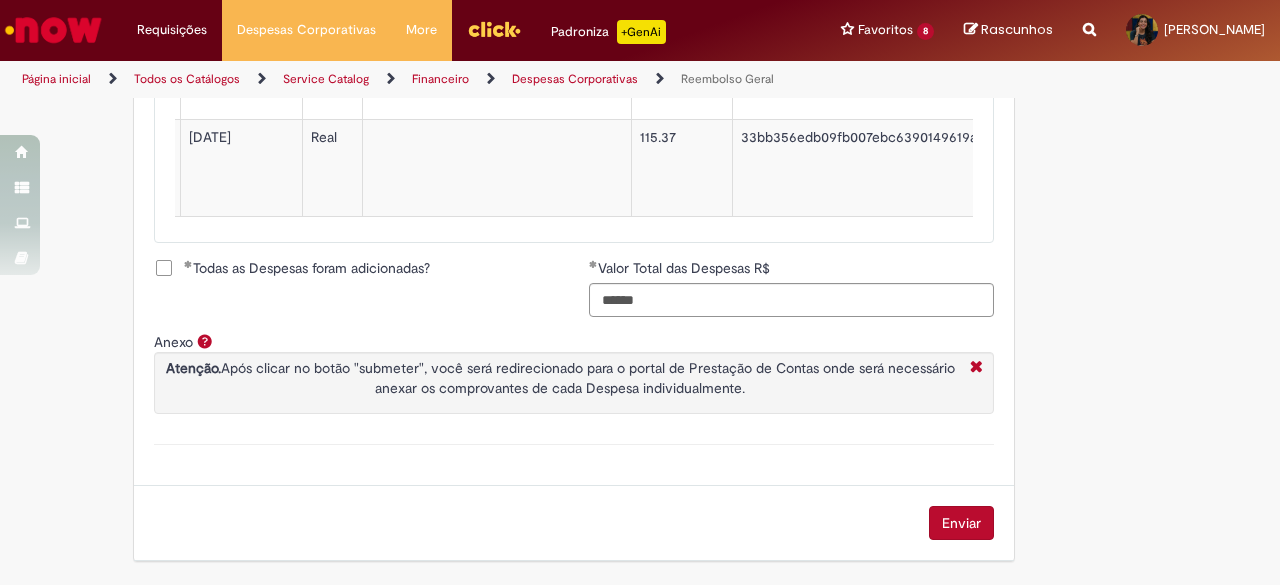 click on "Enviar" at bounding box center [961, 523] 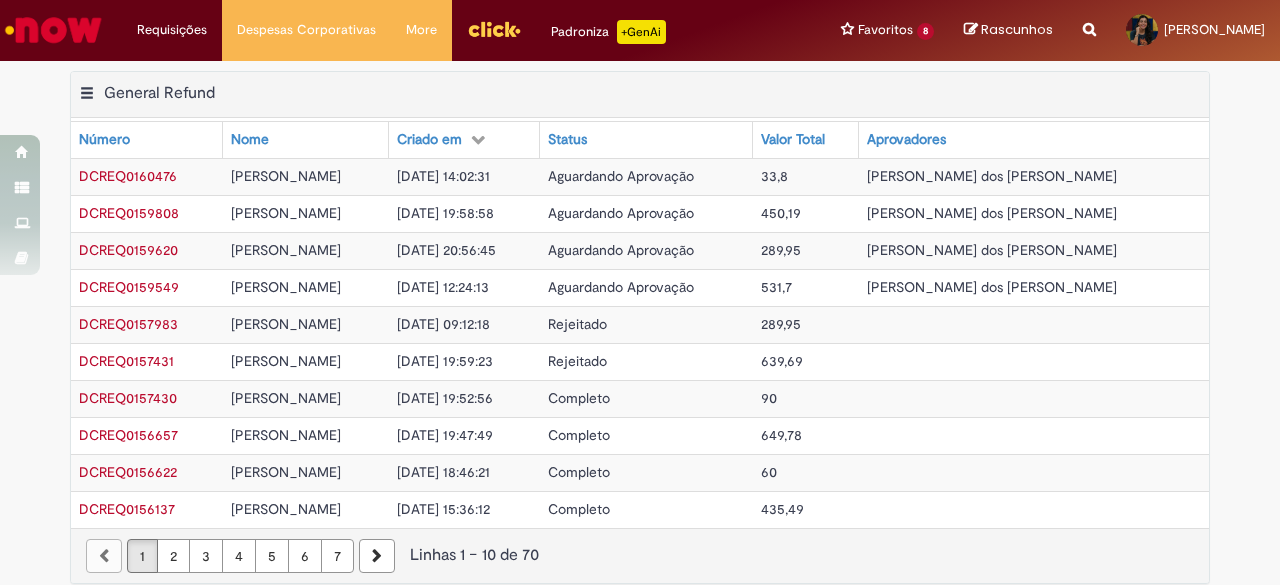 scroll, scrollTop: 0, scrollLeft: 0, axis: both 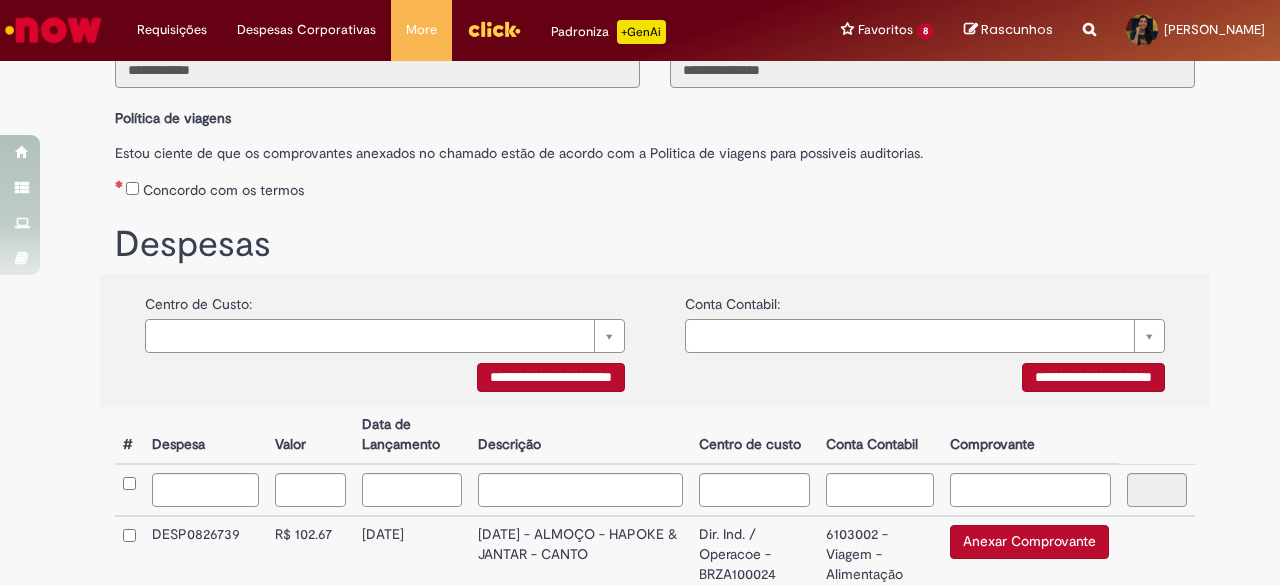 click on "Concordo com os termos" at bounding box center (223, 190) 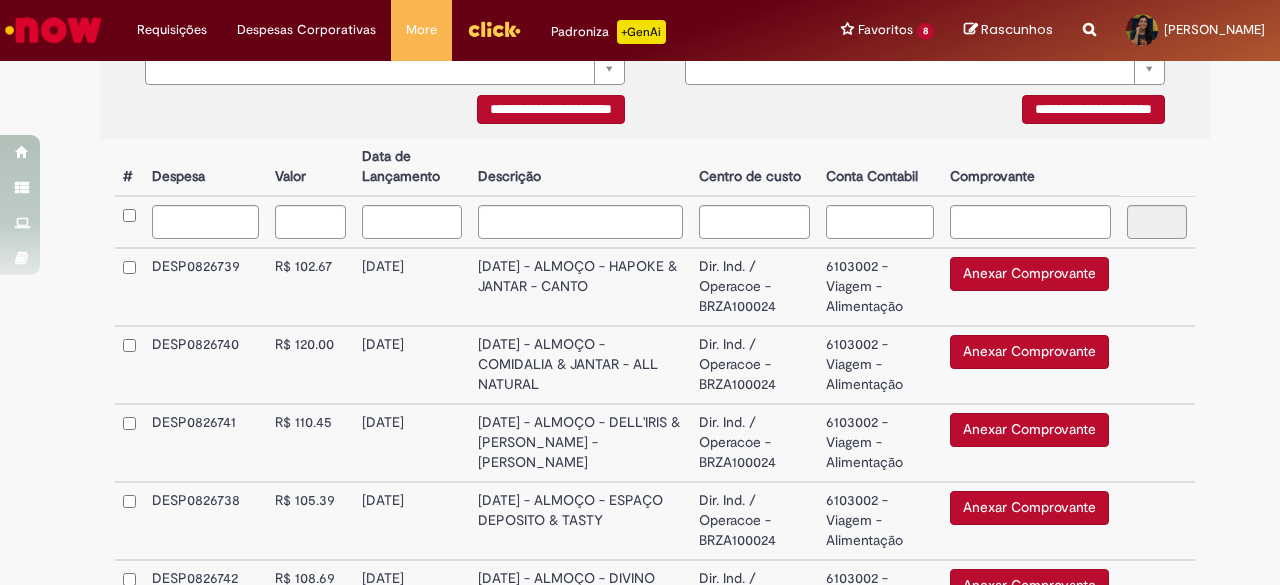 scroll, scrollTop: 500, scrollLeft: 0, axis: vertical 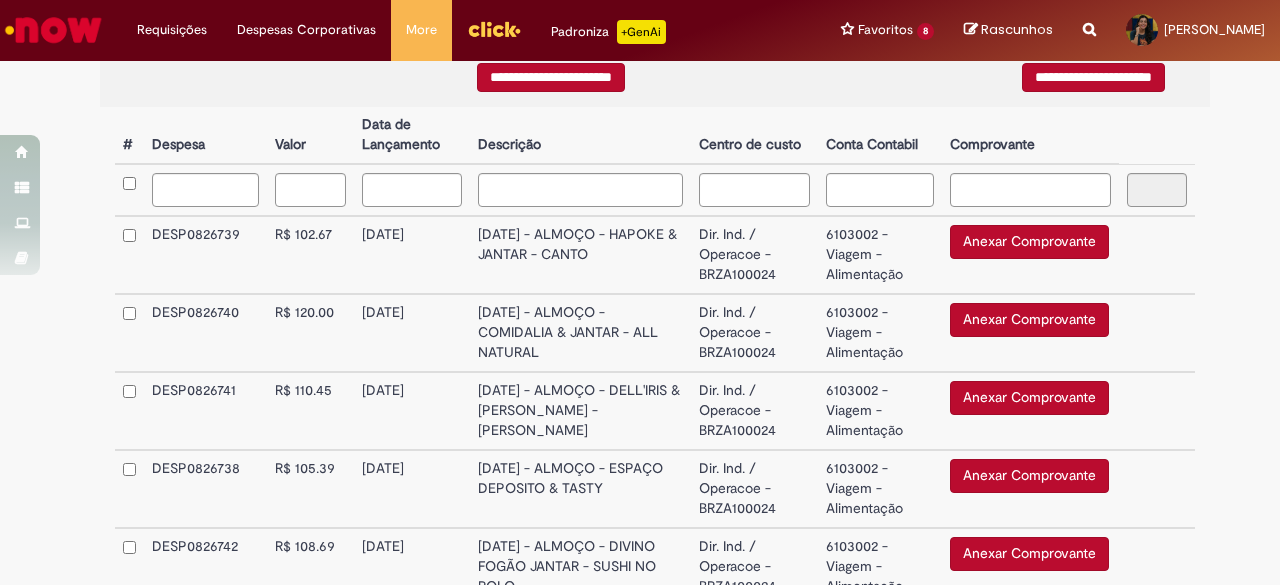 click on "Anexar Comprovante" at bounding box center [1029, 242] 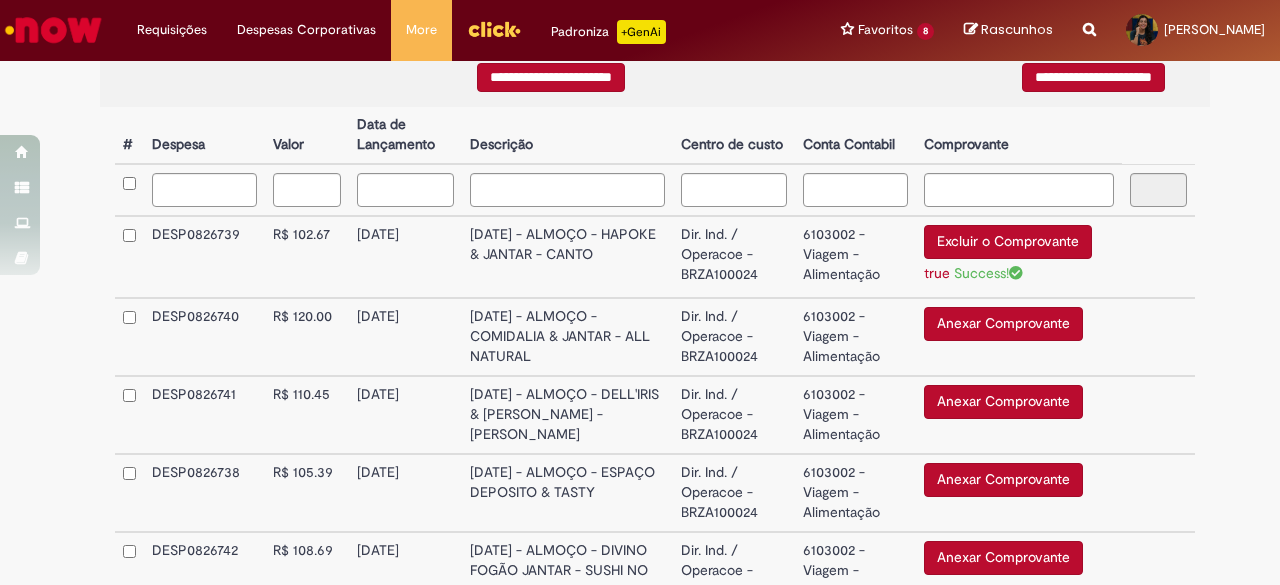 scroll, scrollTop: 600, scrollLeft: 0, axis: vertical 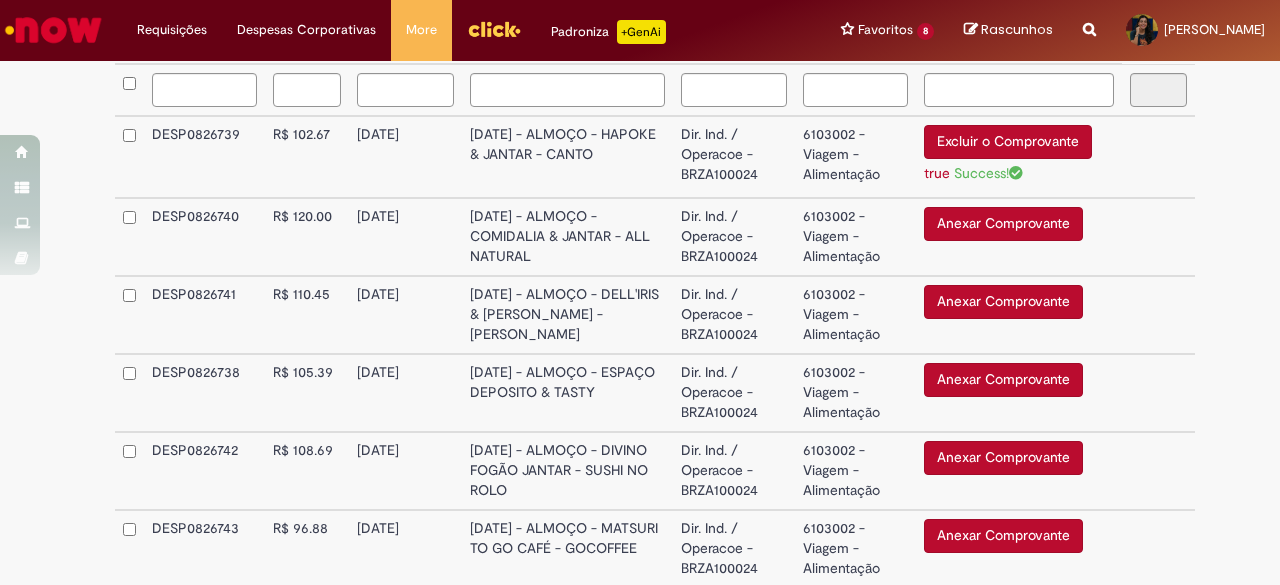 click on "Anexar Comprovante" at bounding box center [1003, 224] 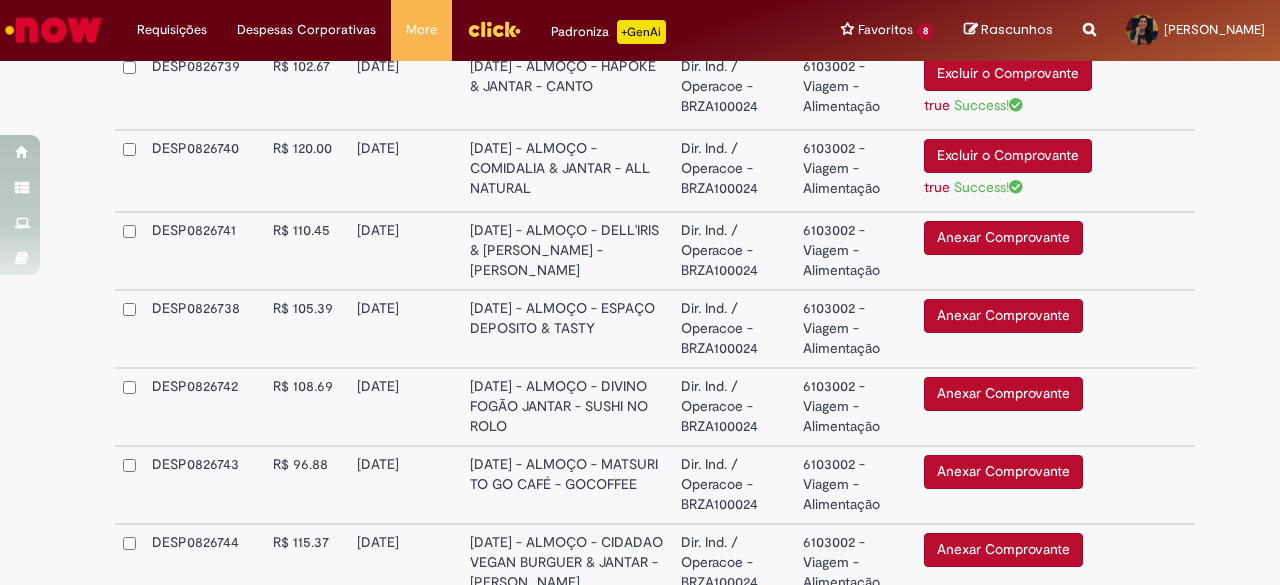scroll, scrollTop: 700, scrollLeft: 0, axis: vertical 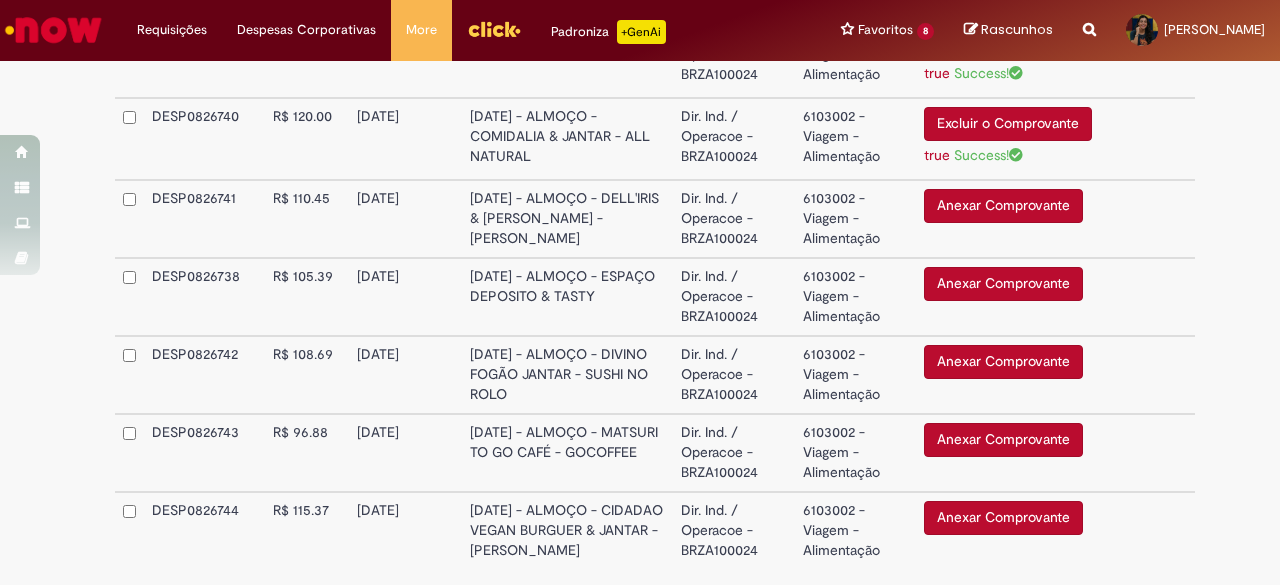 click on "Anexar Comprovante" at bounding box center [1003, 206] 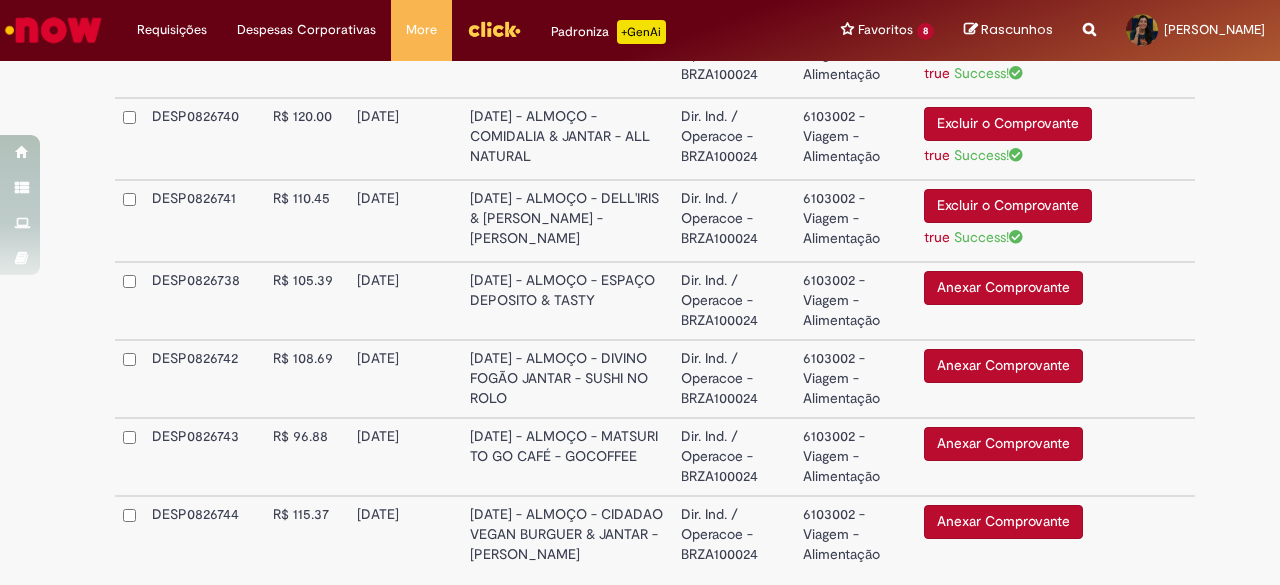 click on "Anexar Comprovante" at bounding box center [1003, 288] 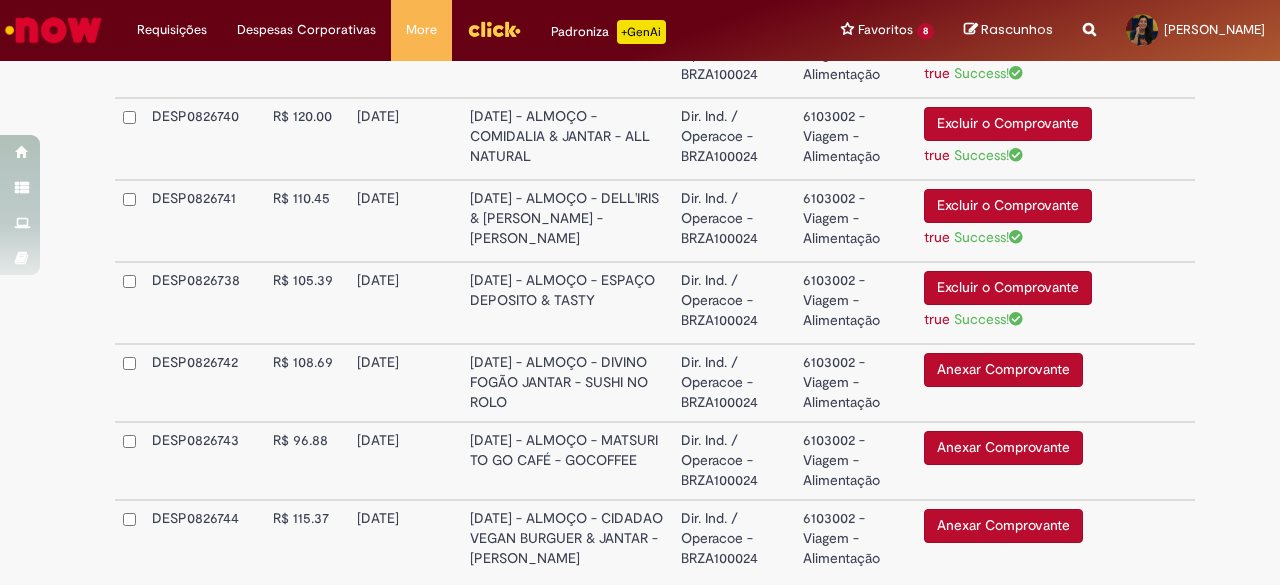 click on "Anexar Comprovante" at bounding box center [1003, 370] 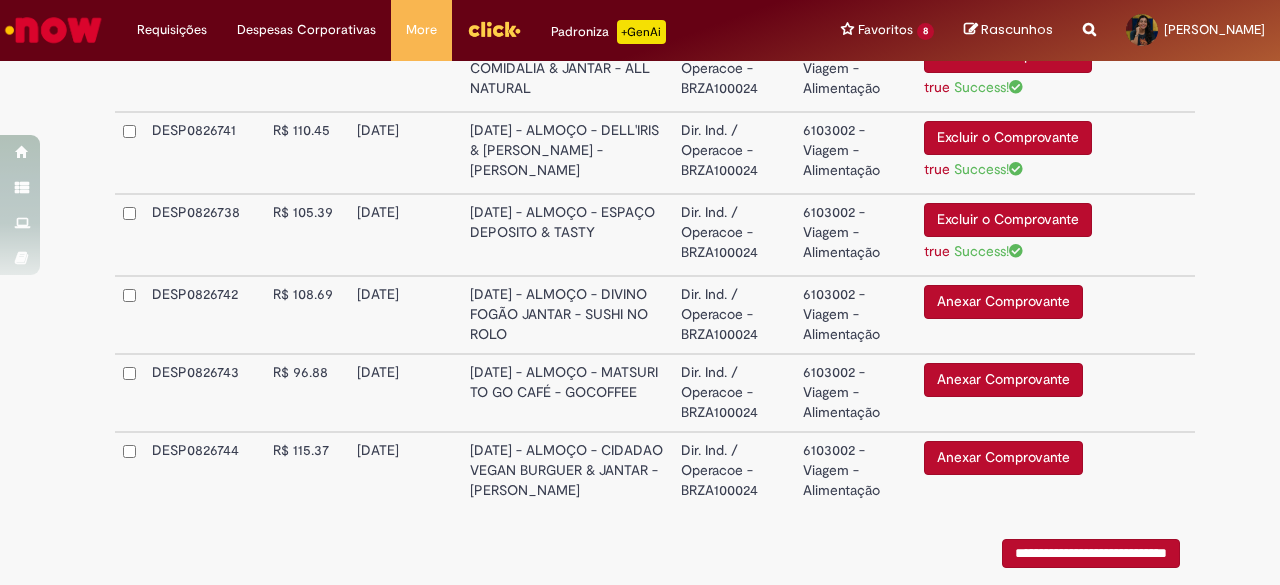 scroll, scrollTop: 800, scrollLeft: 0, axis: vertical 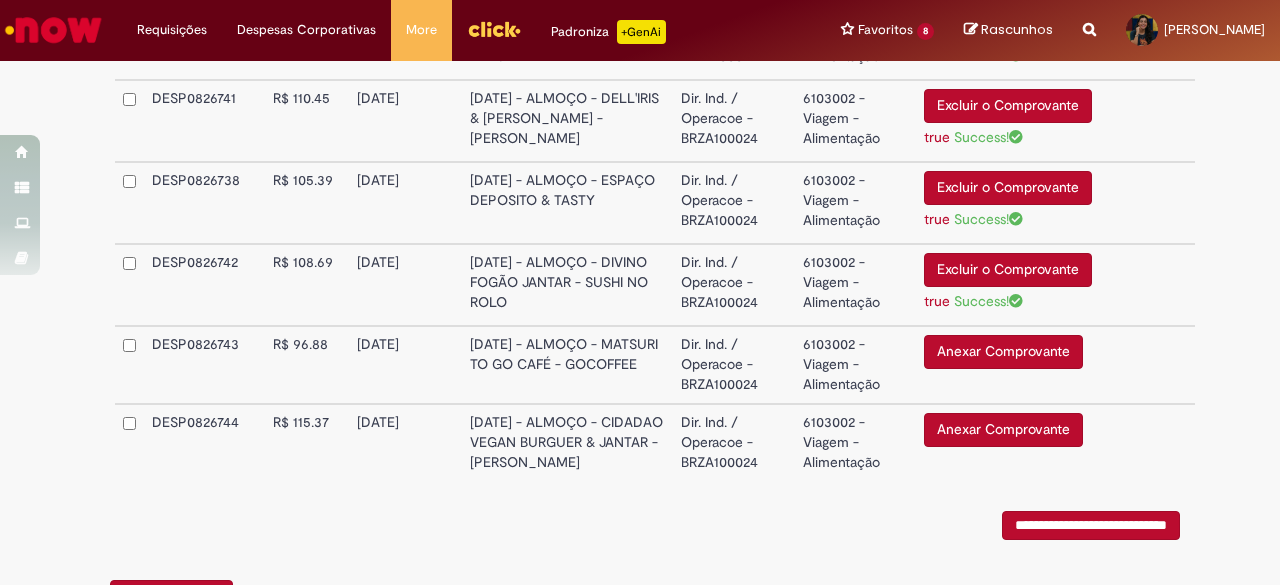 click on "Anexar Comprovante" at bounding box center (1003, 352) 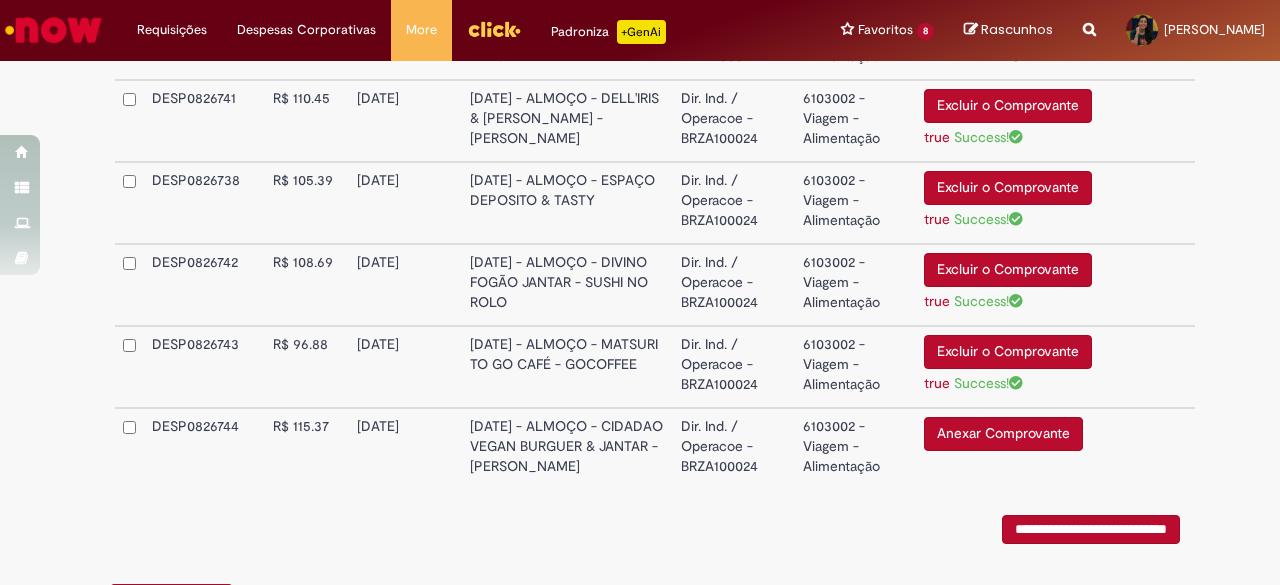 click on "Anexar Comprovante" at bounding box center [1003, 434] 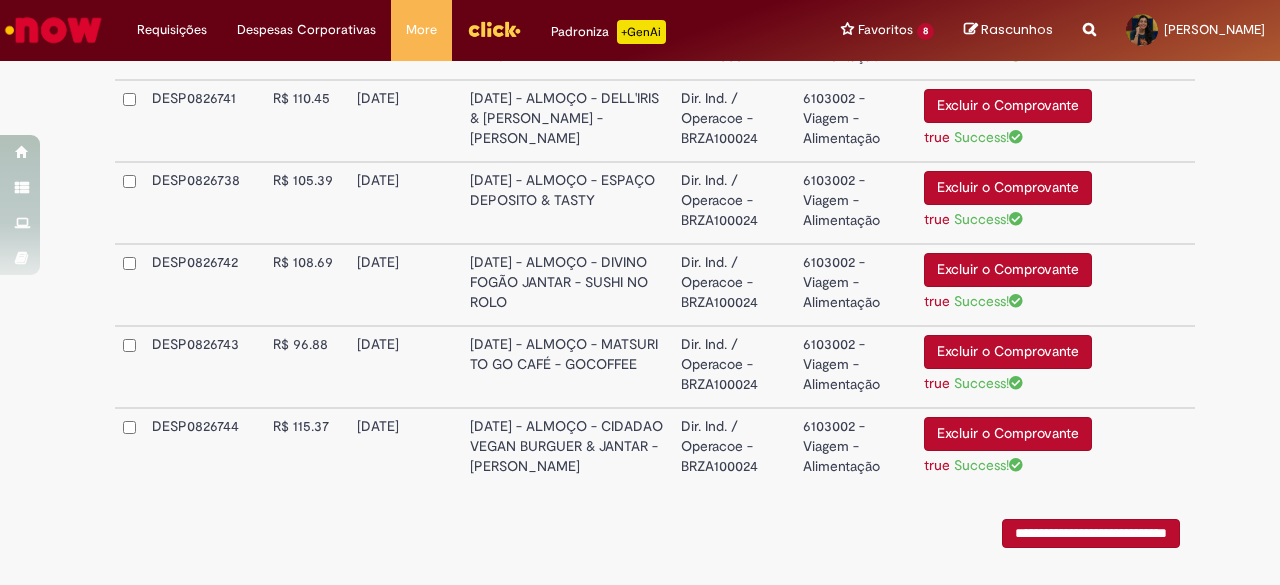 click on "true" at bounding box center [937, 383] 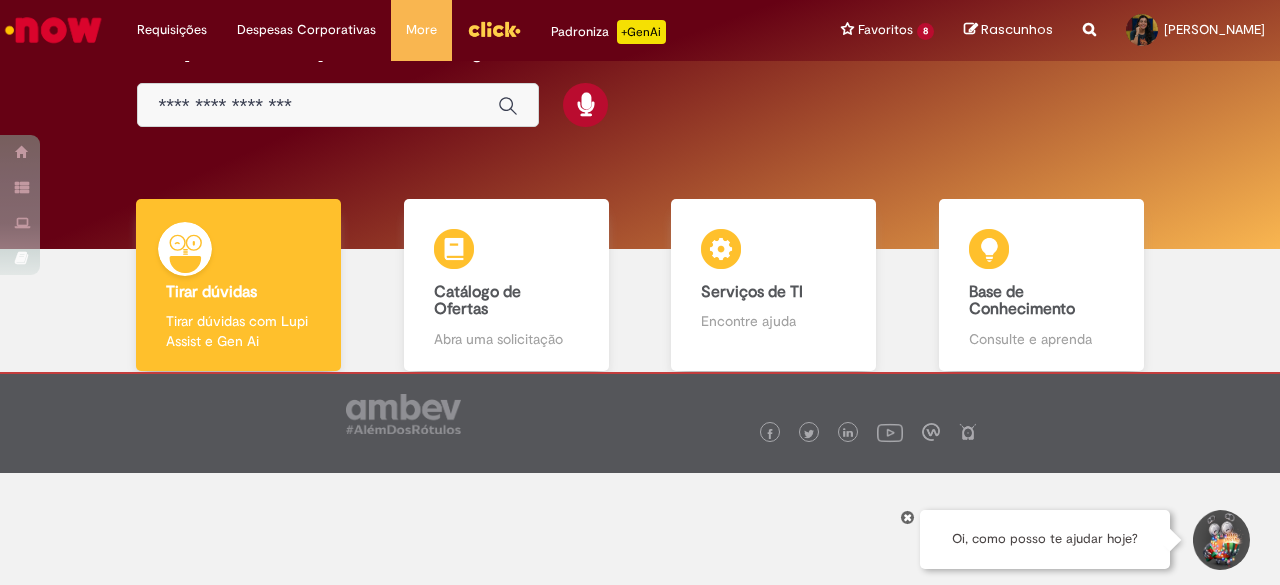 scroll, scrollTop: 68, scrollLeft: 0, axis: vertical 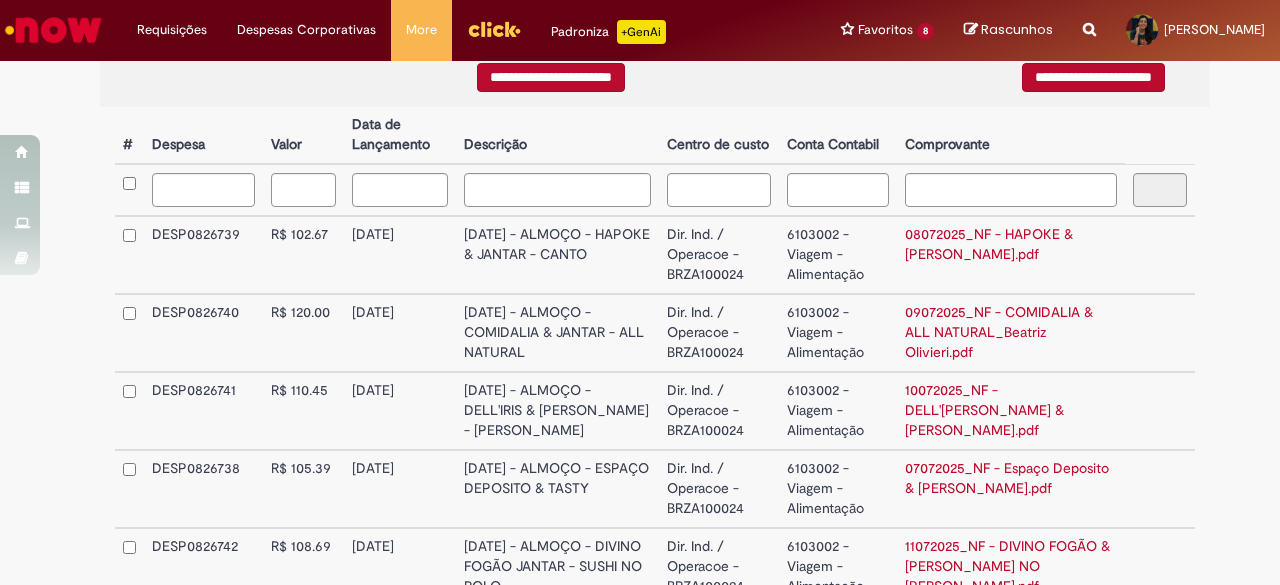click on "Dir. Ind. / Operacoe - BRZA100024" at bounding box center [719, 255] 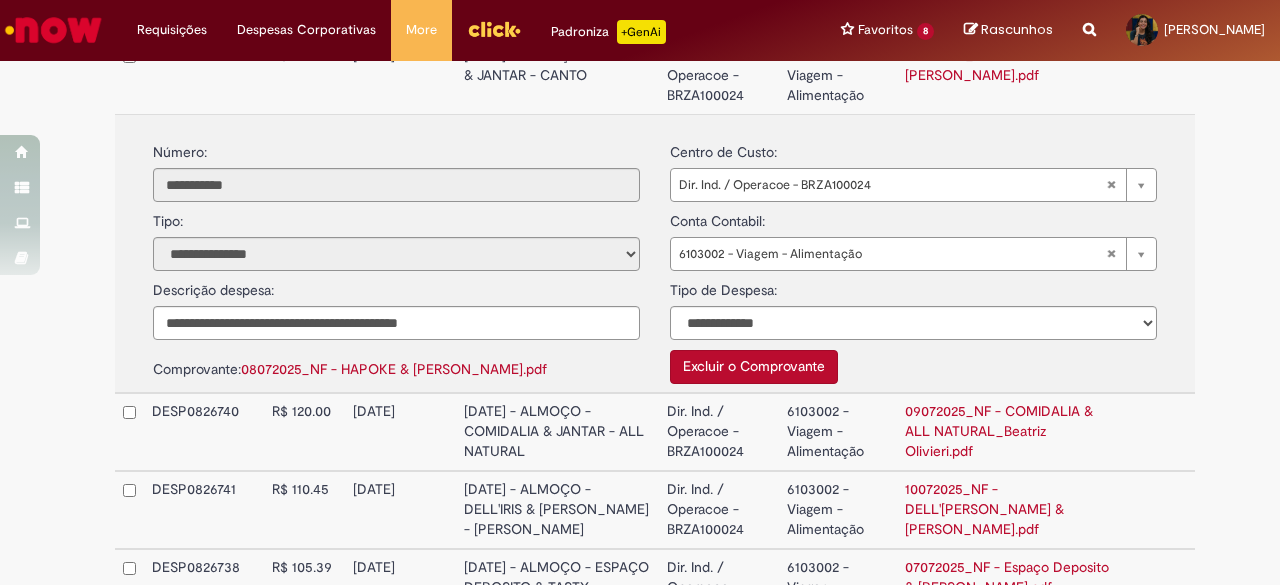 scroll, scrollTop: 700, scrollLeft: 0, axis: vertical 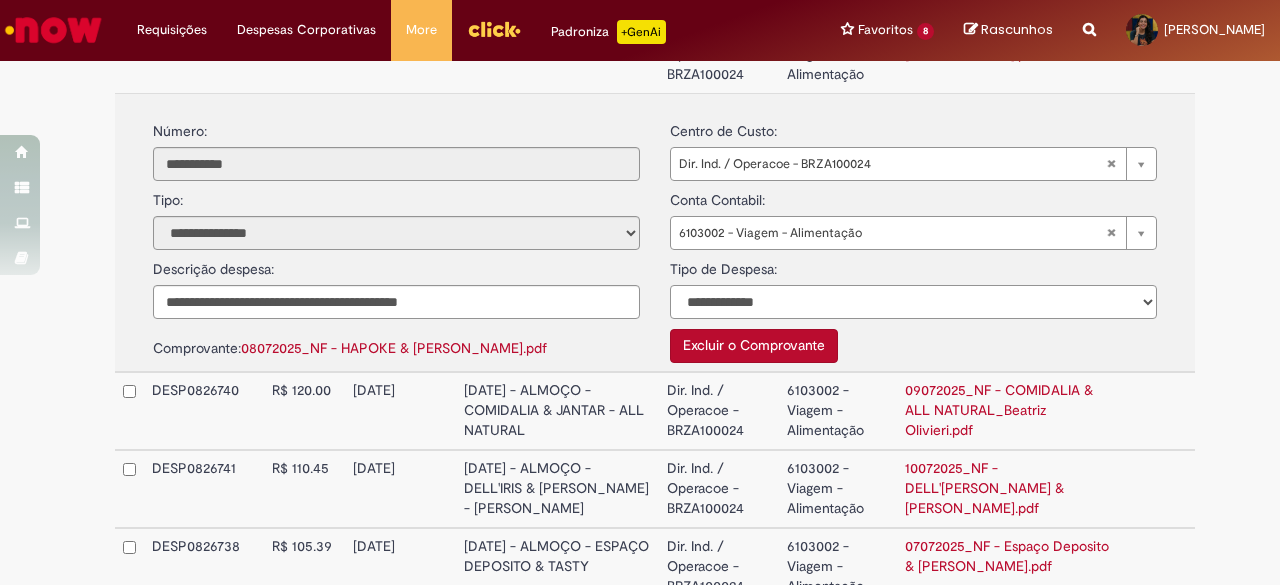 click on "**********" at bounding box center [913, 302] 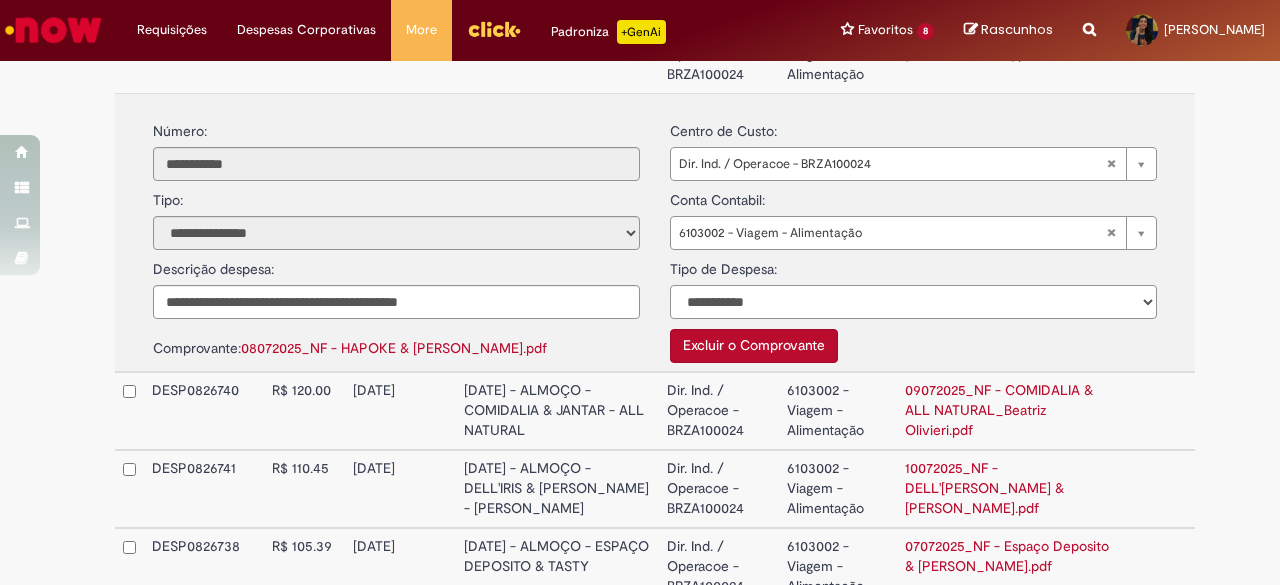click on "**********" at bounding box center [913, 302] 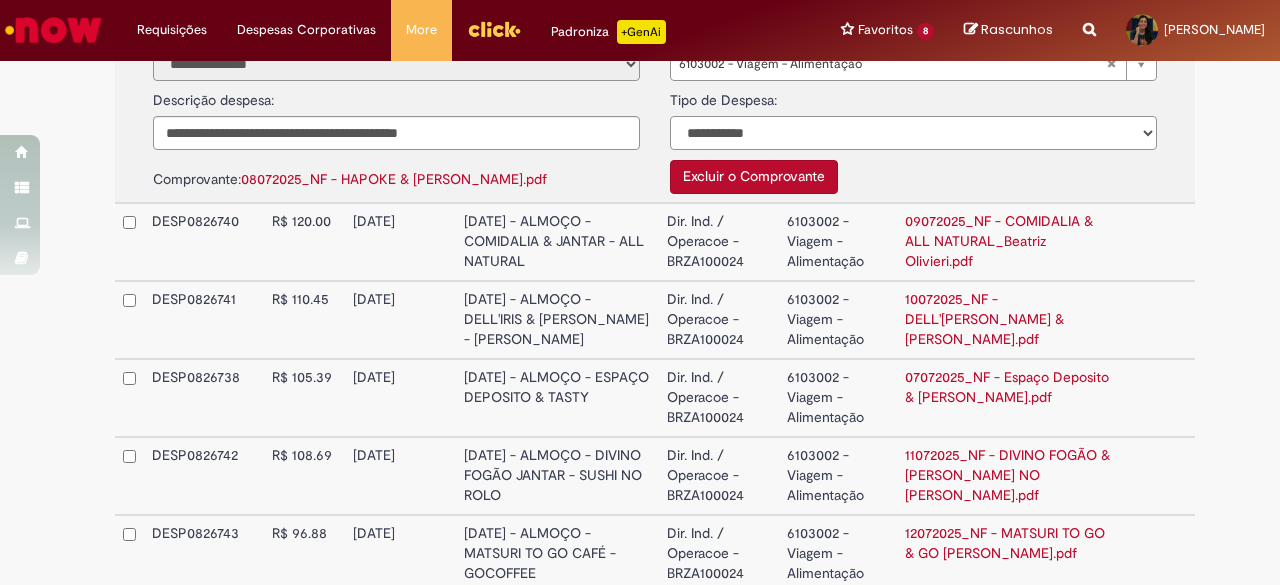 scroll, scrollTop: 900, scrollLeft: 0, axis: vertical 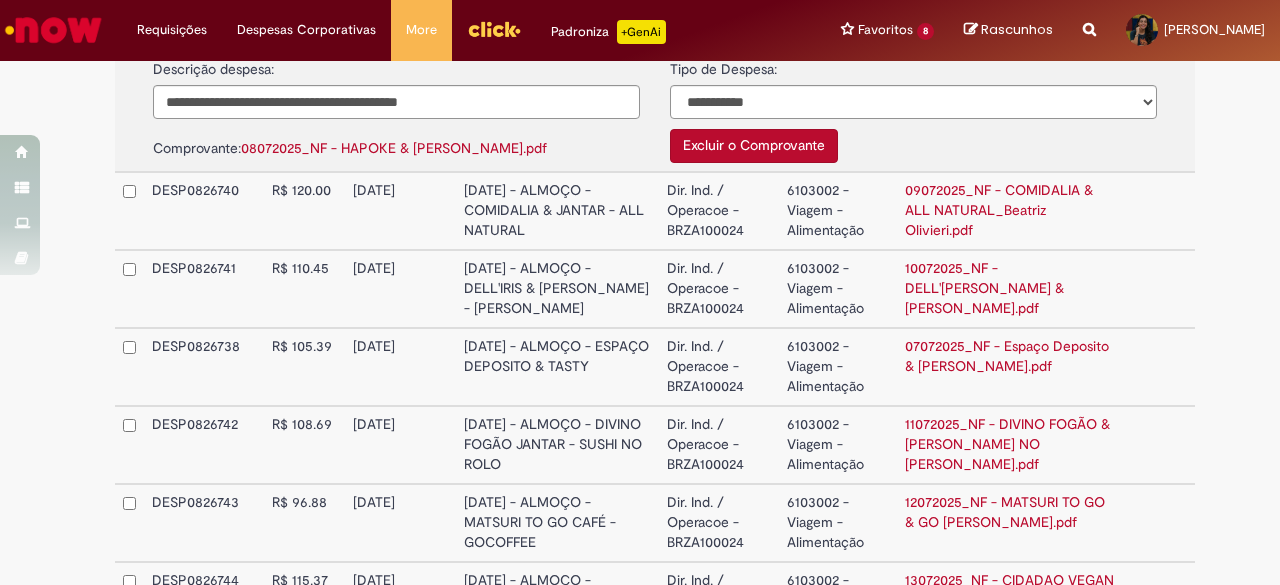 click on "[DATE] - ALMOÇO - COMIDALIA & JANTAR - ALL NATURAL" at bounding box center (557, 211) 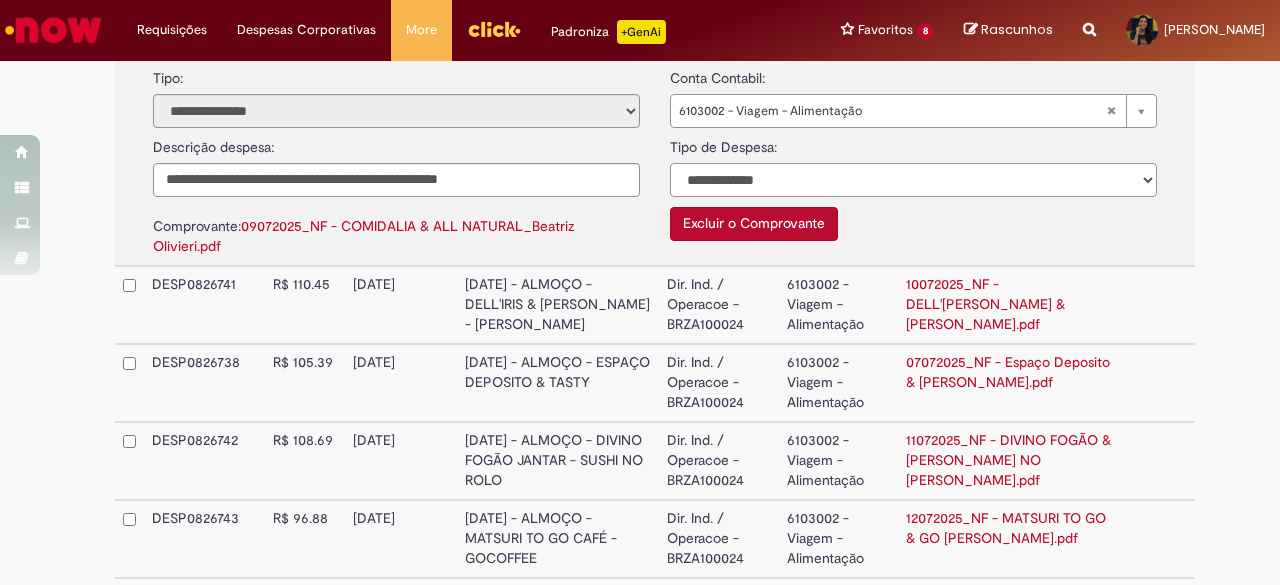 click on "**********" at bounding box center [913, 180] 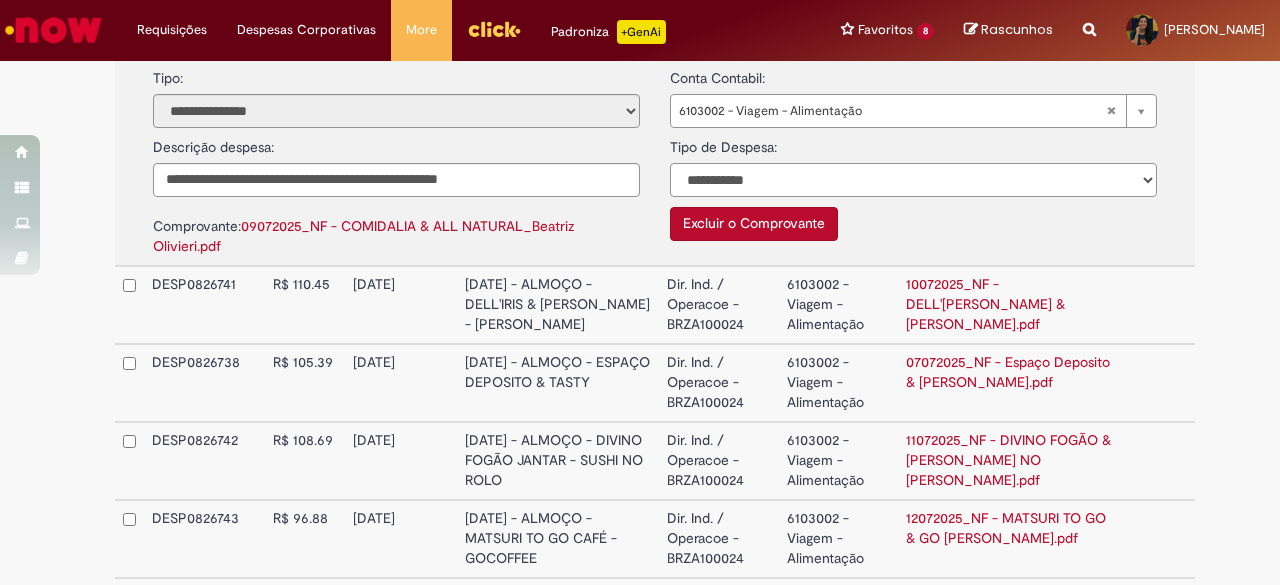 click on "**********" at bounding box center (913, 180) 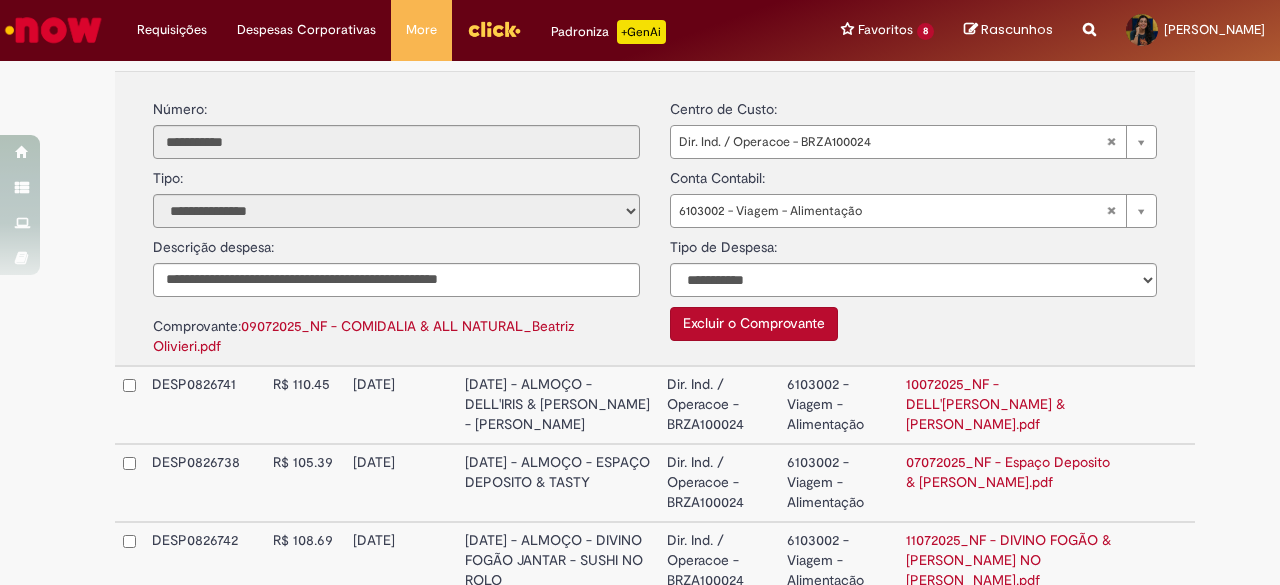 click on "[DATE] - ALMOÇO - DELL'IRIS & [PERSON_NAME] - [PERSON_NAME]" at bounding box center (558, 405) 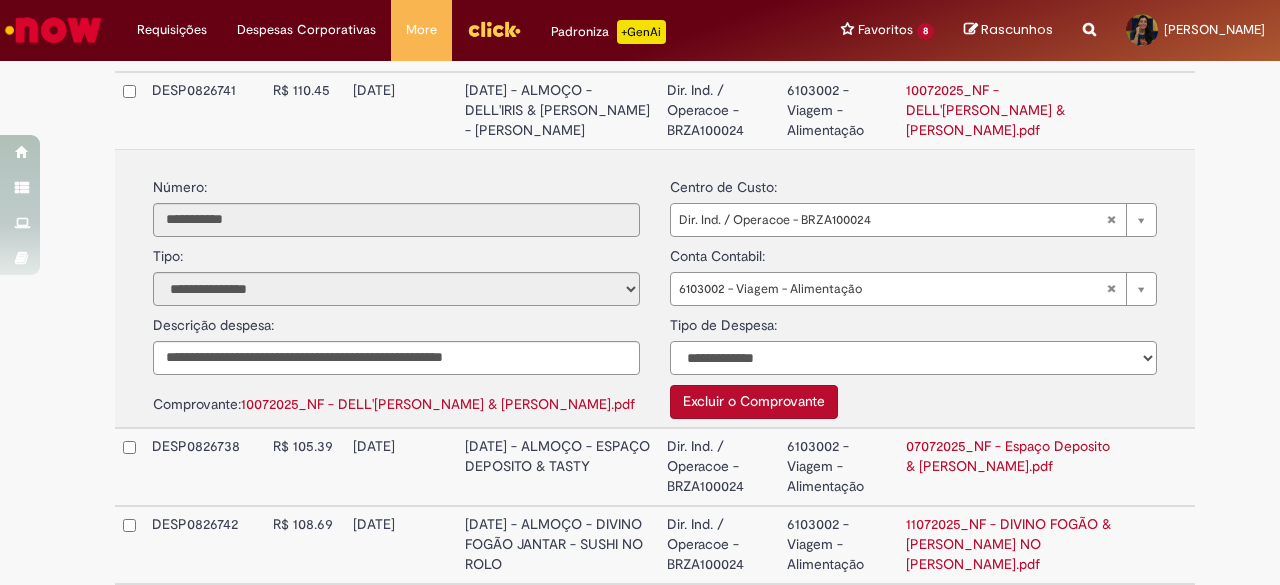 click on "**********" at bounding box center (913, 358) 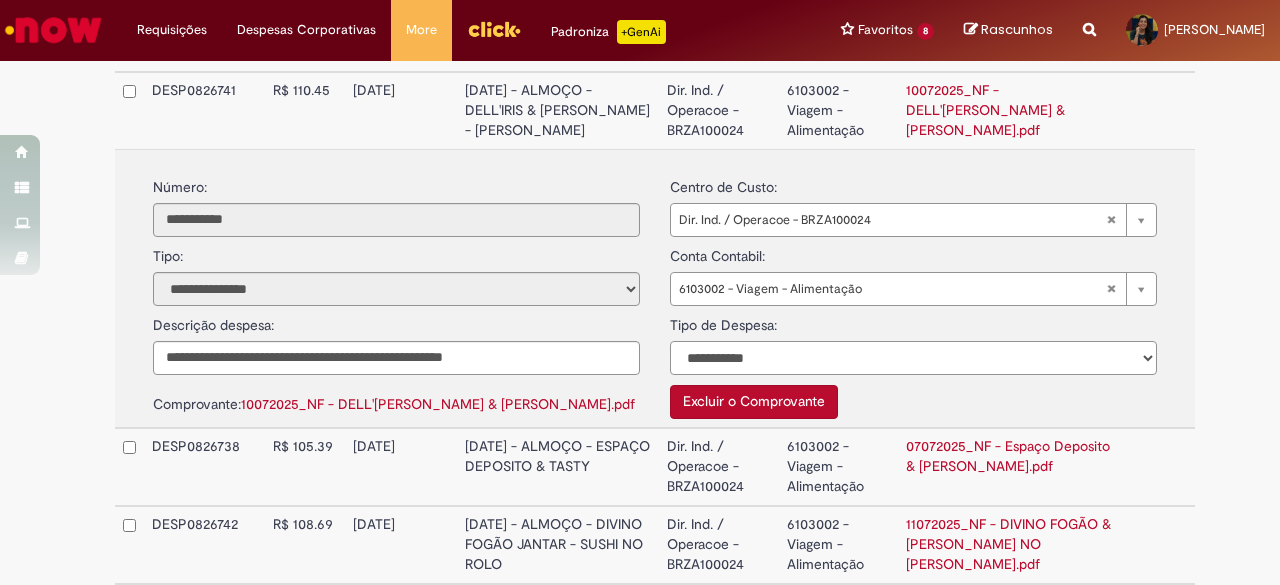 click on "**********" at bounding box center [913, 358] 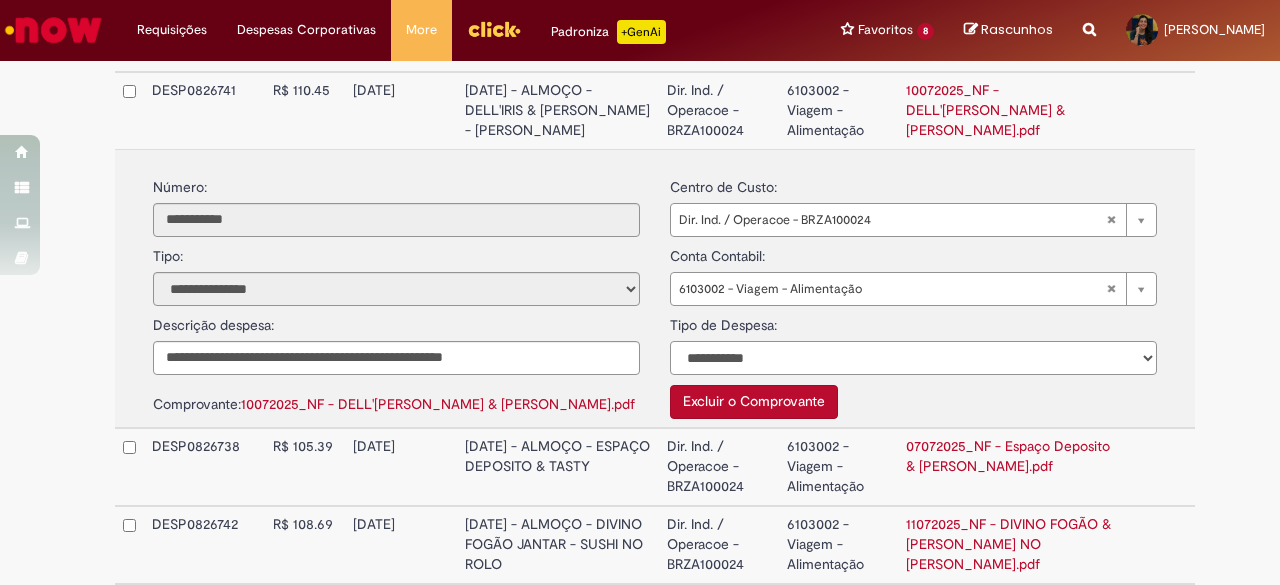 scroll, scrollTop: 900, scrollLeft: 0, axis: vertical 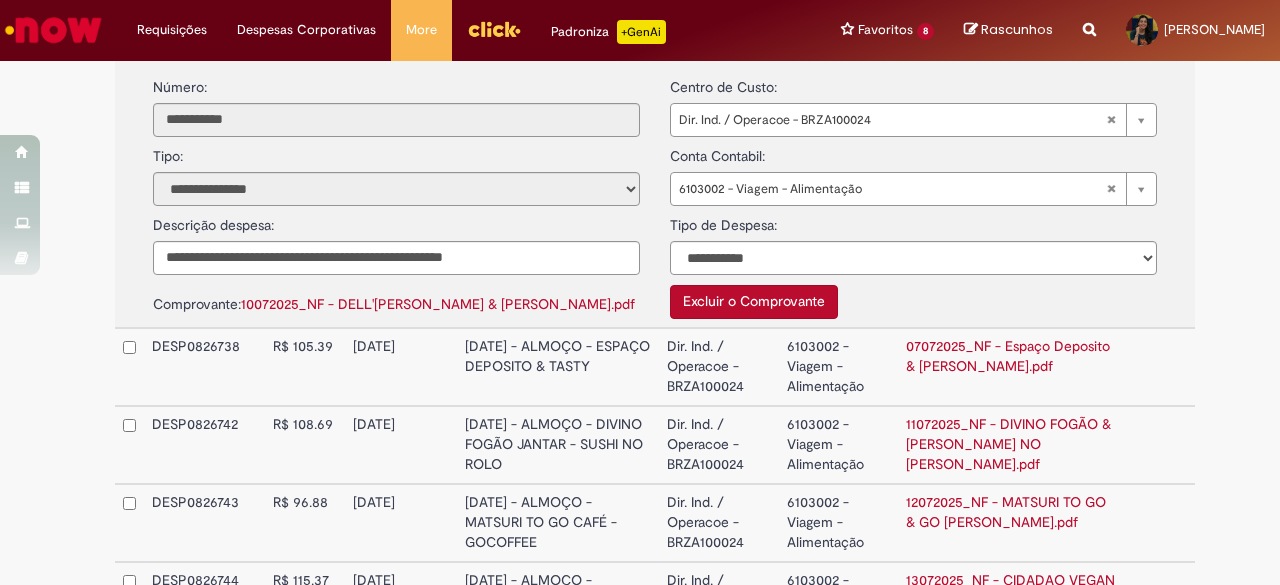 click on "[DATE] - ALMOÇO - ESPAÇO DEPOSITO & TASTY" at bounding box center (558, 367) 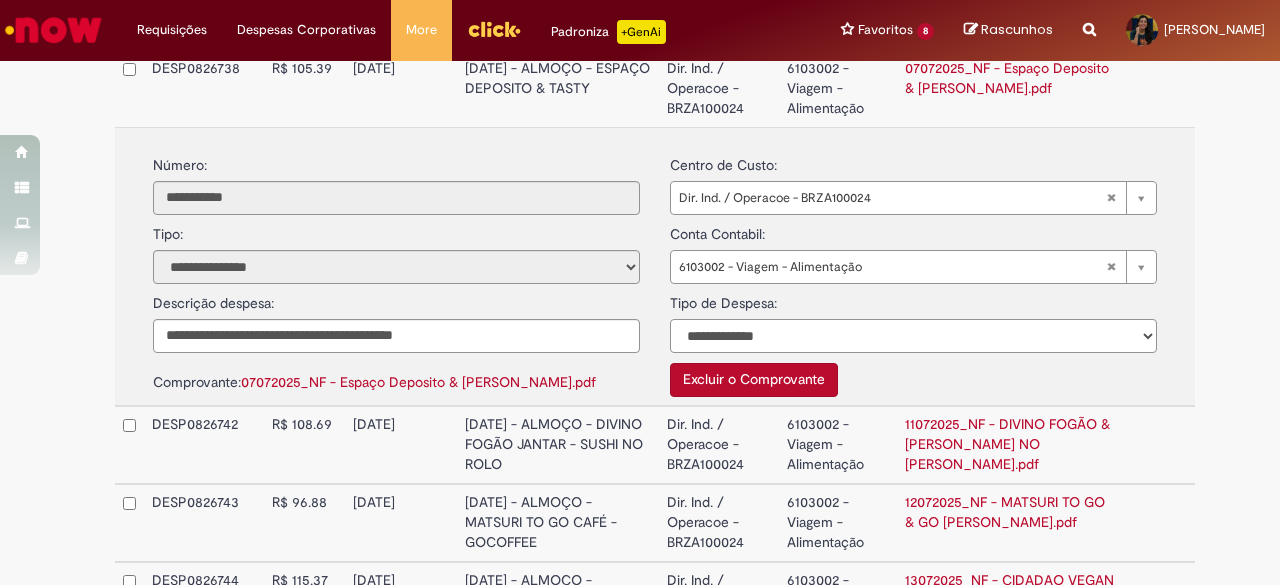 click on "**********" at bounding box center [913, 336] 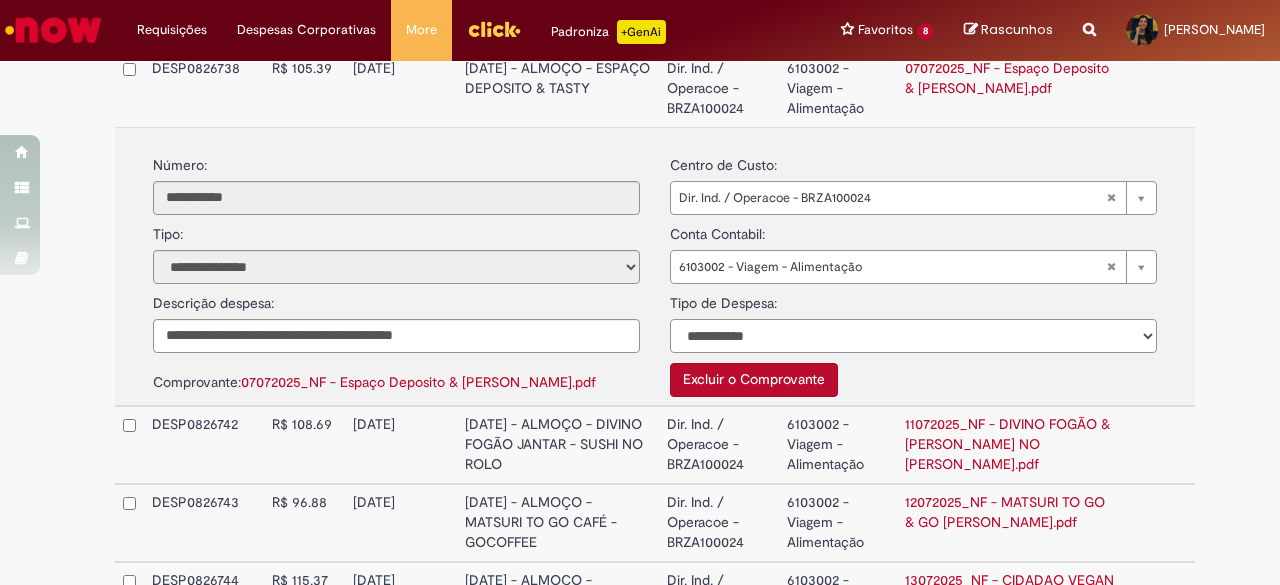 click on "**********" at bounding box center [913, 336] 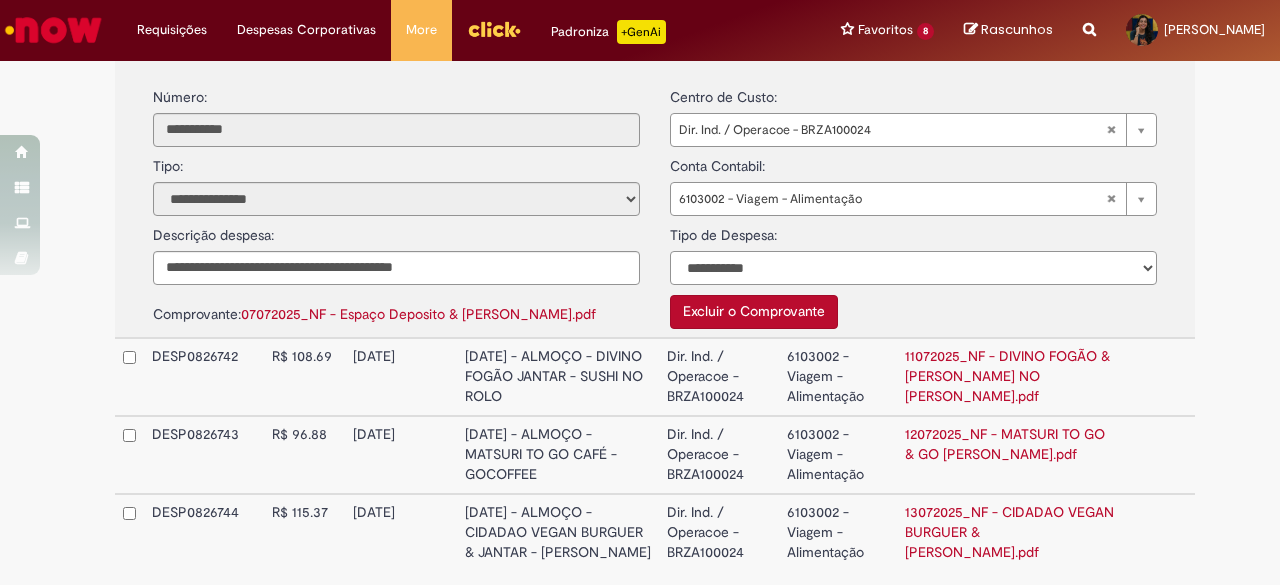 scroll, scrollTop: 1000, scrollLeft: 0, axis: vertical 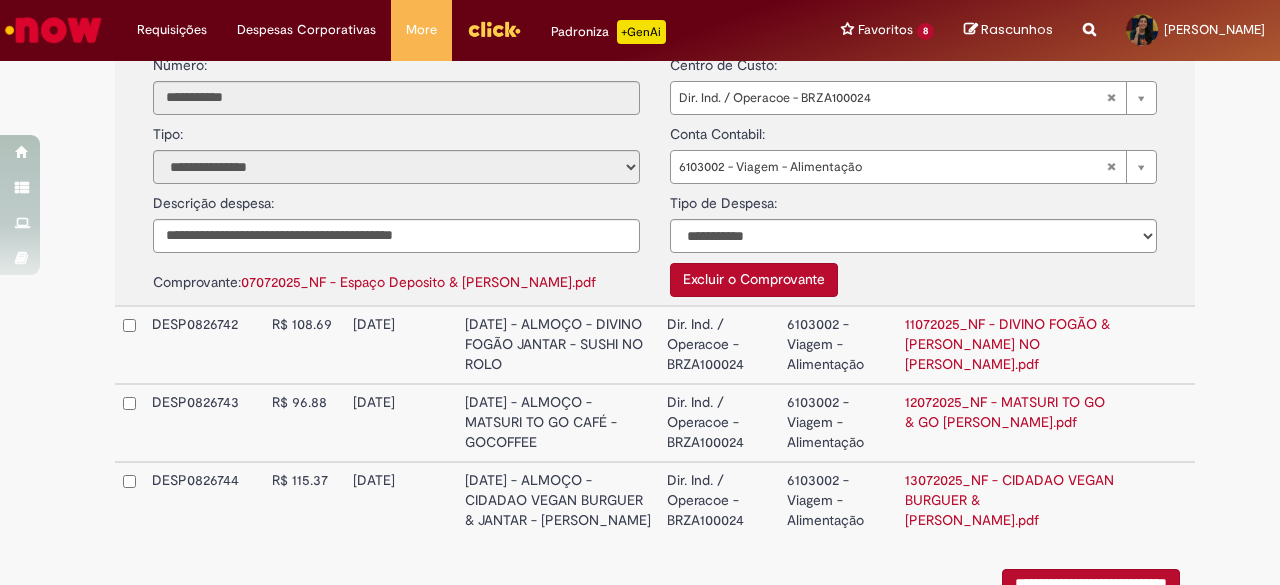 click on "[DATE] - ALMOÇO - DIVINO FOGÃO JANTAR - SUSHI NO ROLO" at bounding box center (558, 345) 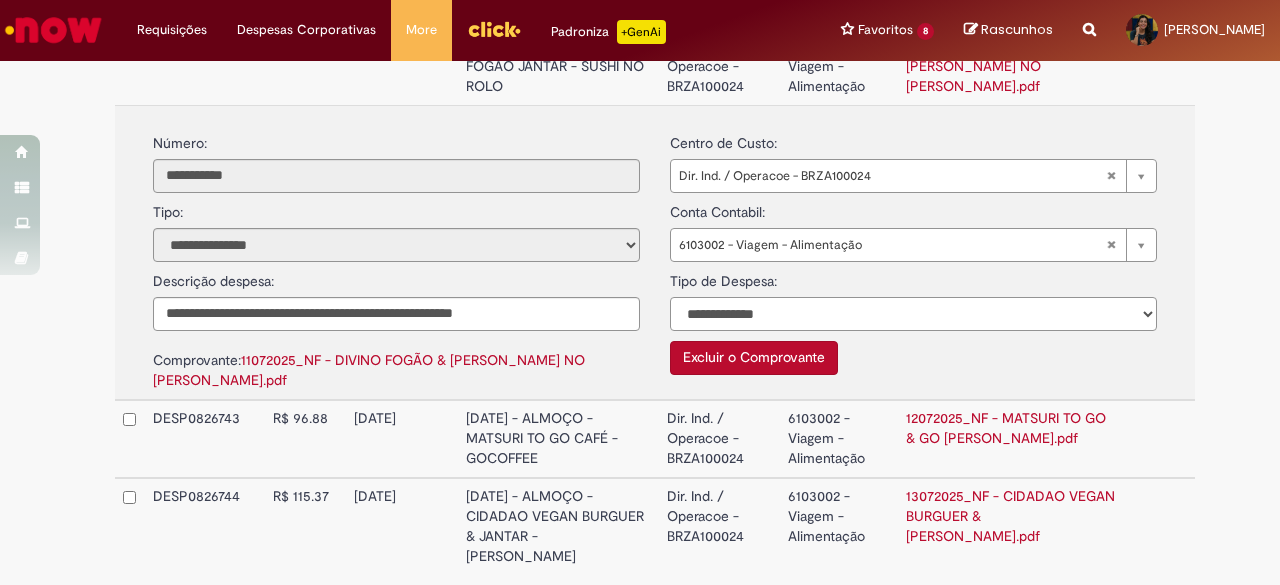 click on "**********" at bounding box center [913, 314] 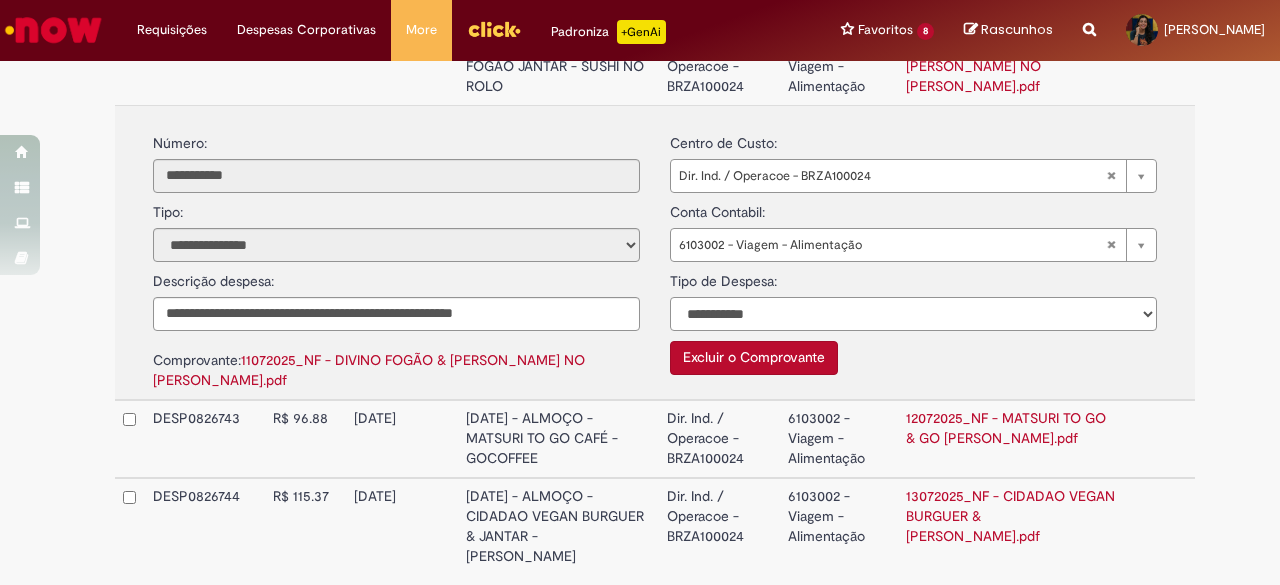 click on "**********" at bounding box center [913, 314] 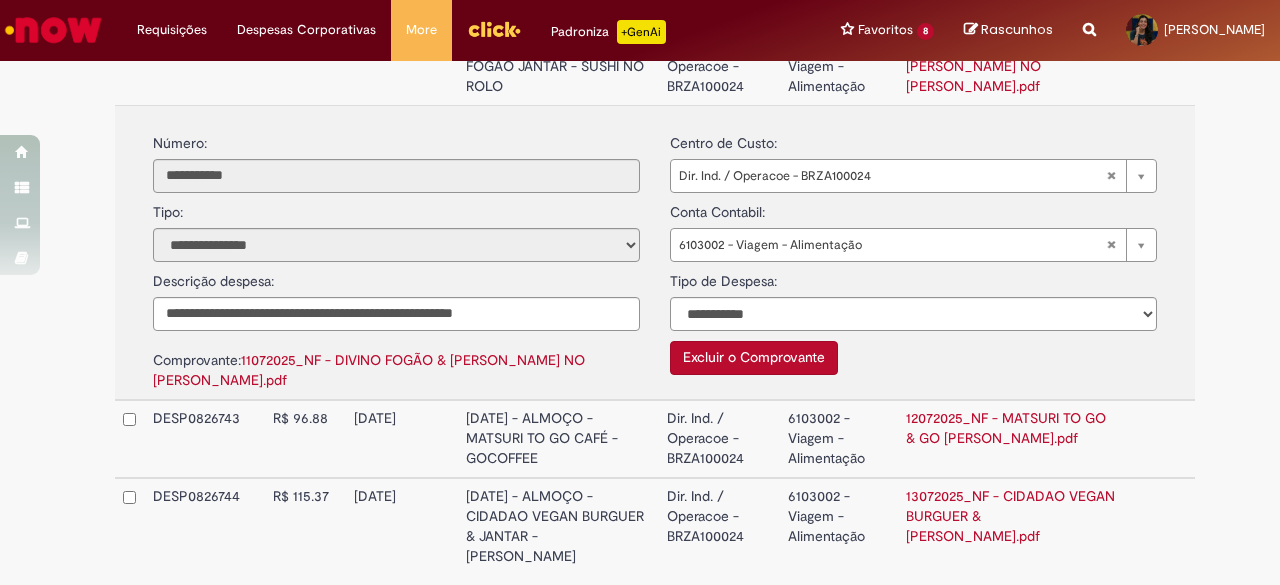 click on "[DATE] - ALMOÇO - MATSURI TO GO CAFÉ - GOCOFFEE" at bounding box center [558, 439] 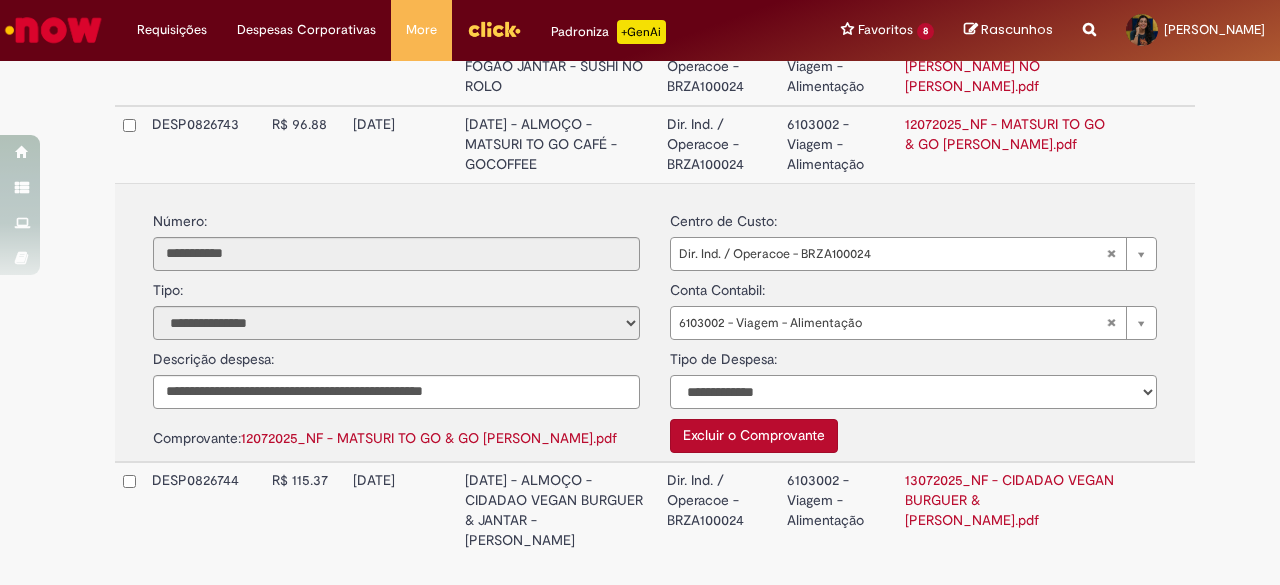 click on "**********" at bounding box center (913, 392) 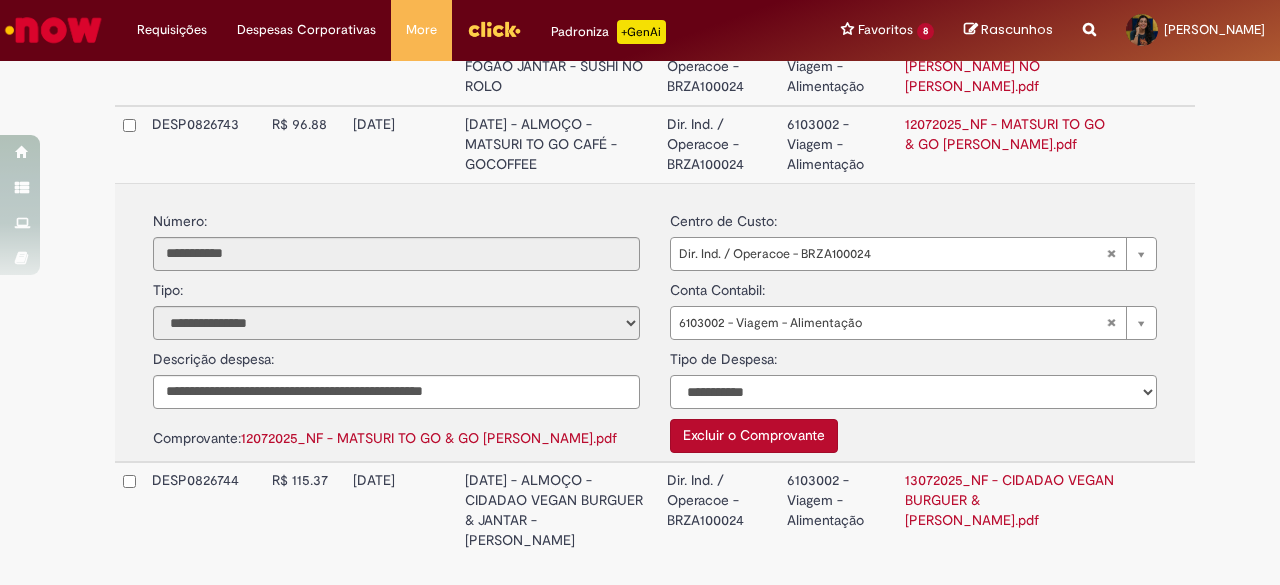 click on "**********" at bounding box center (913, 392) 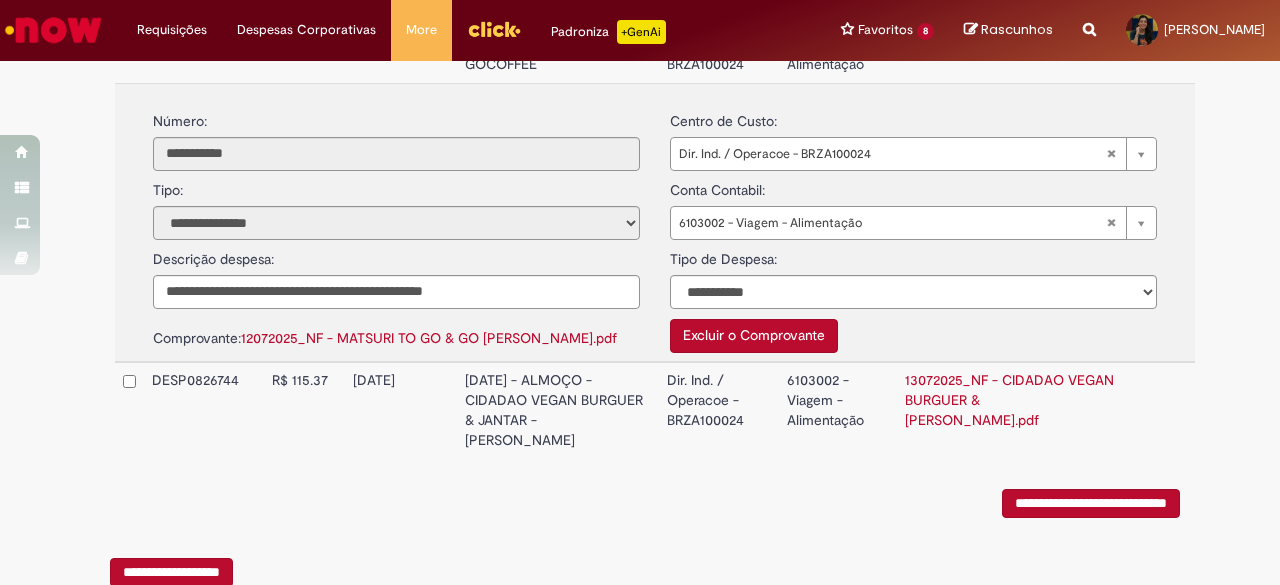 click on "[DATE] - ALMOÇO - CIDADAO VEGAN BURGUER & JANTAR - [PERSON_NAME]" at bounding box center (558, 410) 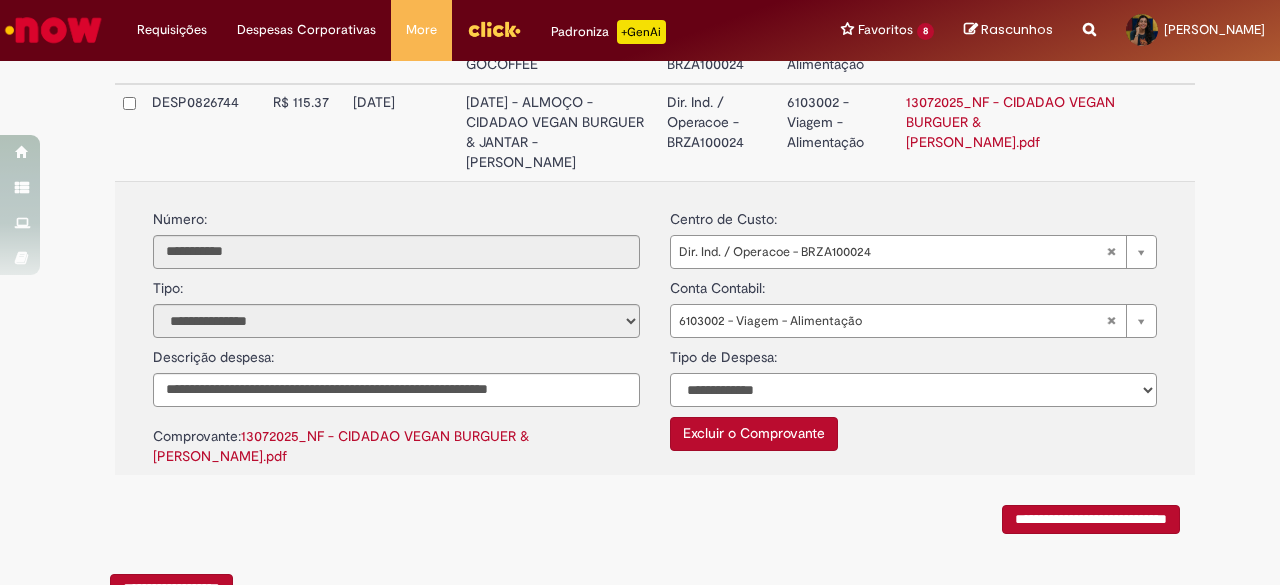 click on "**********" at bounding box center (913, 390) 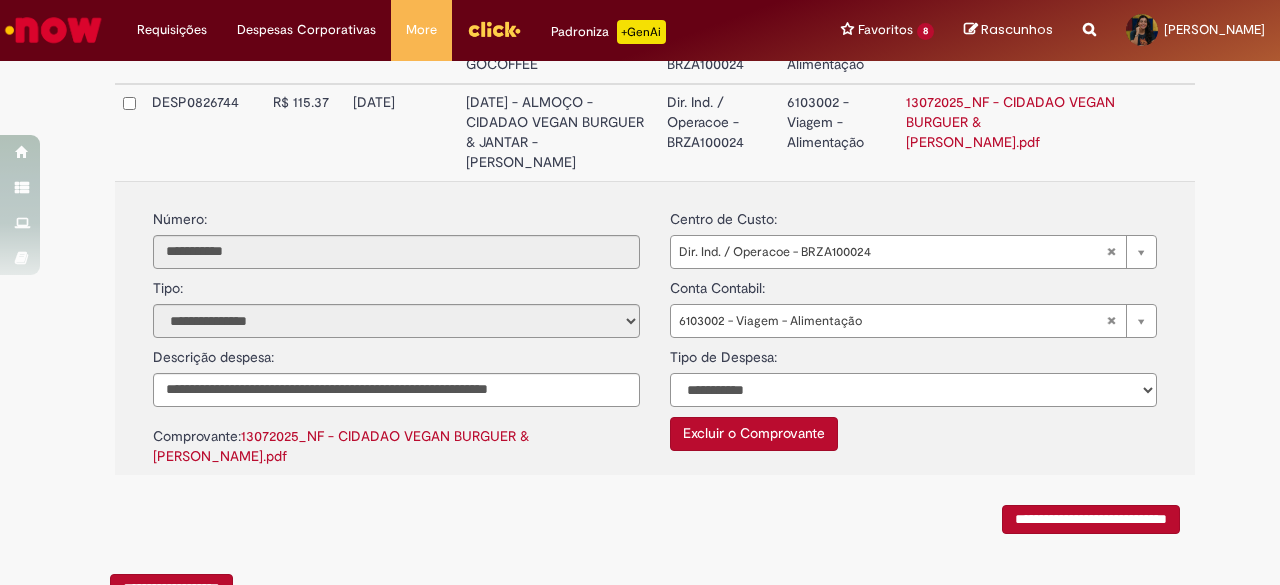 click on "**********" at bounding box center [913, 390] 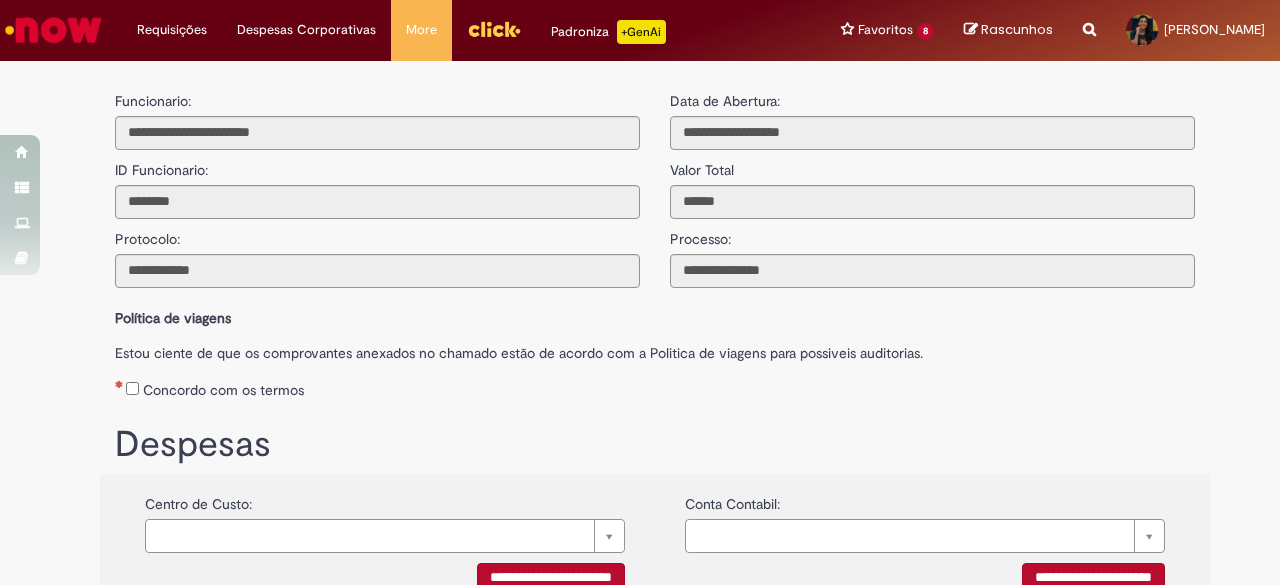 scroll, scrollTop: 100, scrollLeft: 0, axis: vertical 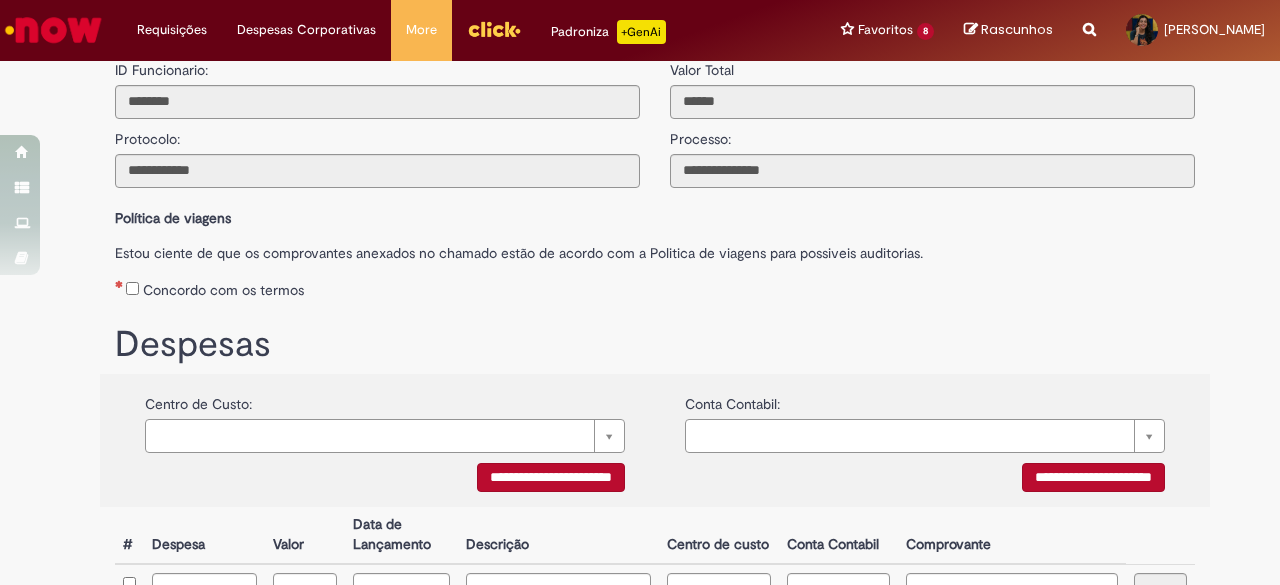 click on "Concordo com os termos" at bounding box center [223, 290] 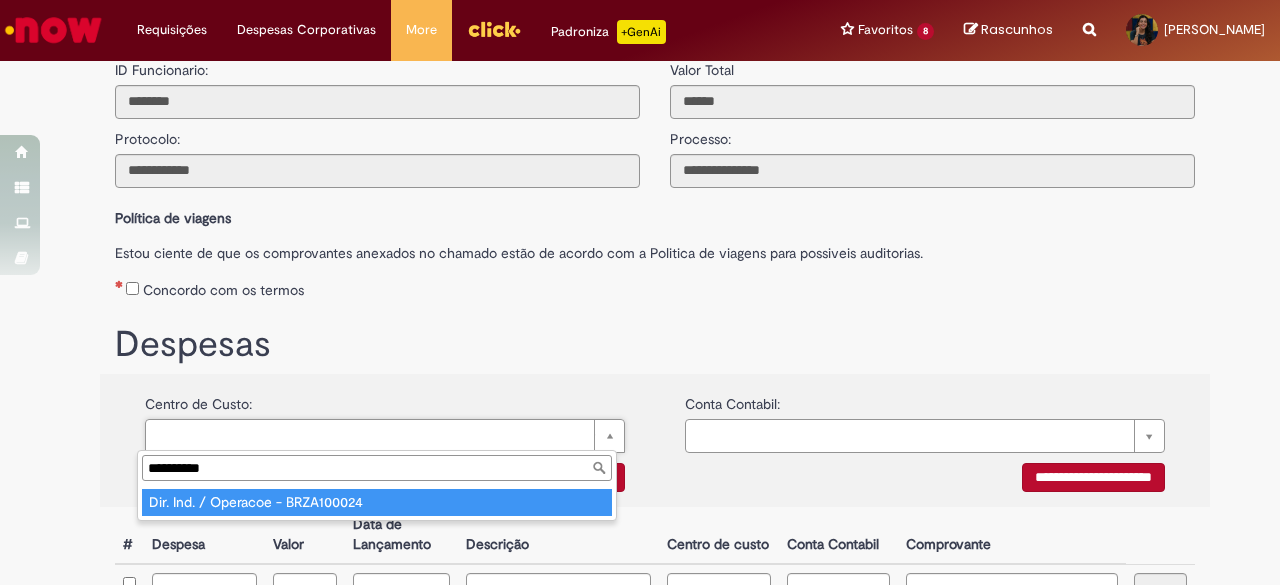 type on "**********" 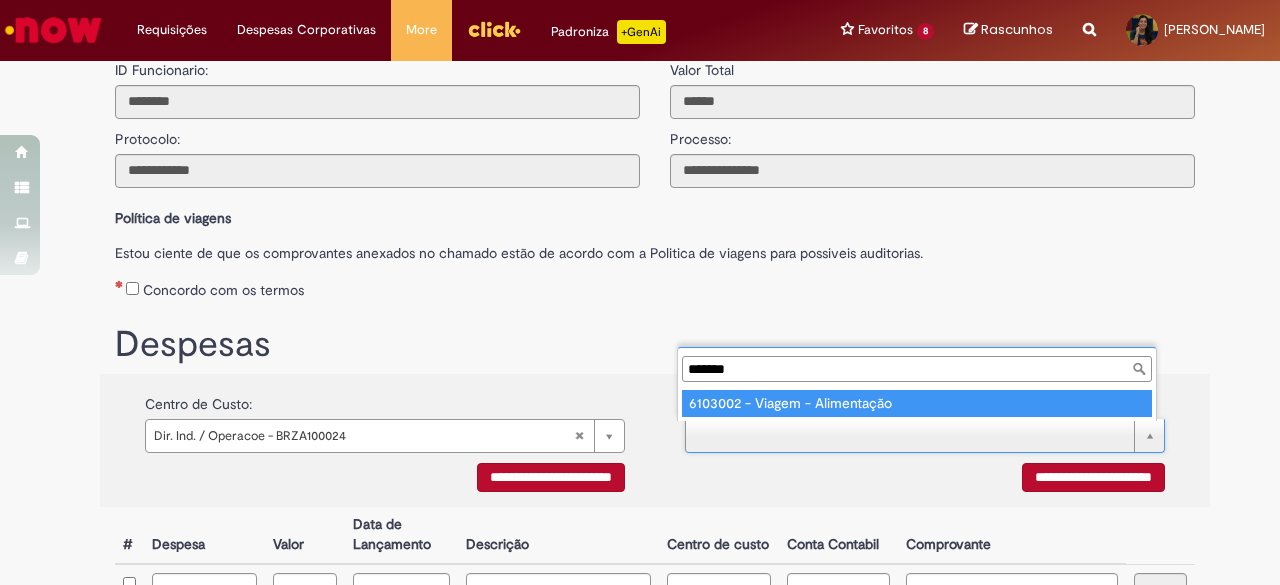 type on "*******" 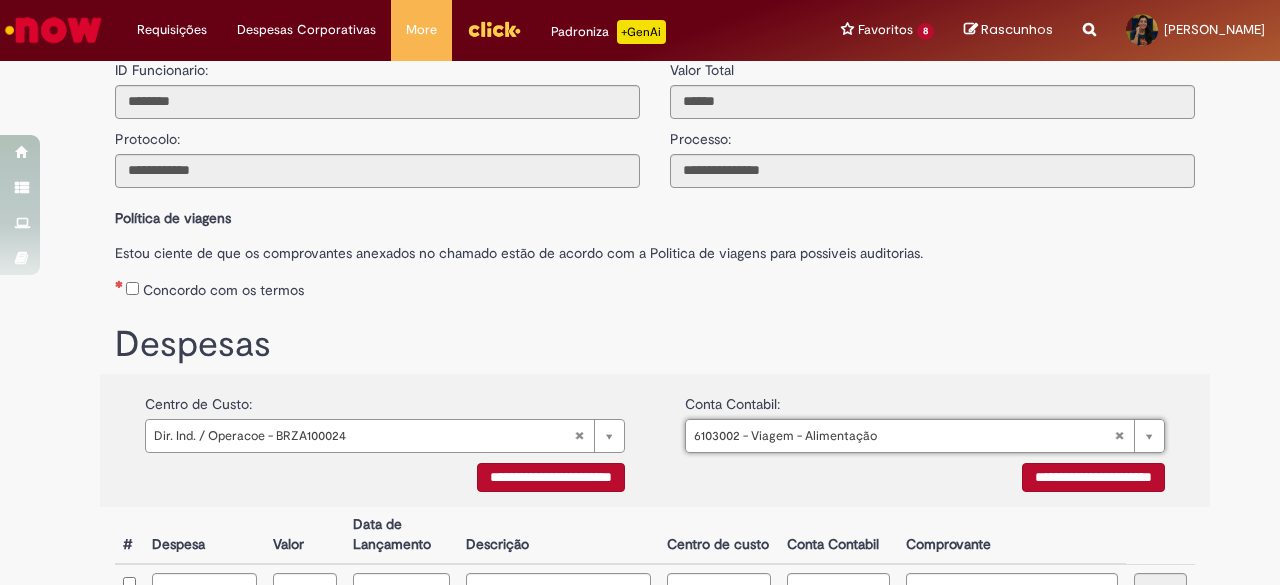 scroll, scrollTop: 0, scrollLeft: 0, axis: both 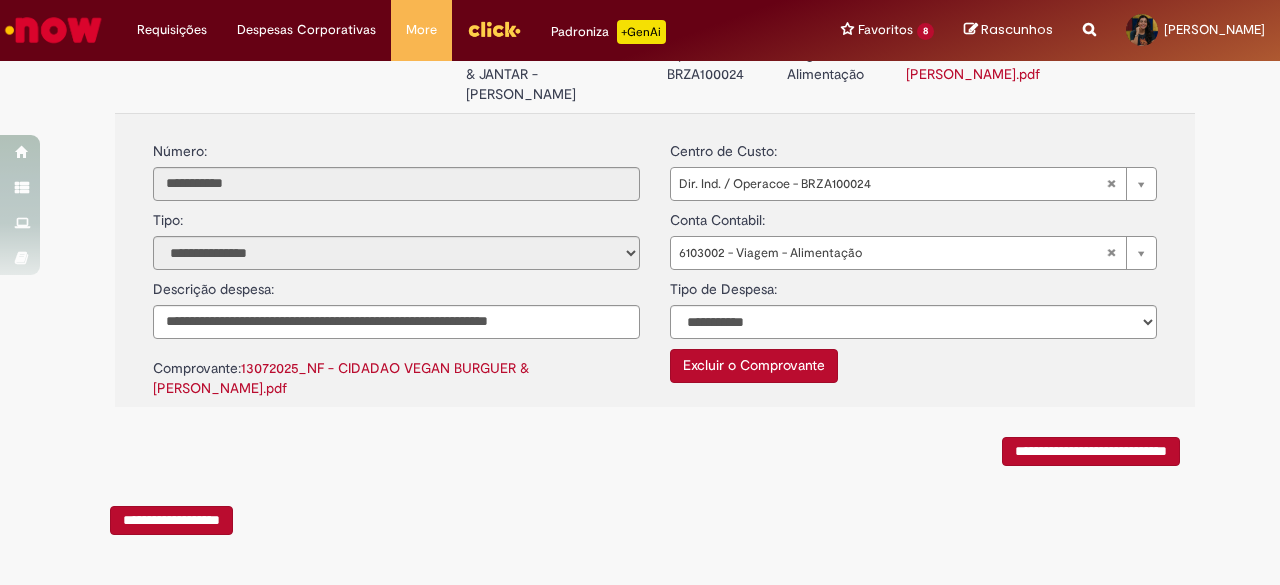 click on "**********" at bounding box center [1091, 451] 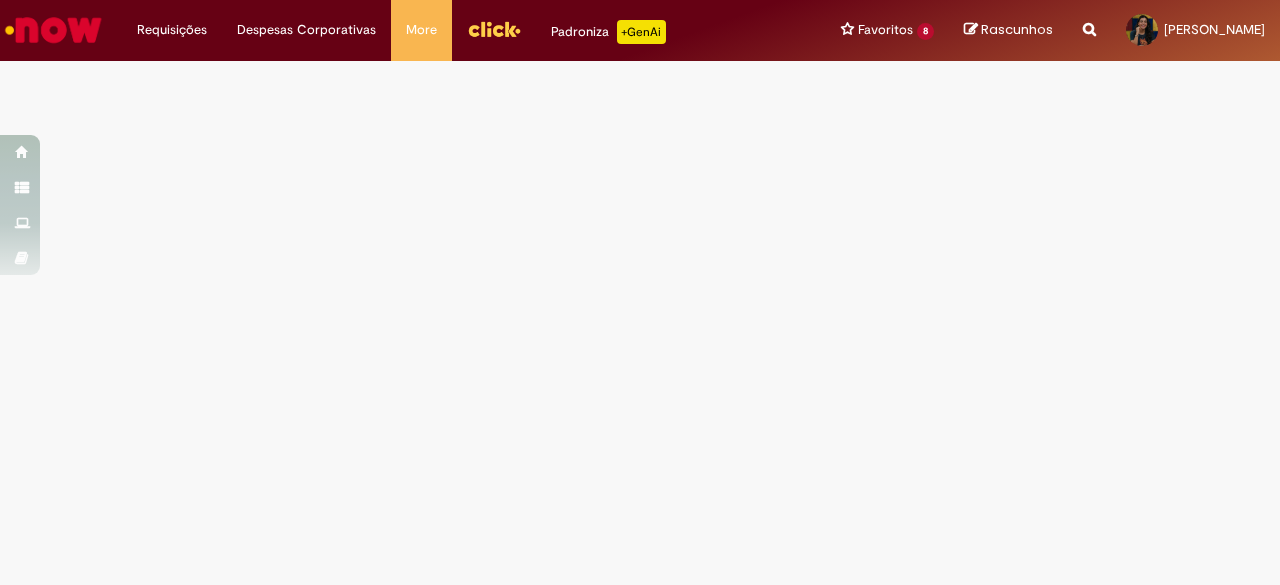 scroll, scrollTop: 0, scrollLeft: 0, axis: both 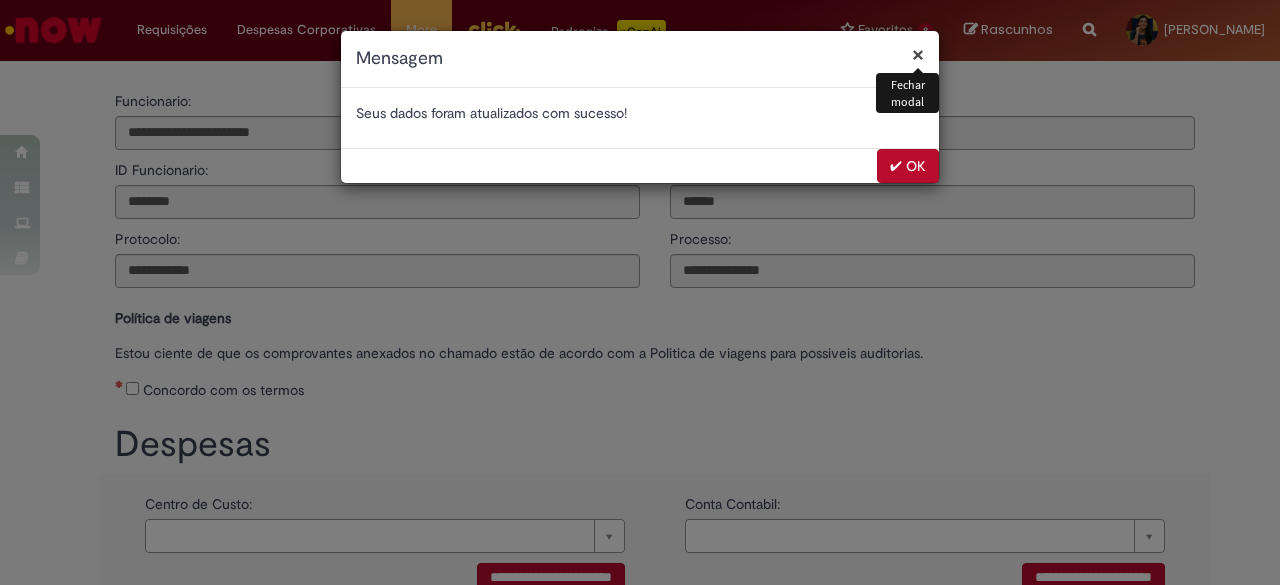 select on "*" 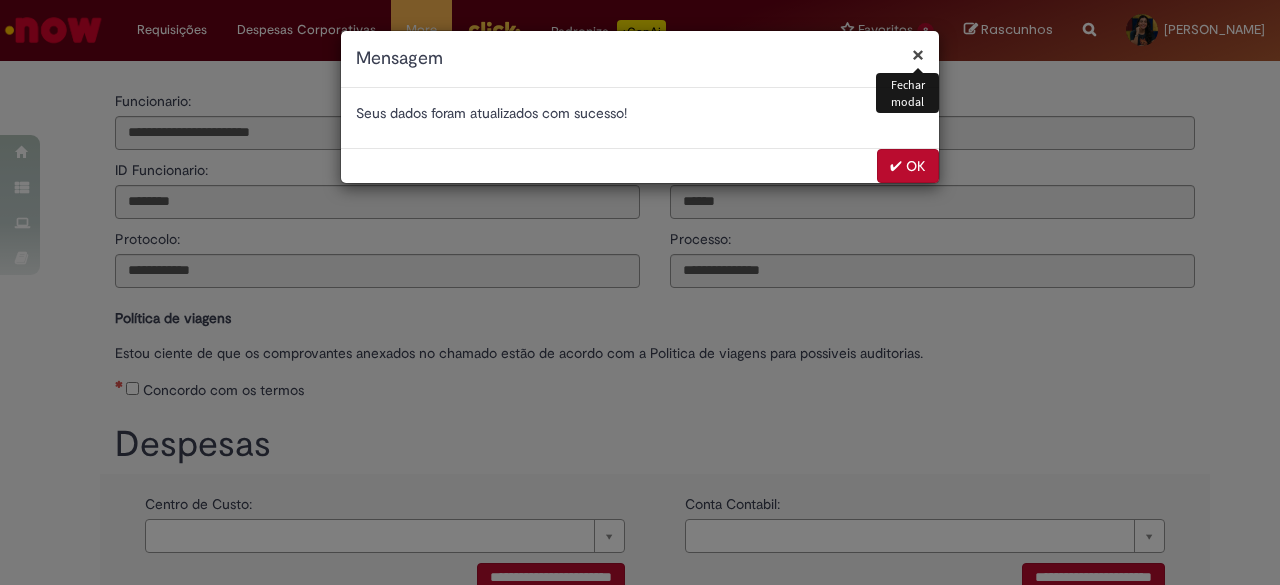 click on "✔ OK" at bounding box center (908, 166) 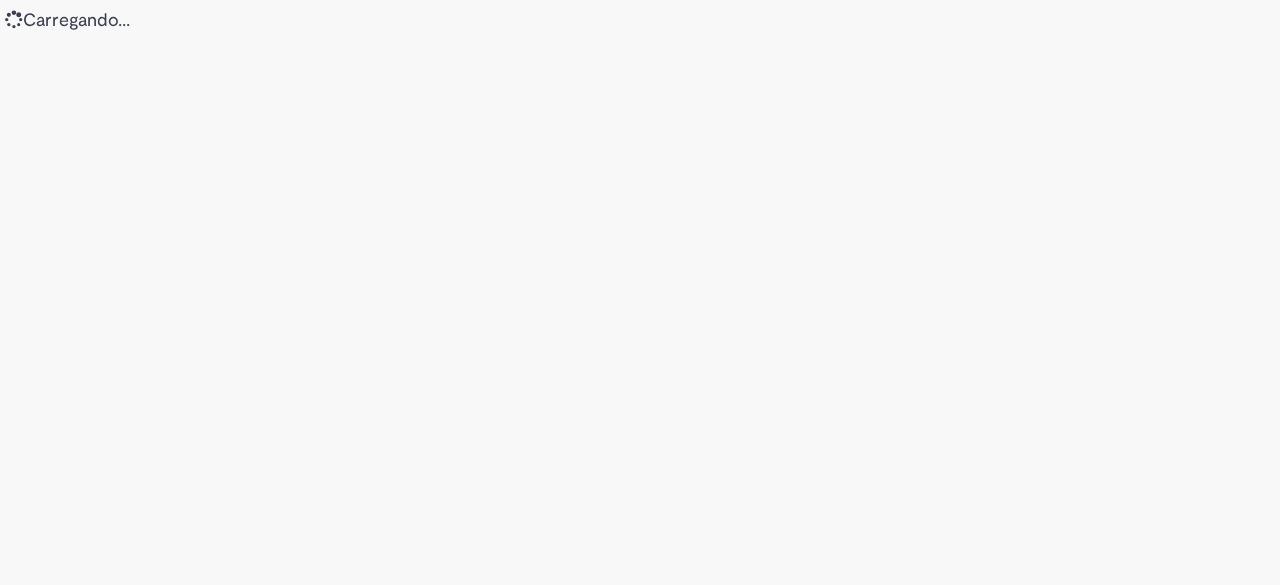 scroll, scrollTop: 0, scrollLeft: 0, axis: both 